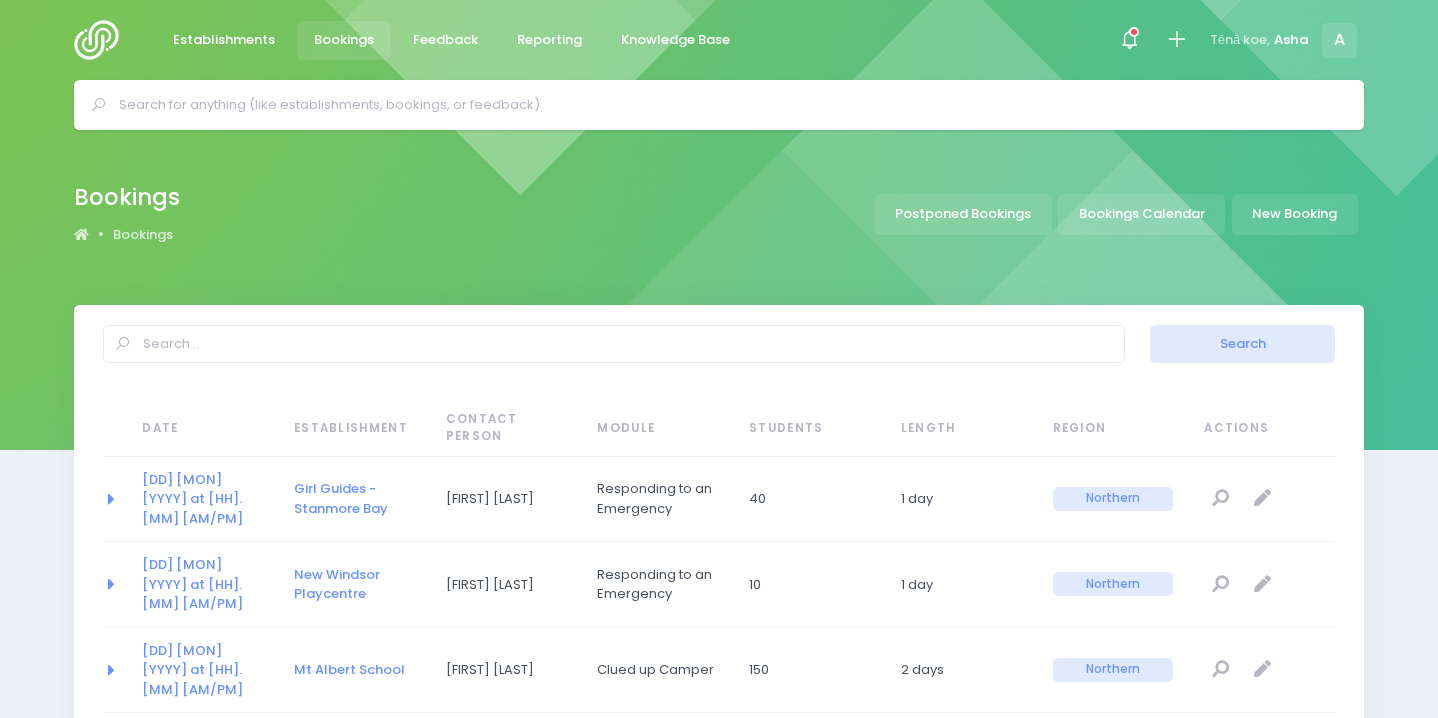 scroll, scrollTop: 0, scrollLeft: 0, axis: both 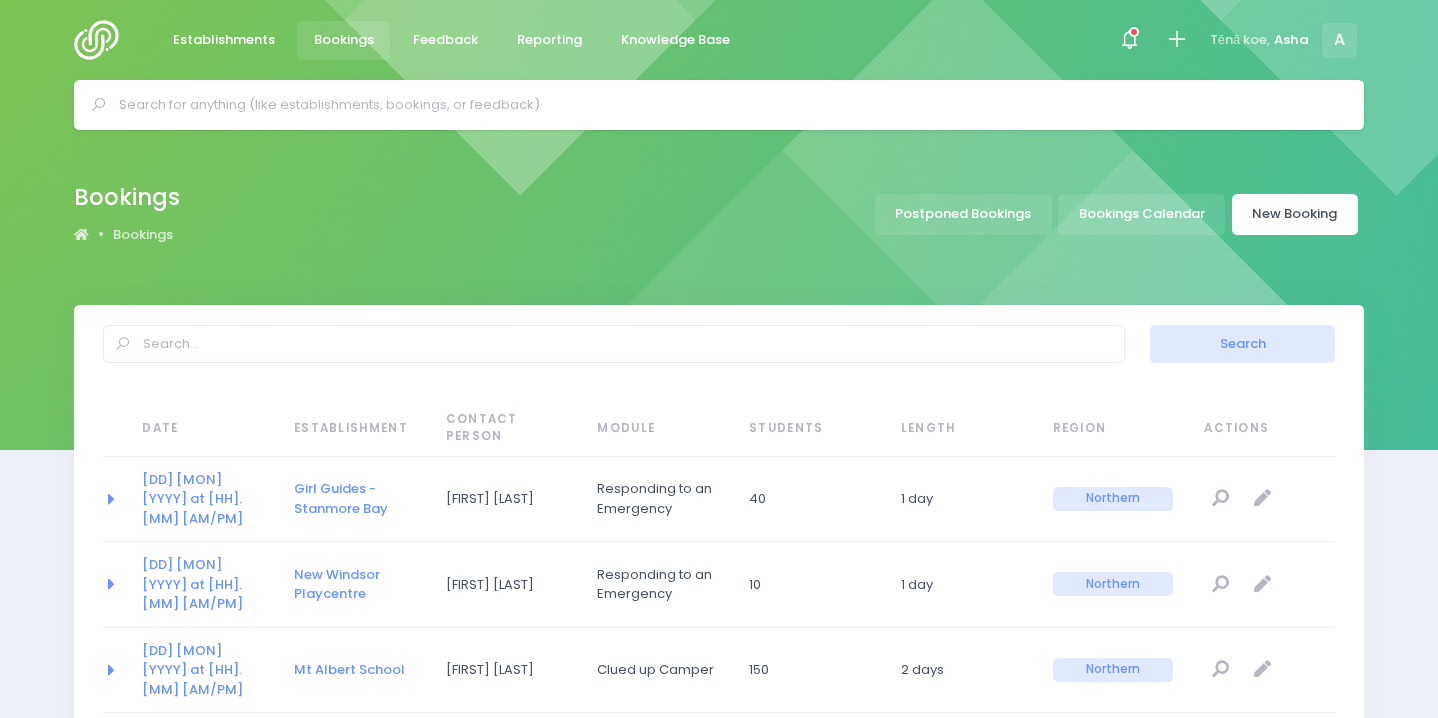 click on "New Booking" at bounding box center (1295, 214) 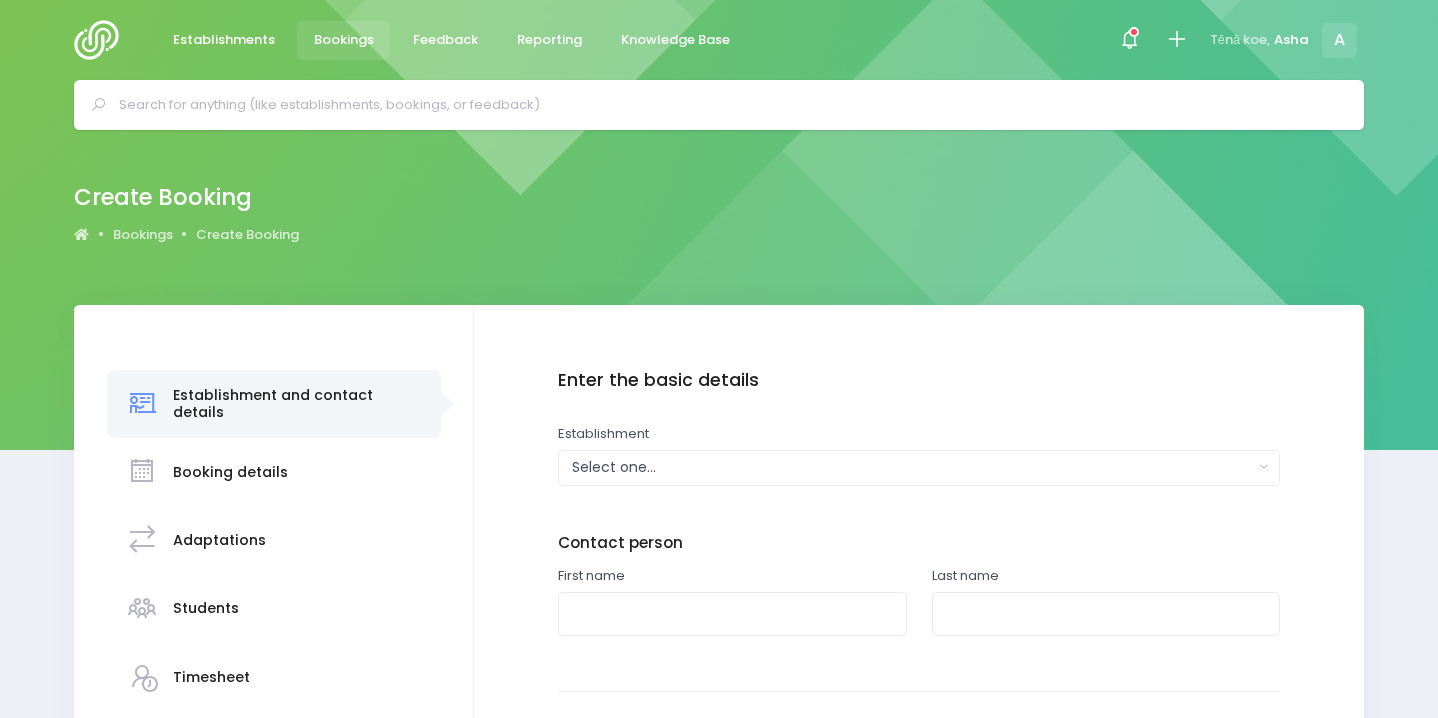 scroll, scrollTop: 0, scrollLeft: 0, axis: both 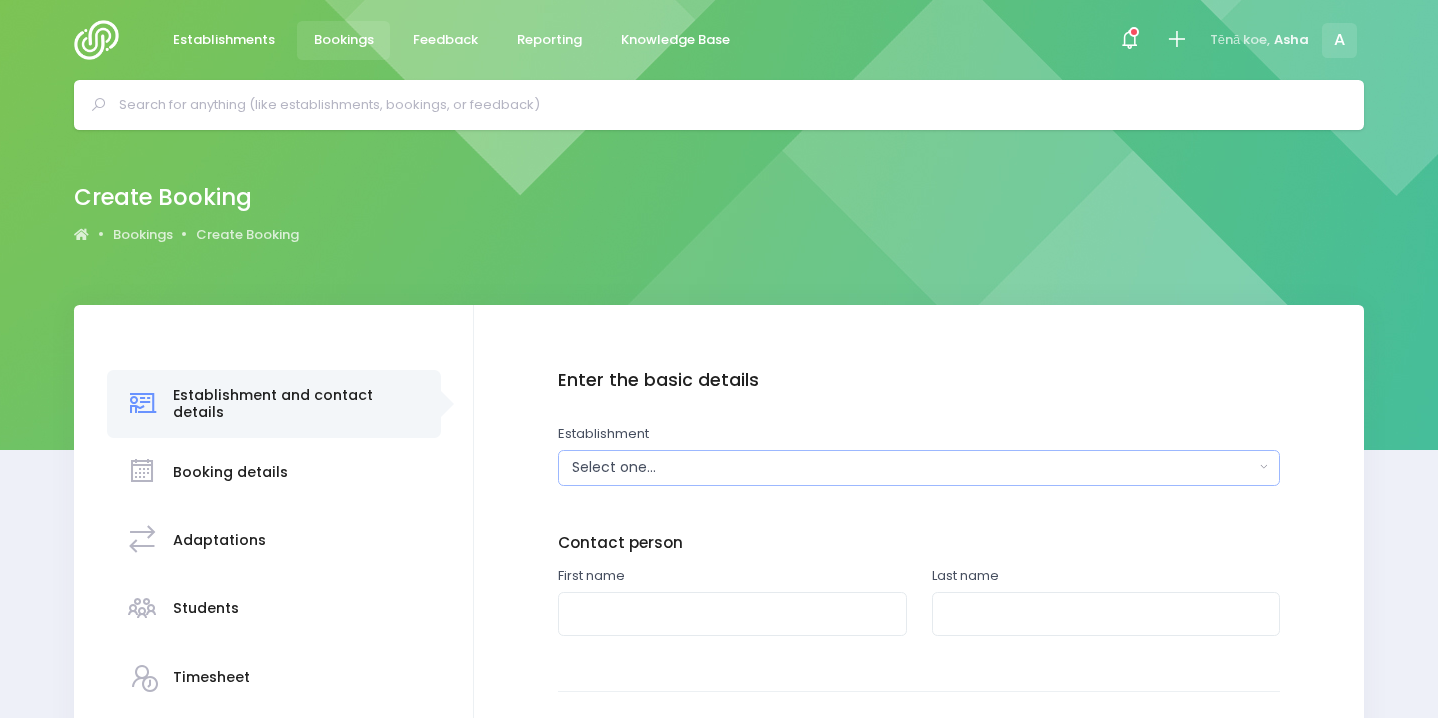 click on "Select one..." at bounding box center (913, 467) 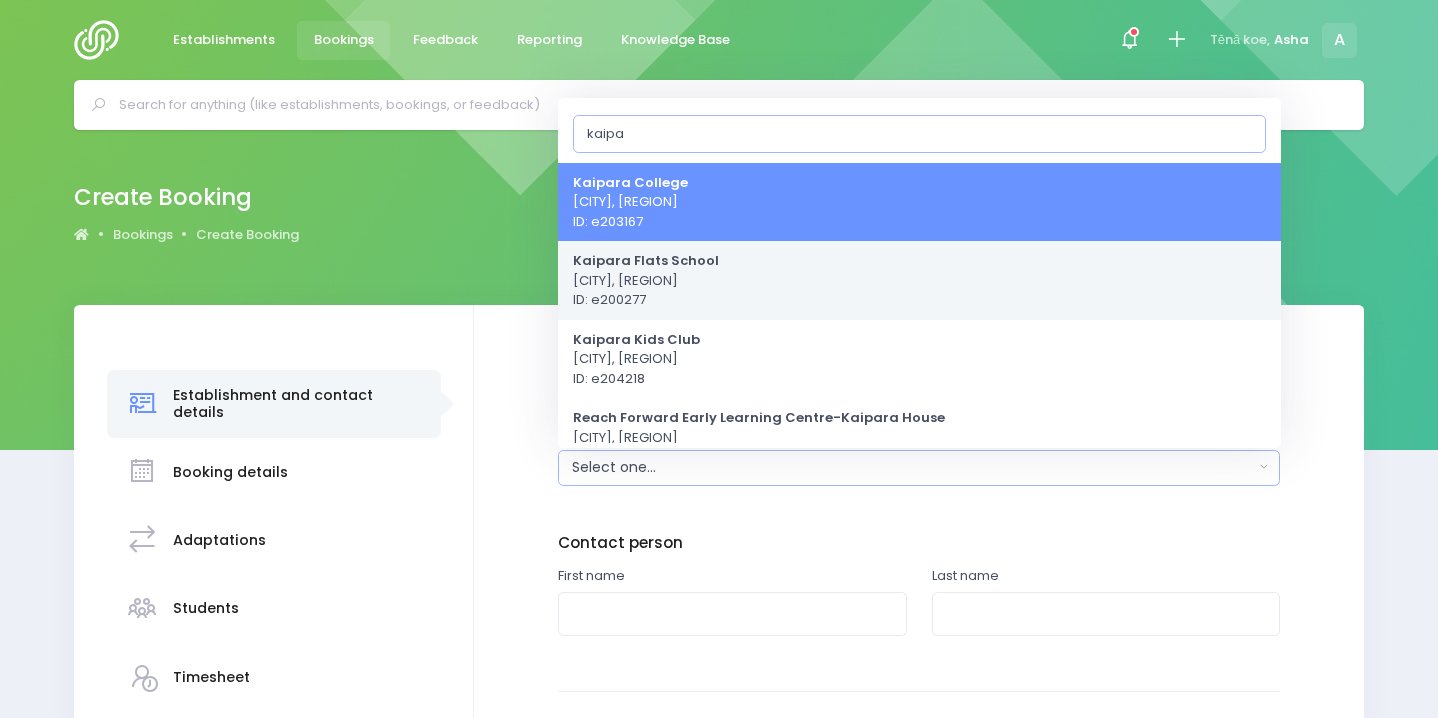 type on "kaipa" 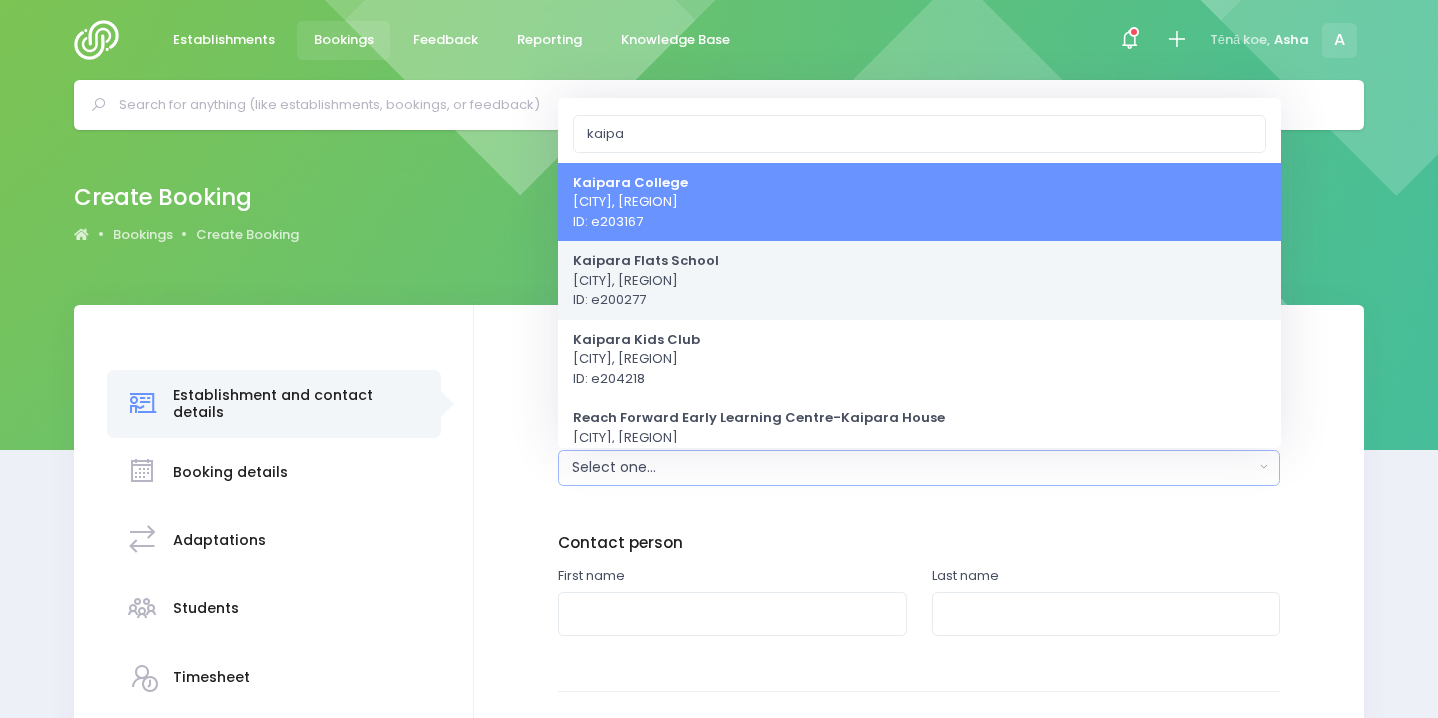 click on "[SCHOOL_NAME] [CITY], [REGION] [ID_TYPE]: [ID_VALUE]" at bounding box center (646, 280) 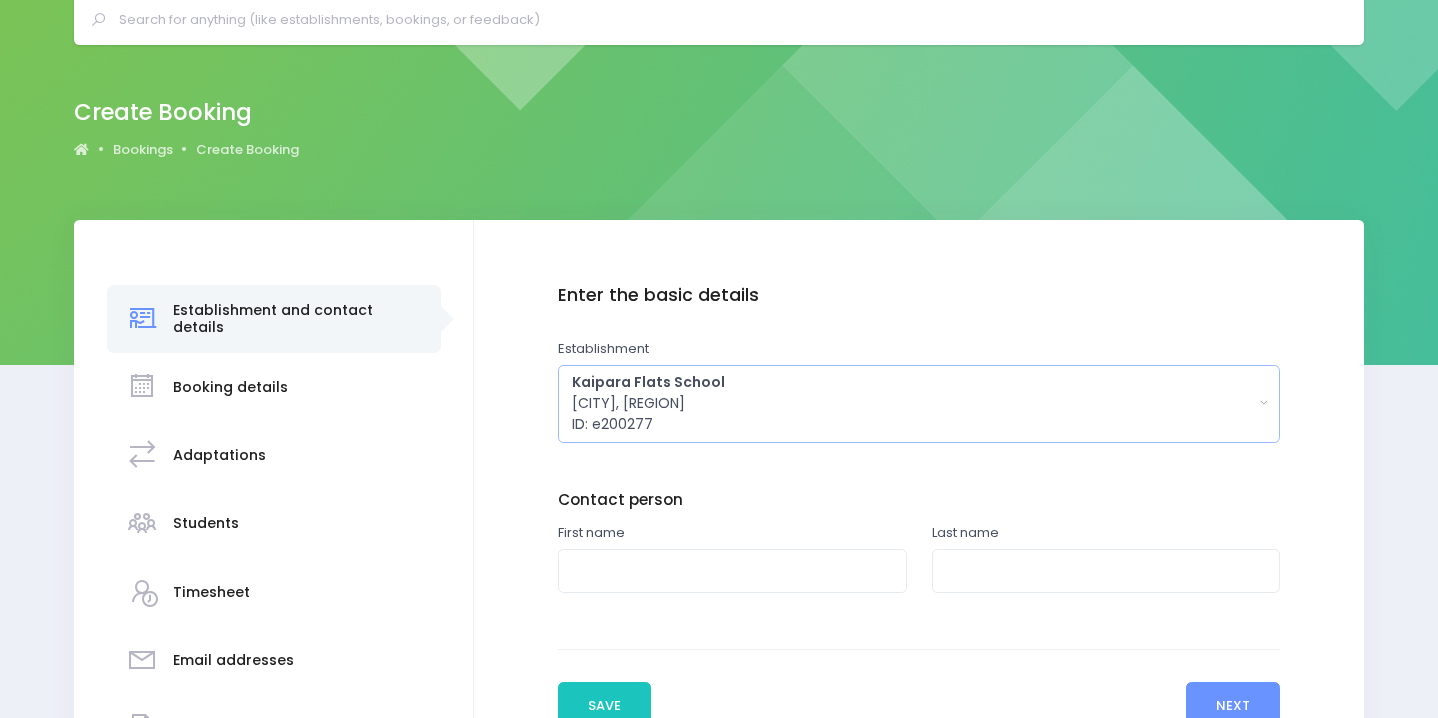 scroll, scrollTop: 220, scrollLeft: 0, axis: vertical 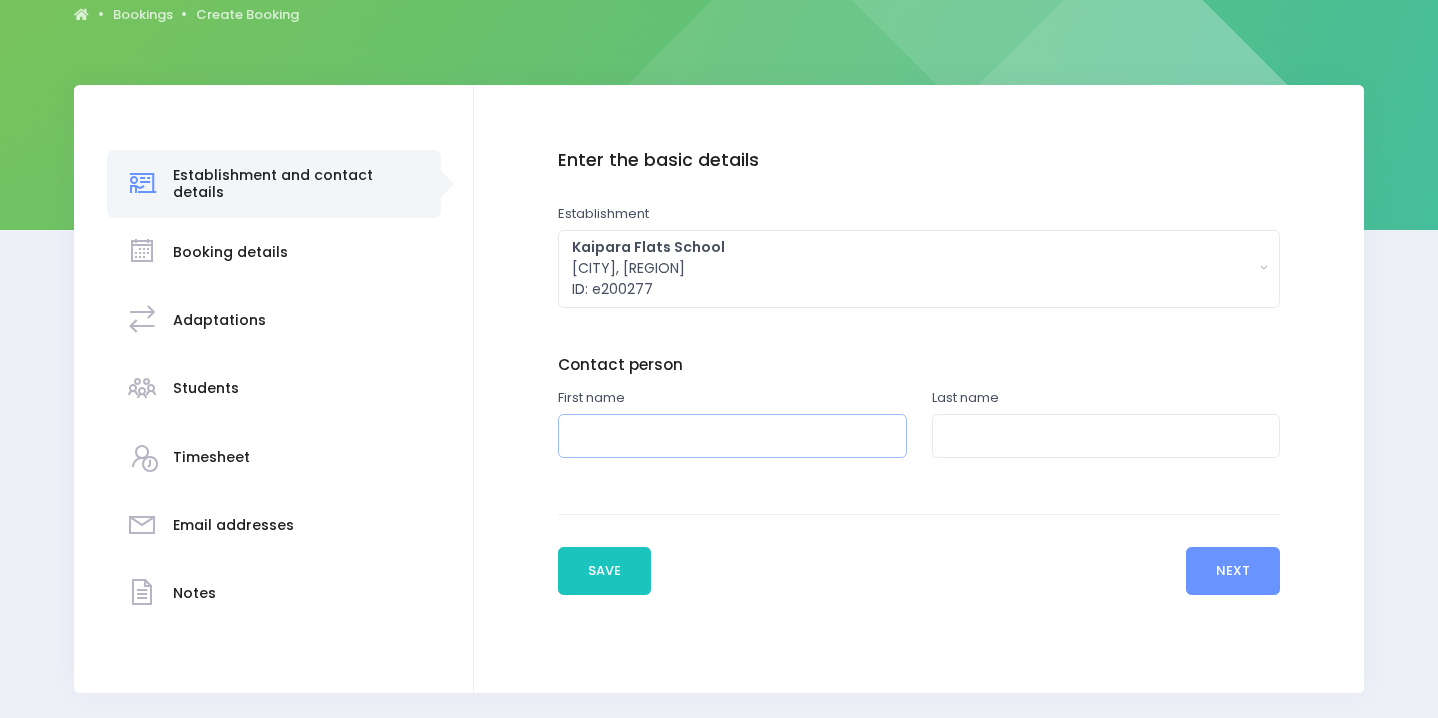 click at bounding box center [732, 436] 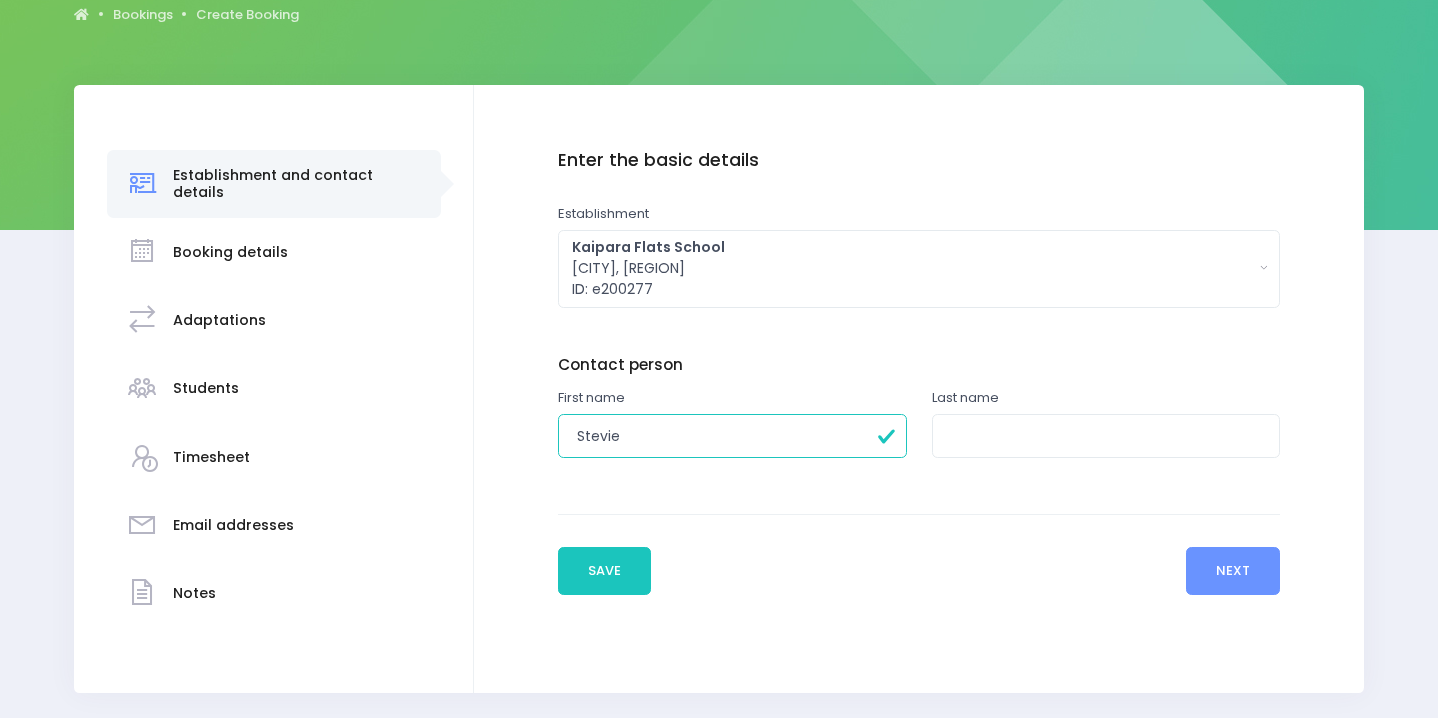type on "Stevie" 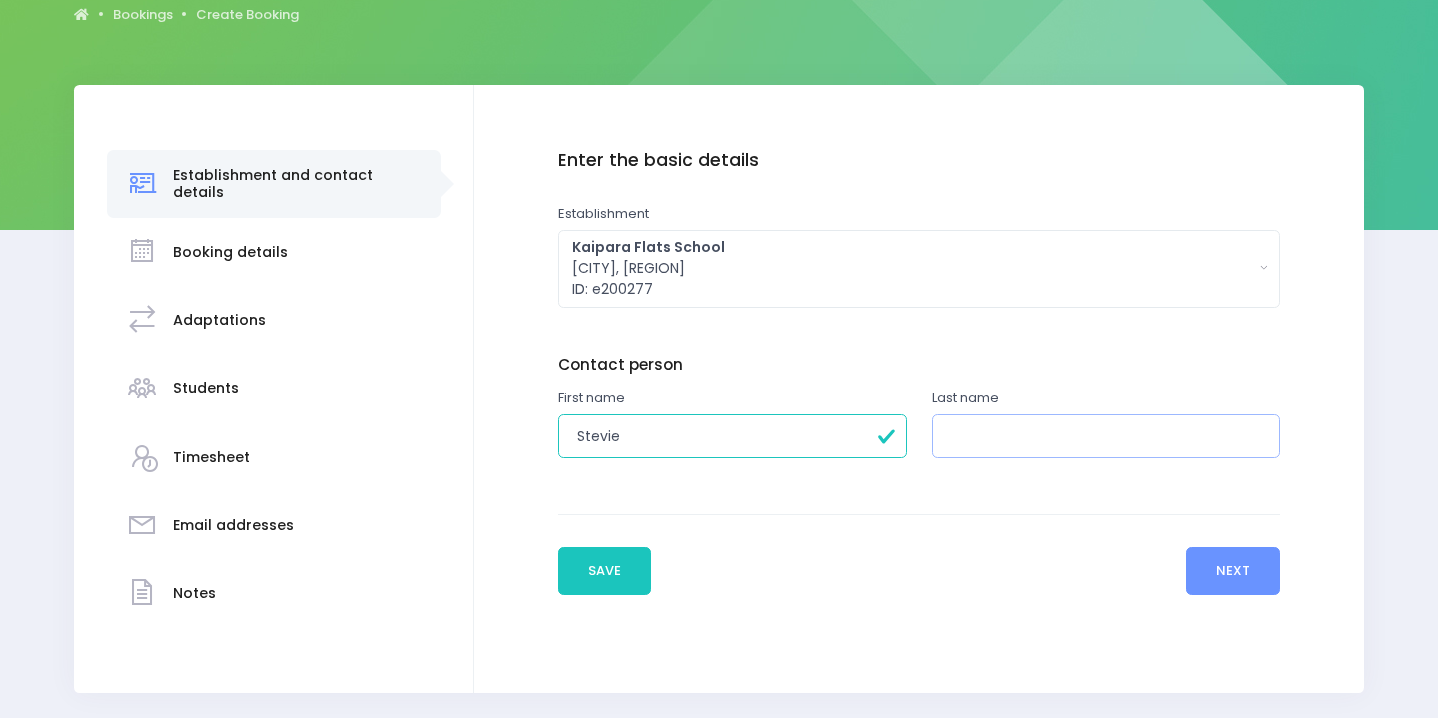 click at bounding box center [1106, 436] 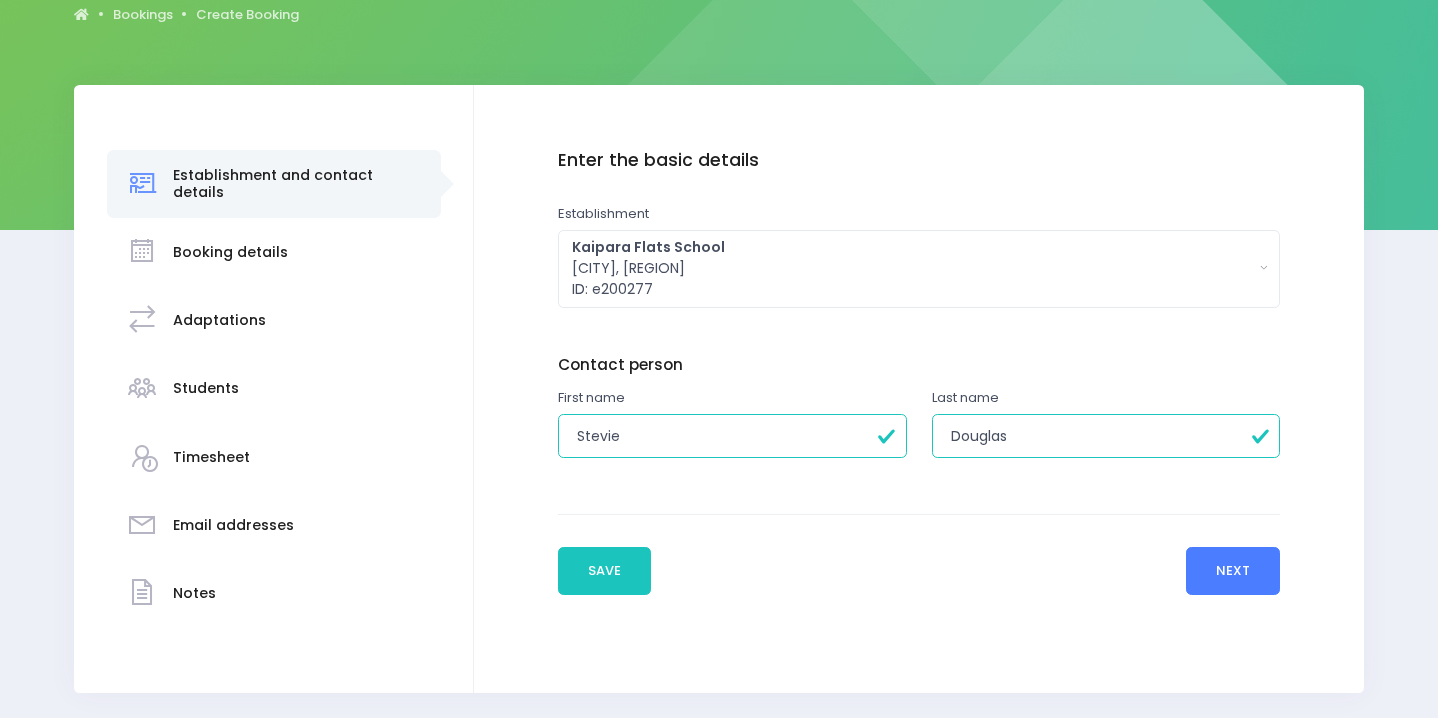 type on "Douglas" 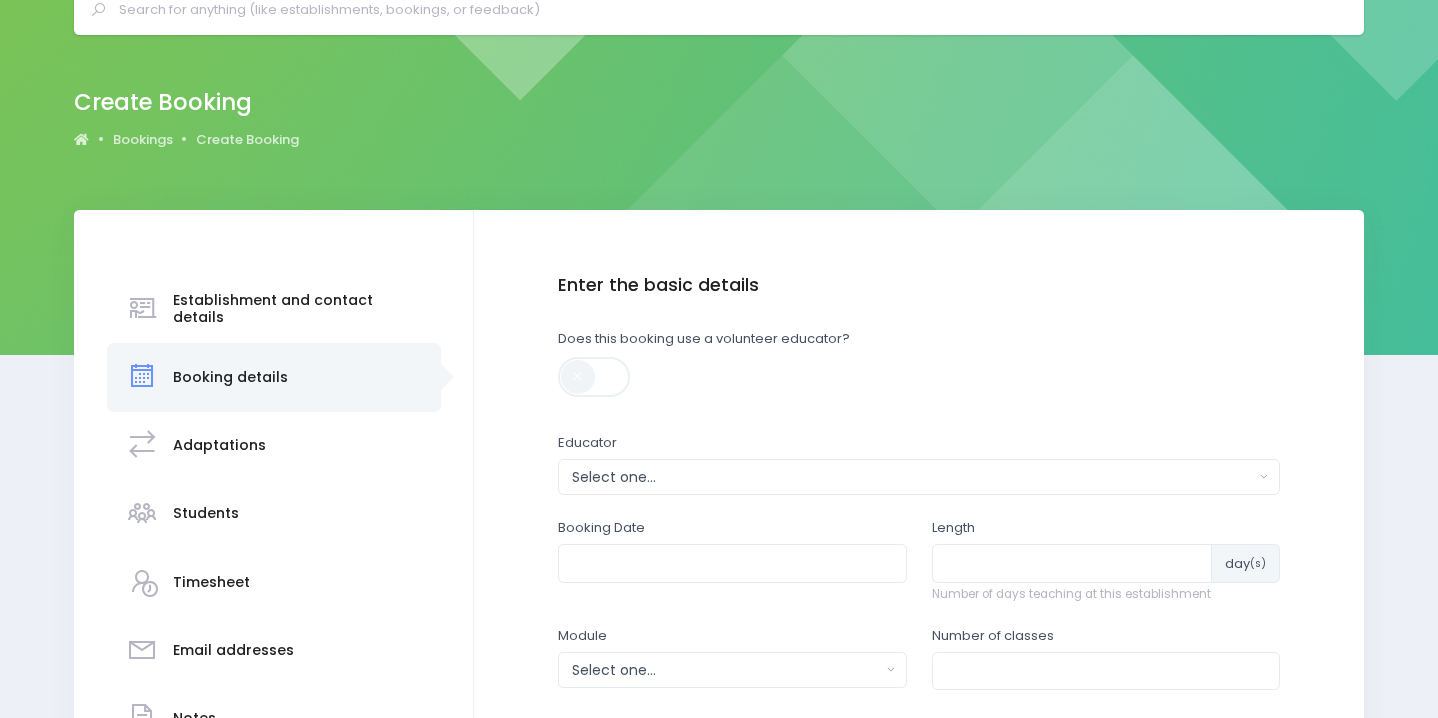 scroll, scrollTop: 152, scrollLeft: 0, axis: vertical 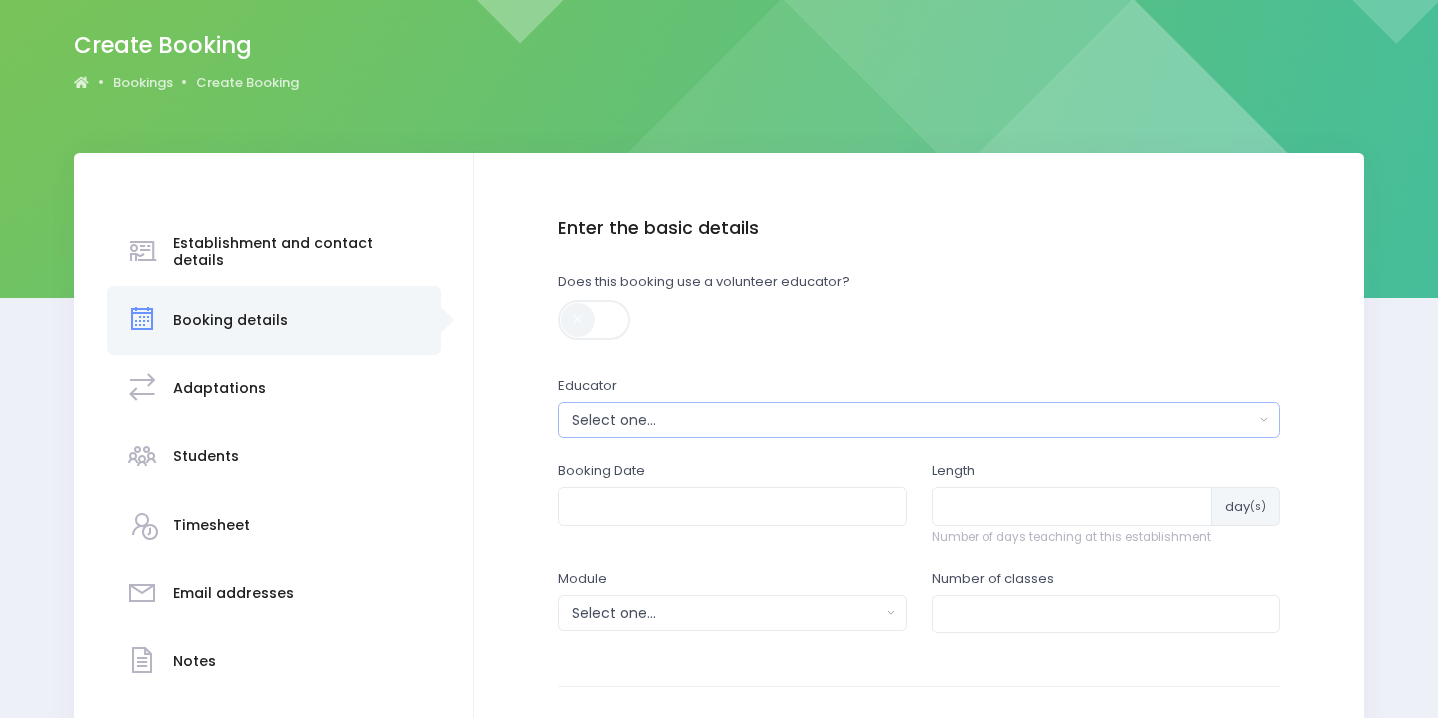 click on "Select one..." at bounding box center (913, 420) 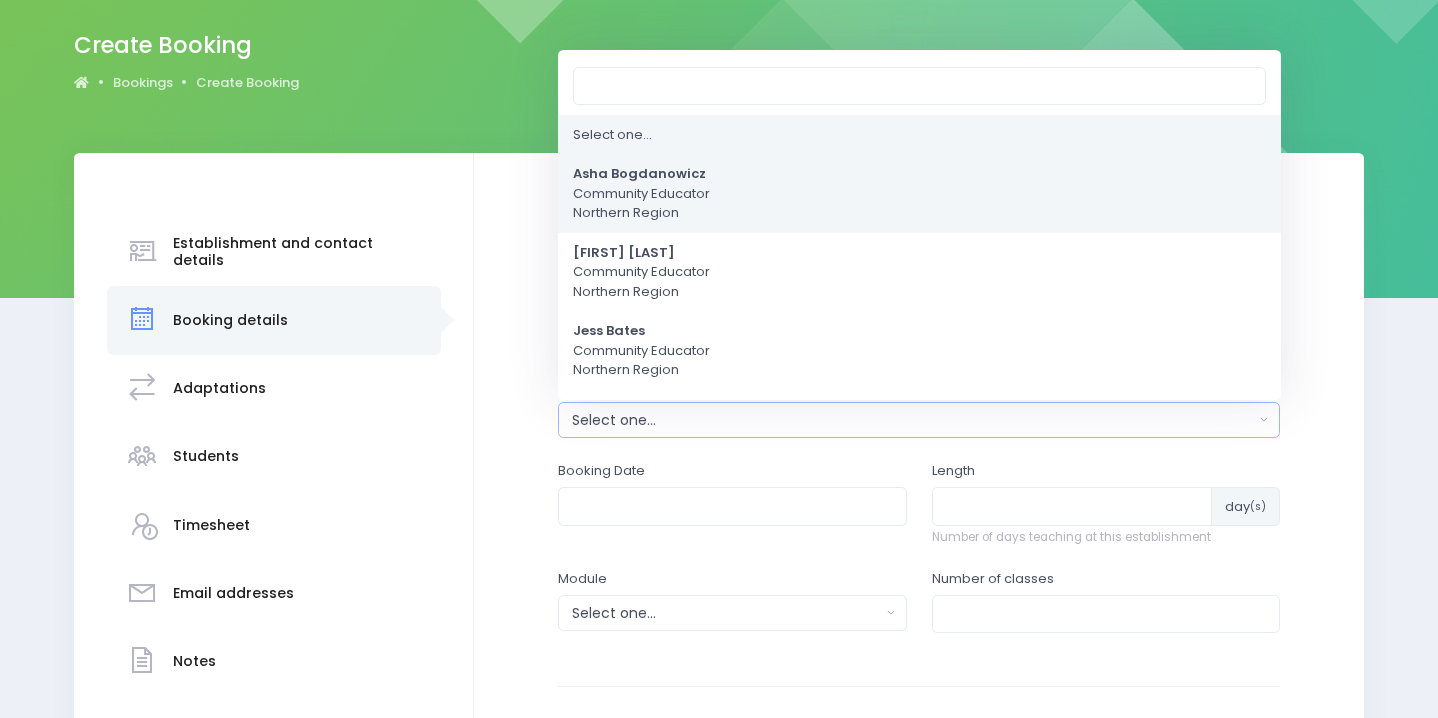 click on "Asha Bogdanowicz" at bounding box center [639, 174] 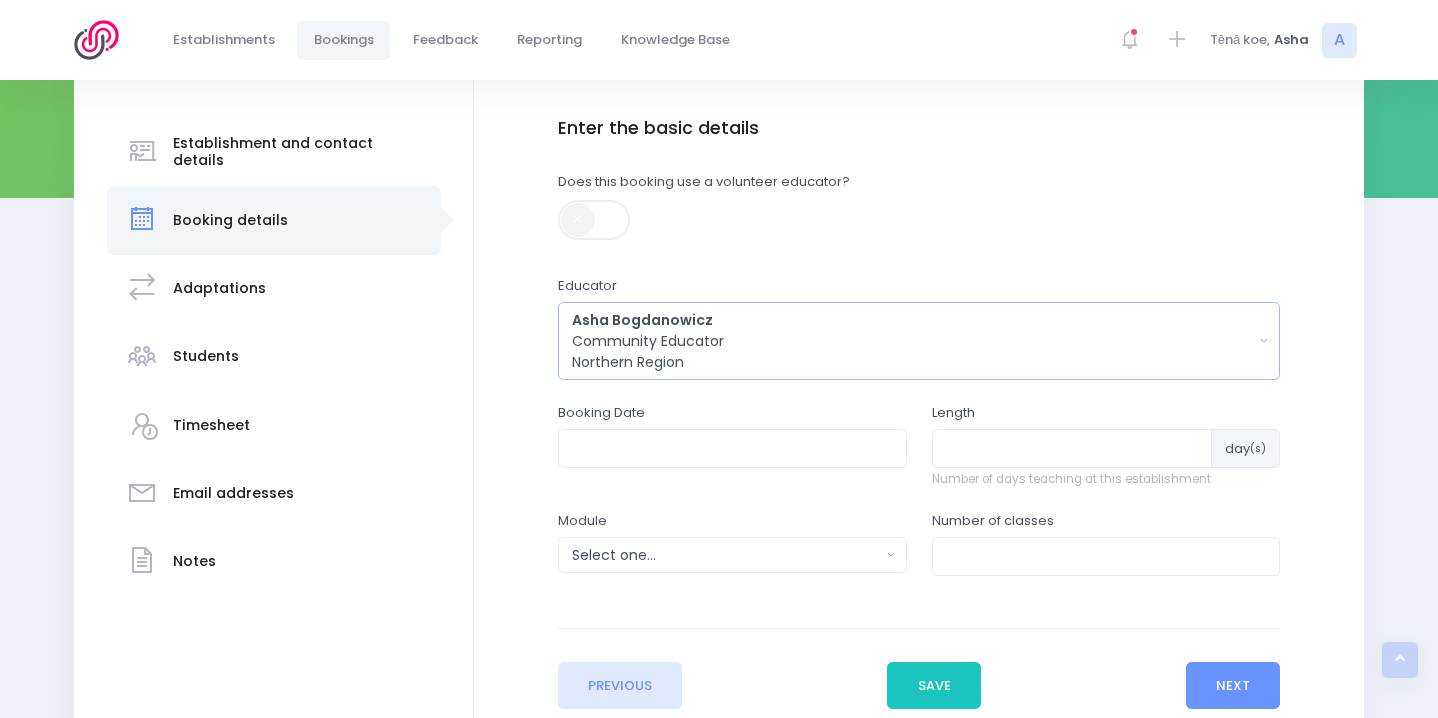 scroll, scrollTop: 303, scrollLeft: 0, axis: vertical 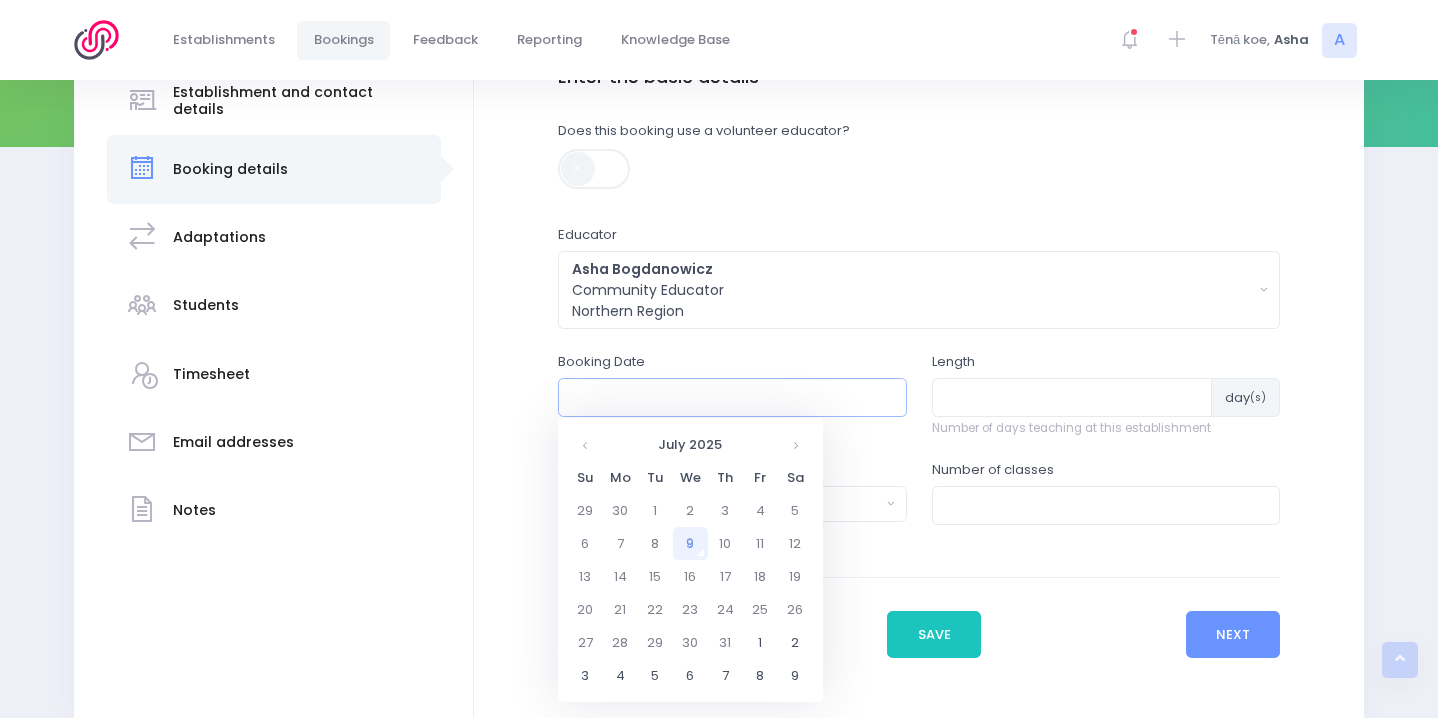 click at bounding box center (732, 397) 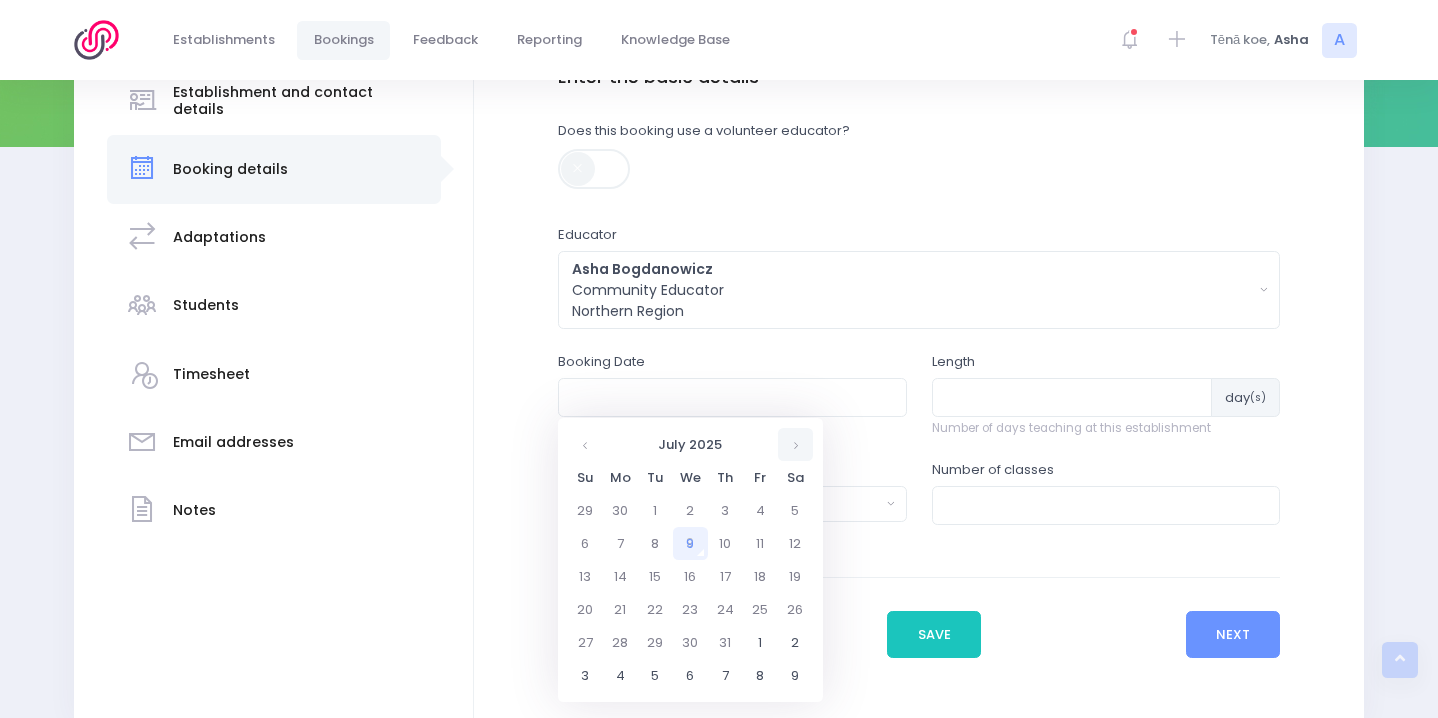 click at bounding box center [795, 444] 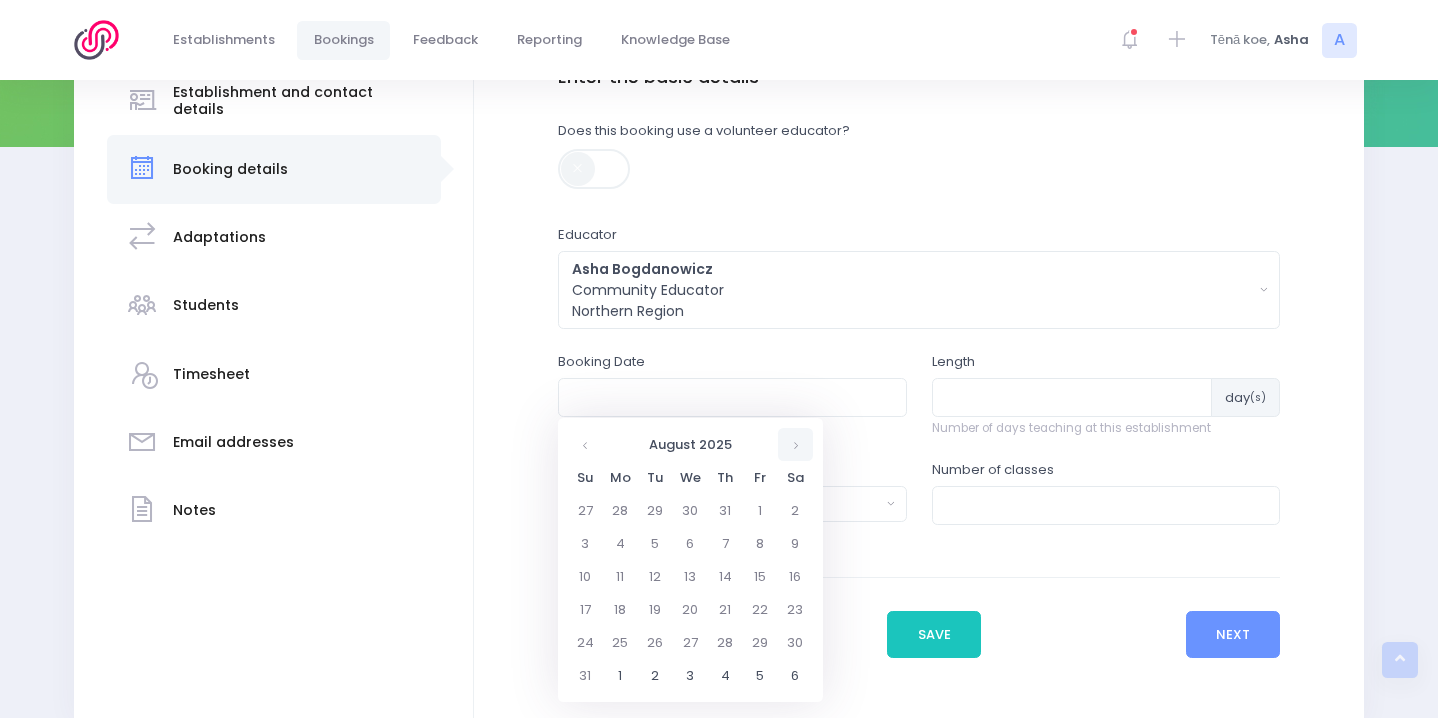 click at bounding box center [795, 444] 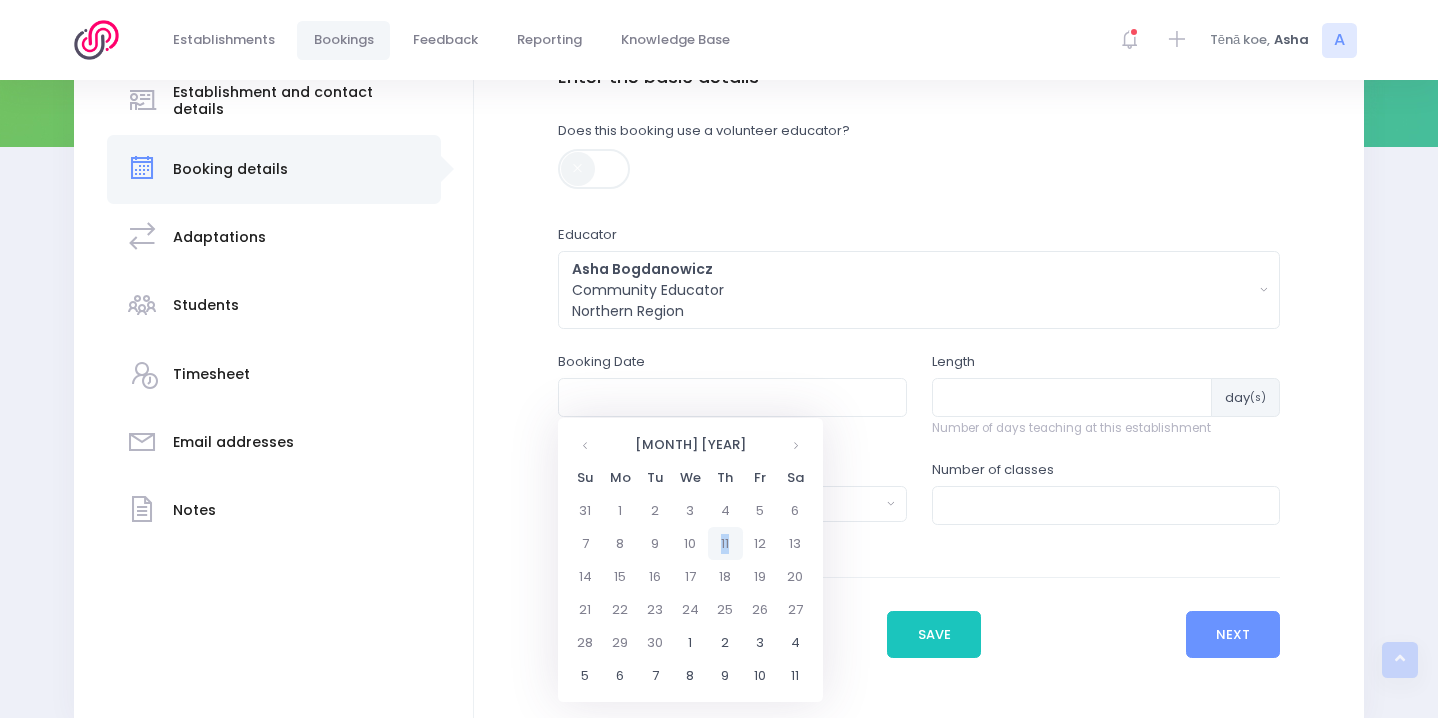 click on "11" at bounding box center (725, 510) 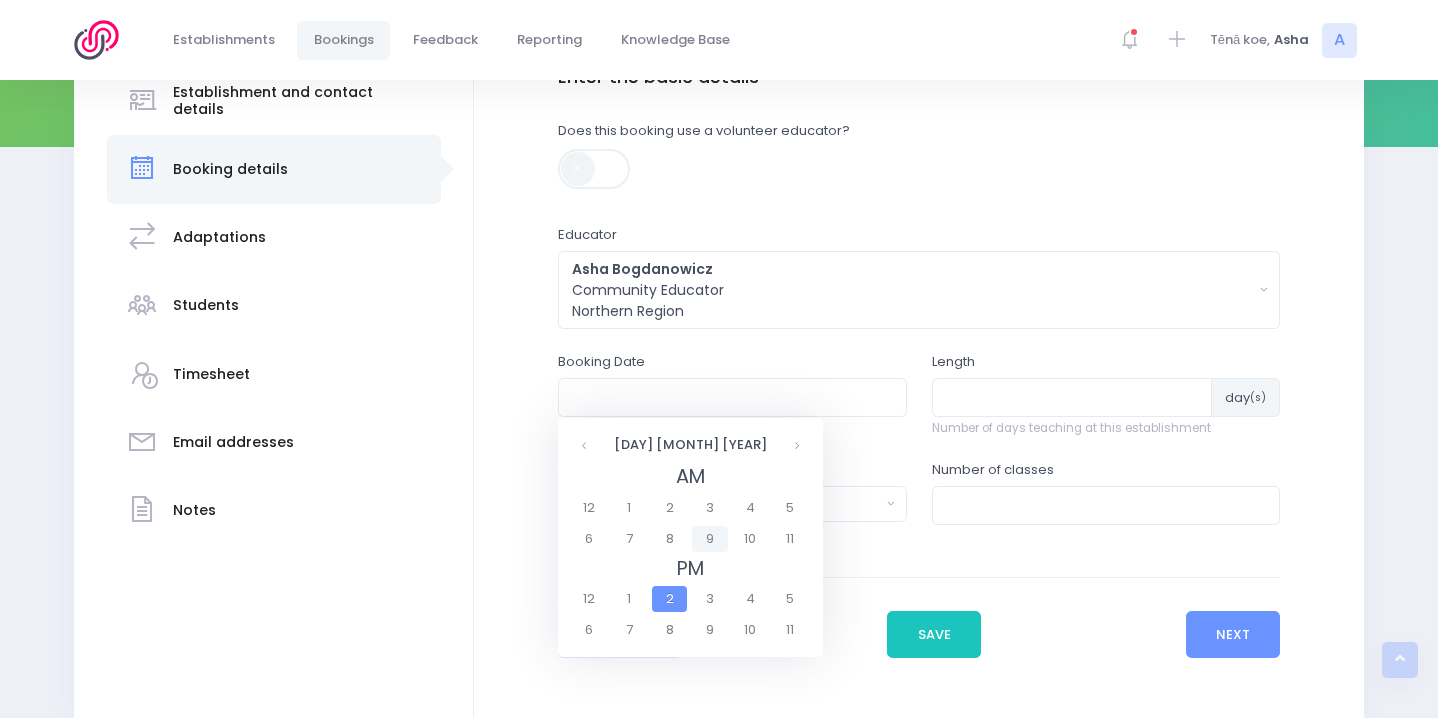 click on "9" at bounding box center [709, 539] 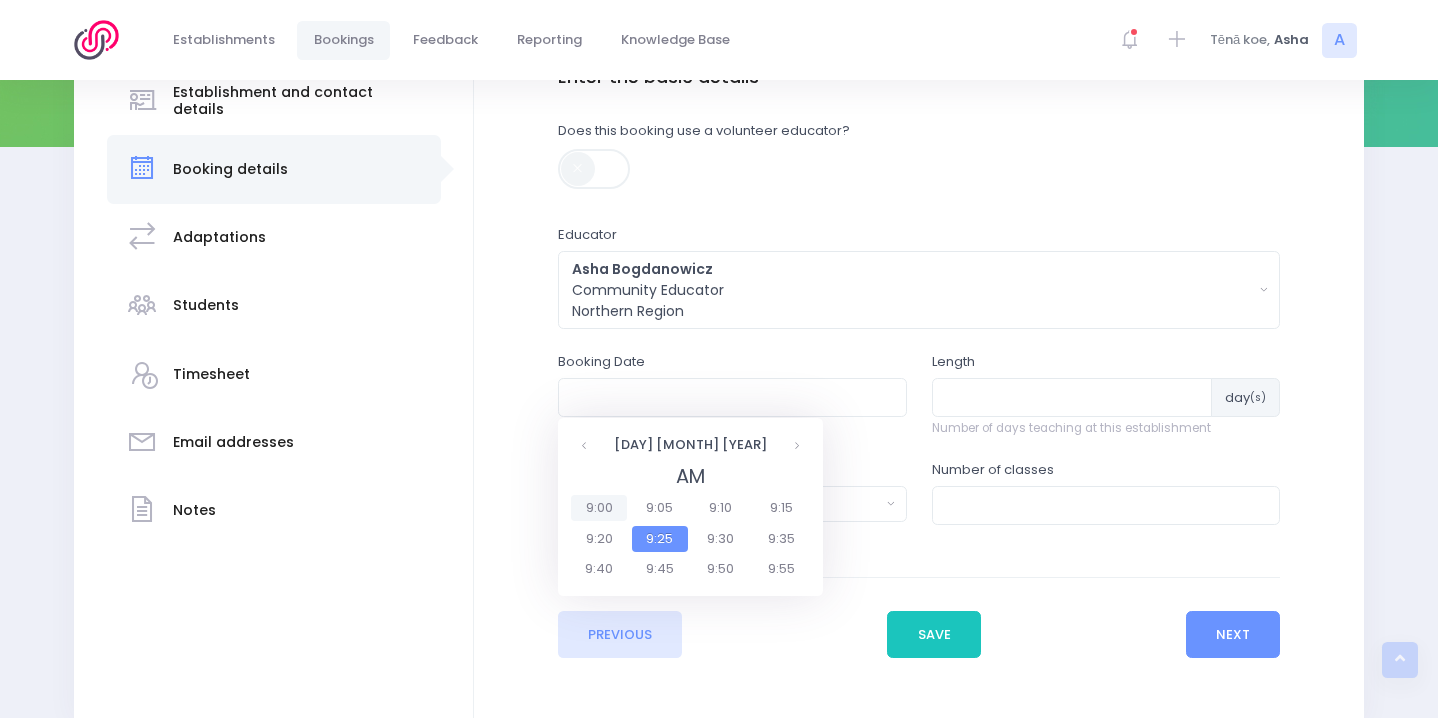 click on "9:00" at bounding box center [599, 508] 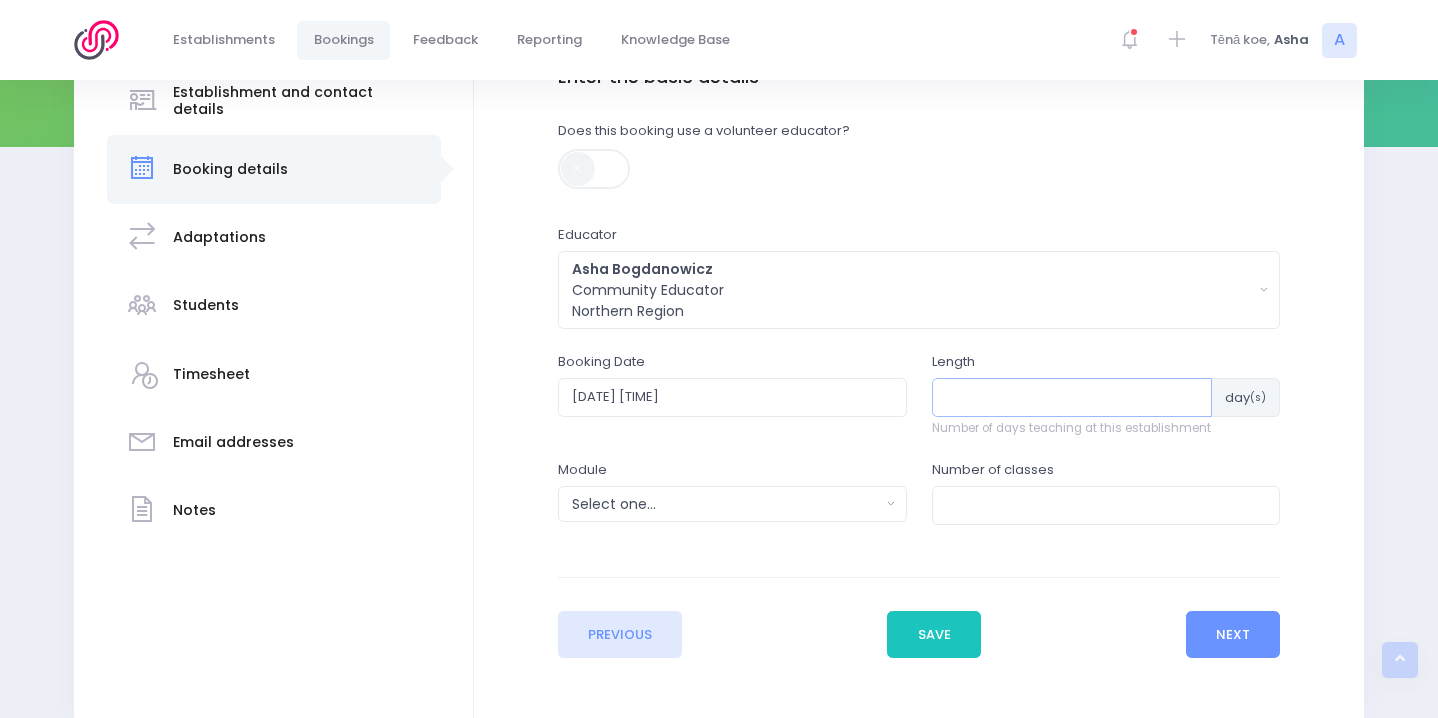 click at bounding box center (1072, 397) 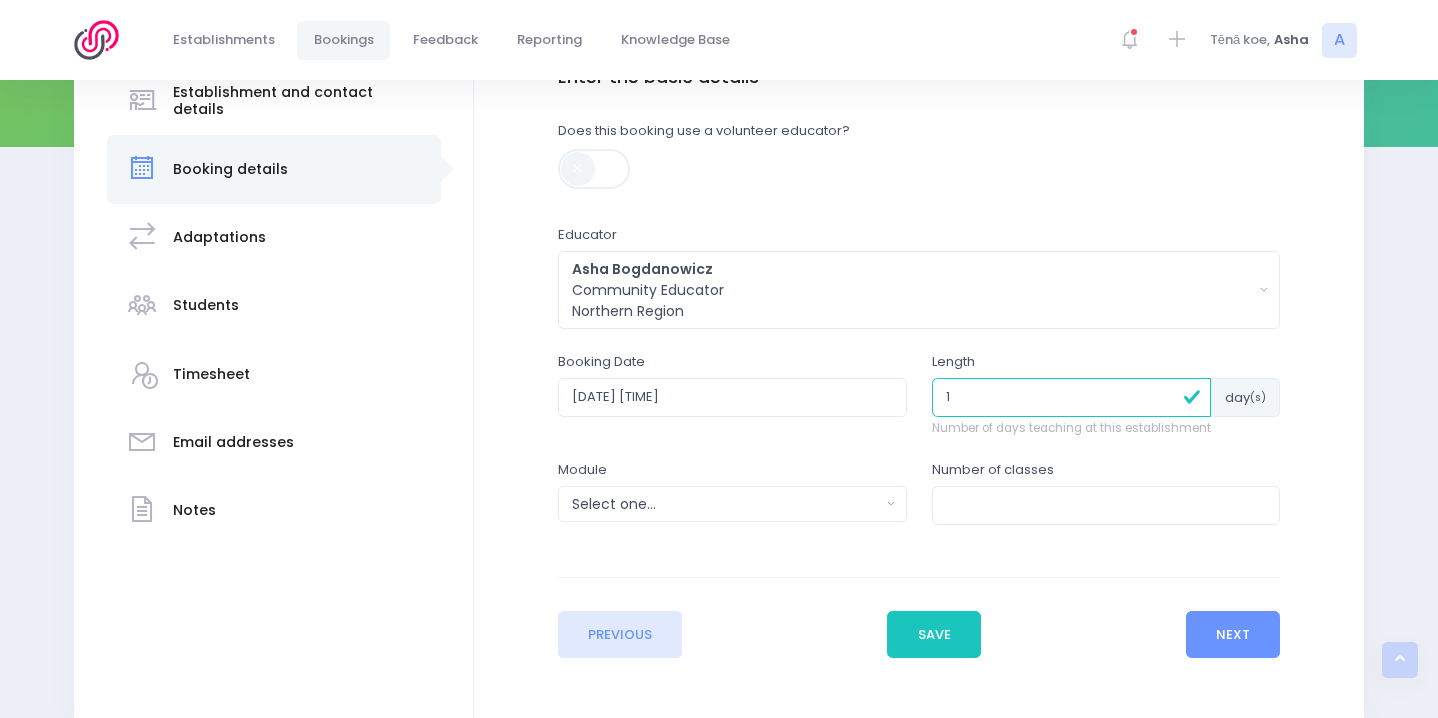 type on "1" 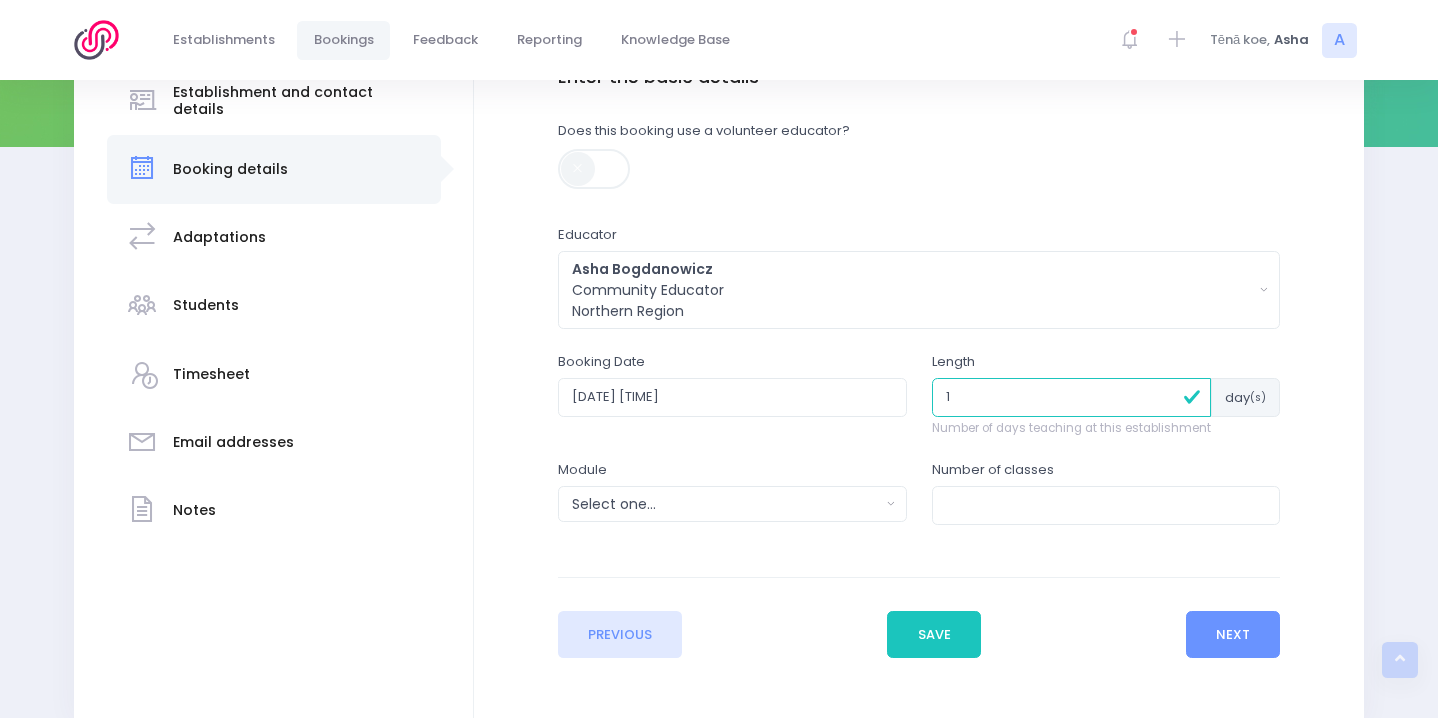click on "Module
Select one...
Clued up Camper
Community Education
Community Education - Keeping Safe
3S4L - High Schools
Disaster Prepardness
Keeping Safe
Responding to an Emergency
Weaving Wellbeing" at bounding box center [732, 384] 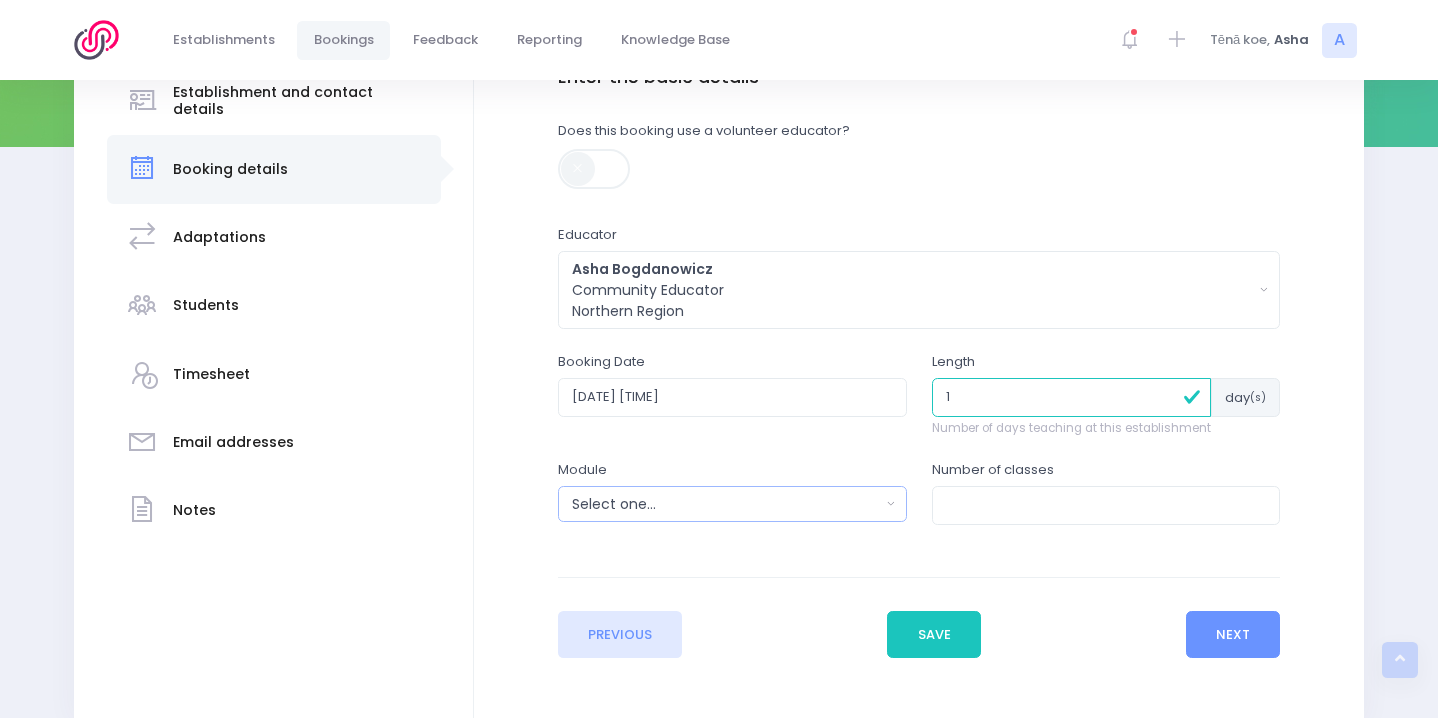 click on "Select one..." at bounding box center (726, 504) 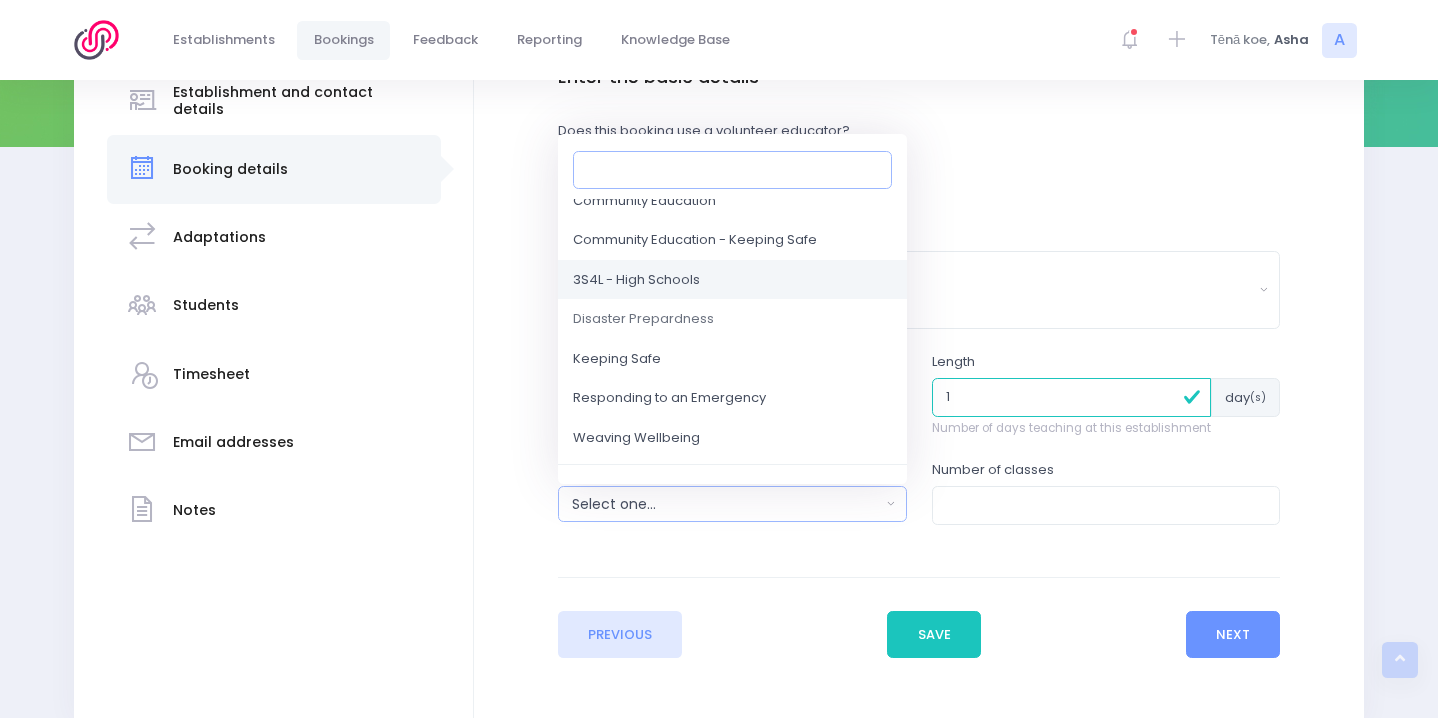 scroll, scrollTop: 131, scrollLeft: 0, axis: vertical 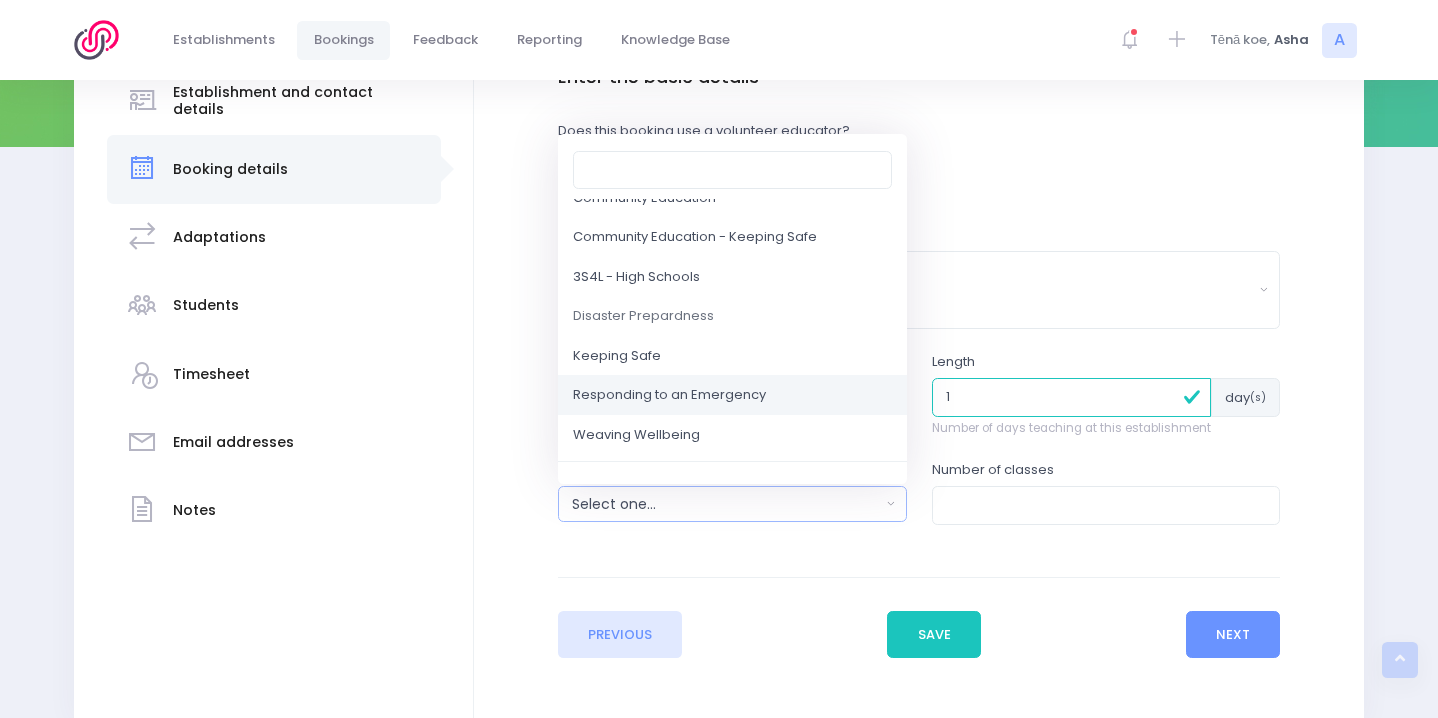click on "Responding to an Emergency" at bounding box center (732, 396) 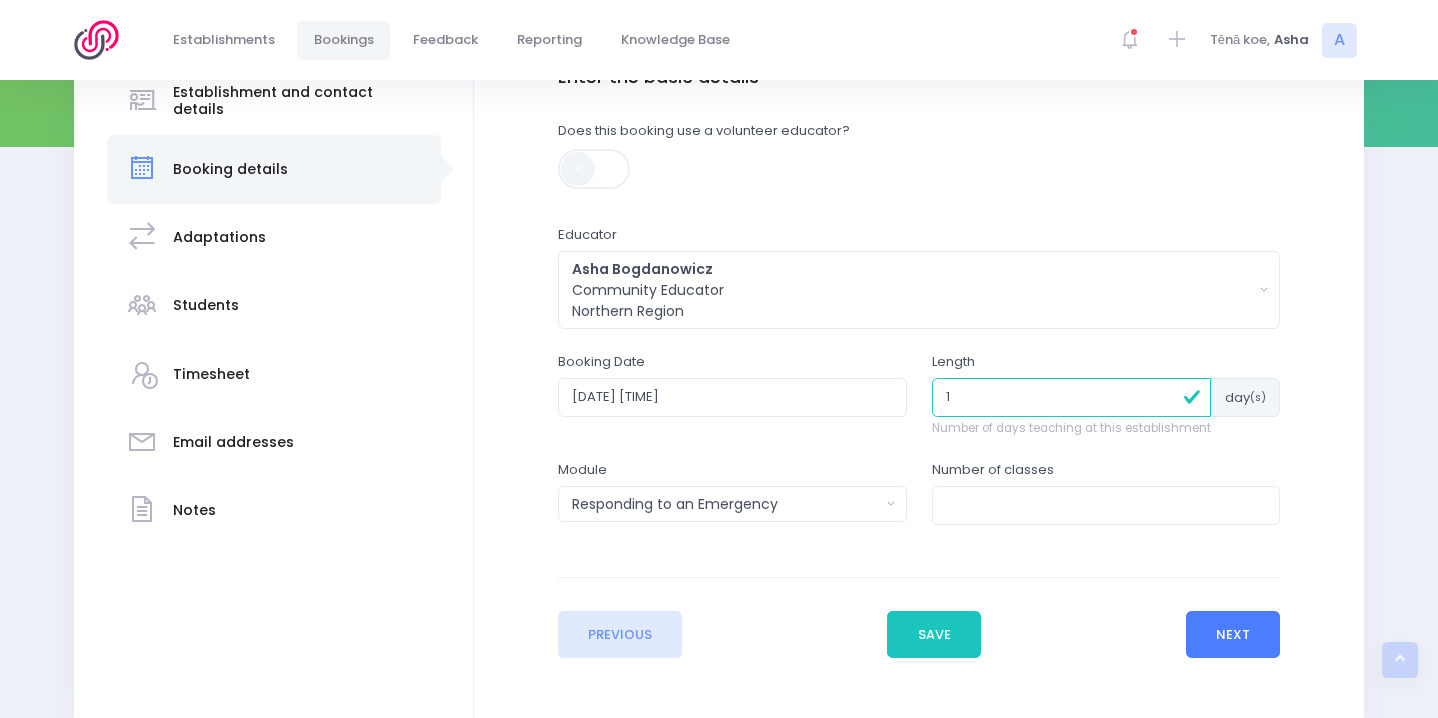 click on "Next" at bounding box center (1233, 635) 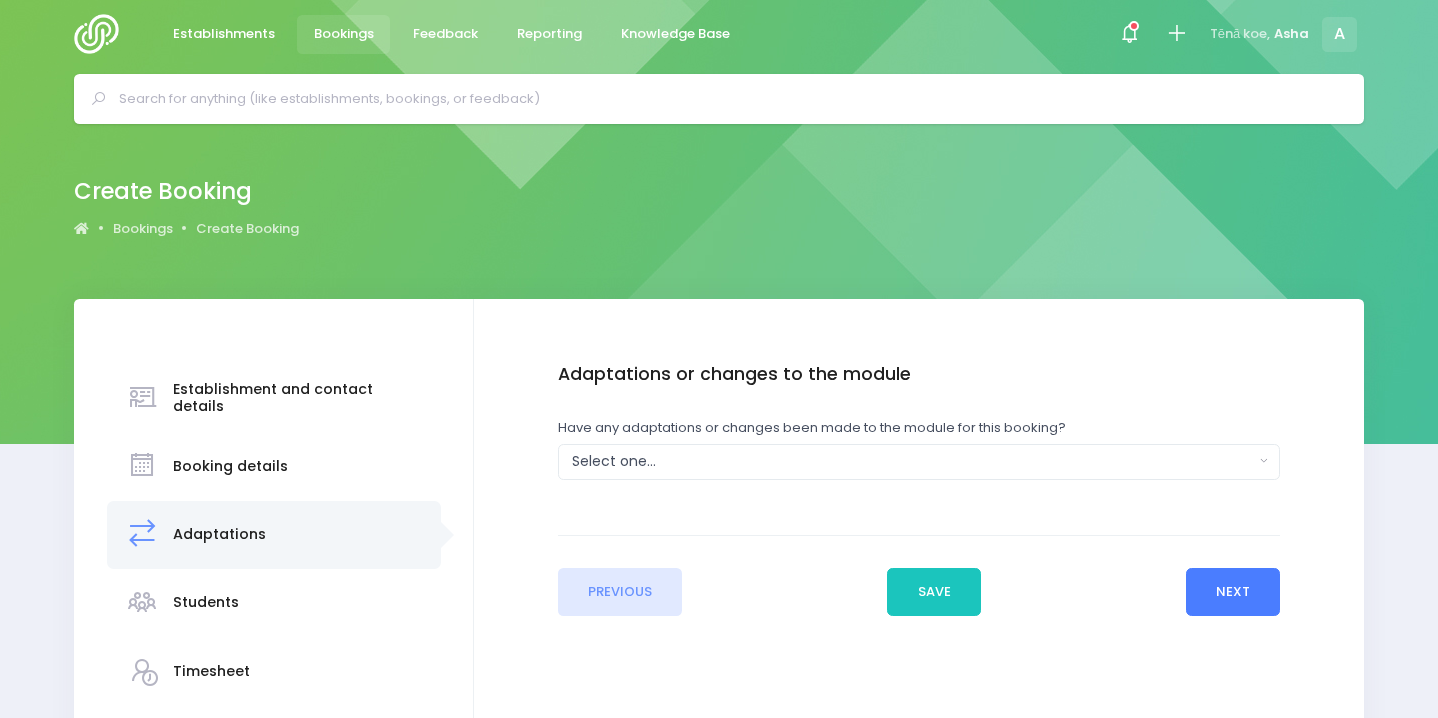 scroll, scrollTop: 17, scrollLeft: 0, axis: vertical 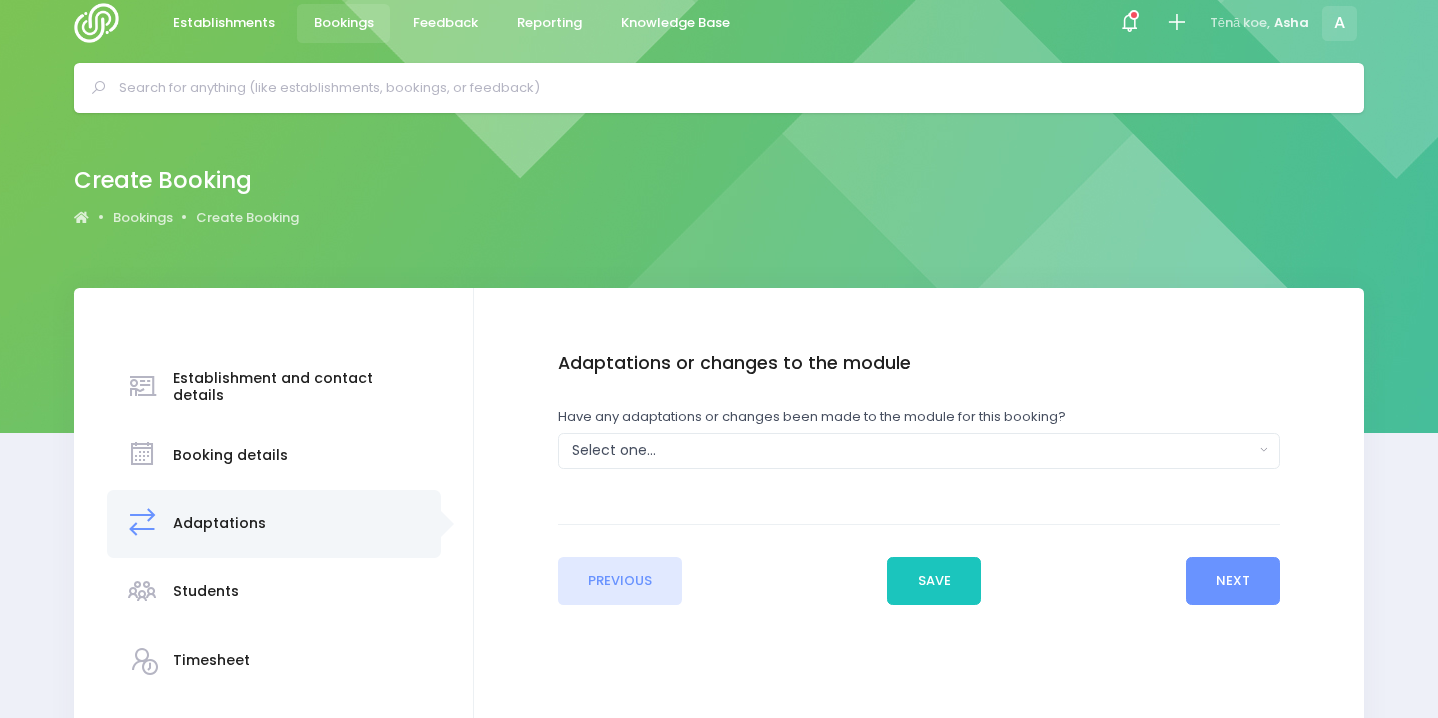 click on "Have any adaptations or changes been made to the module for this booking?
Yes
No
Didn't ask
Select one..." at bounding box center [0, 0] 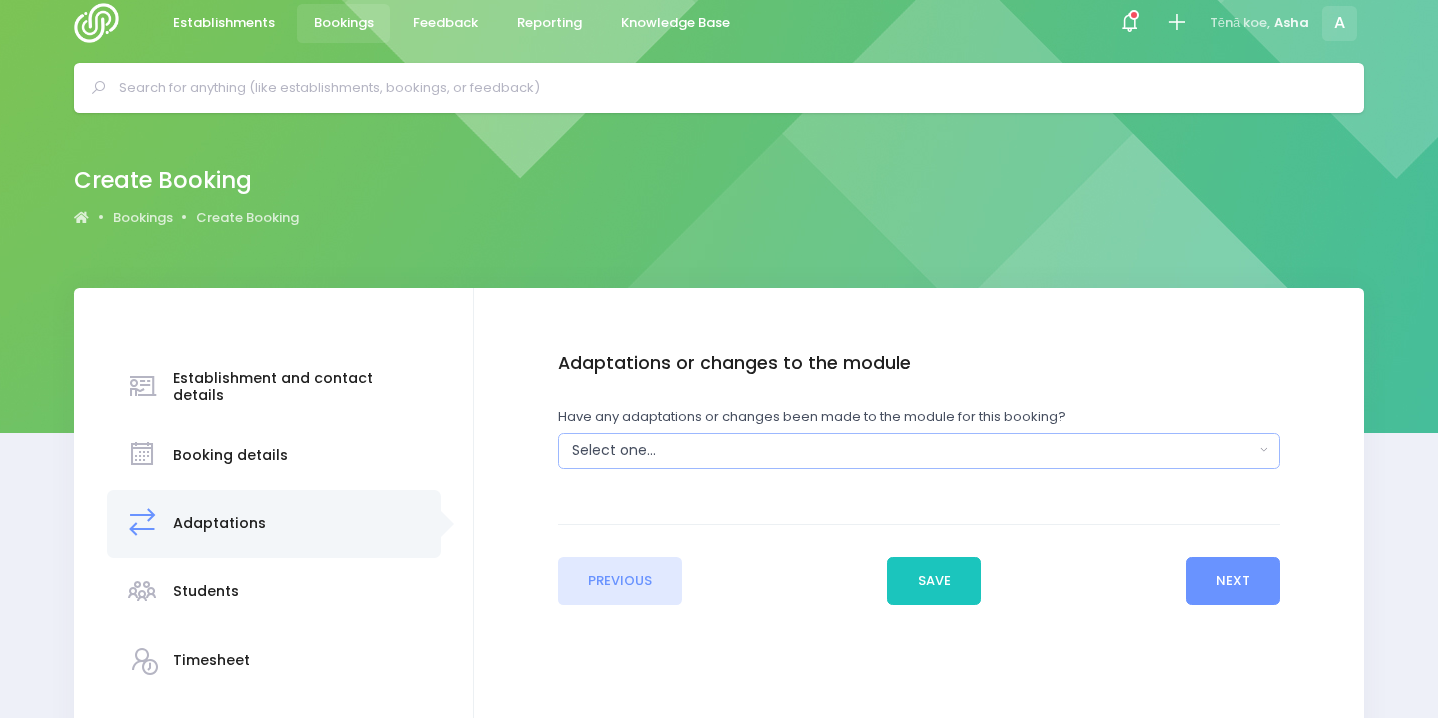 click on "Select one..." at bounding box center (919, 451) 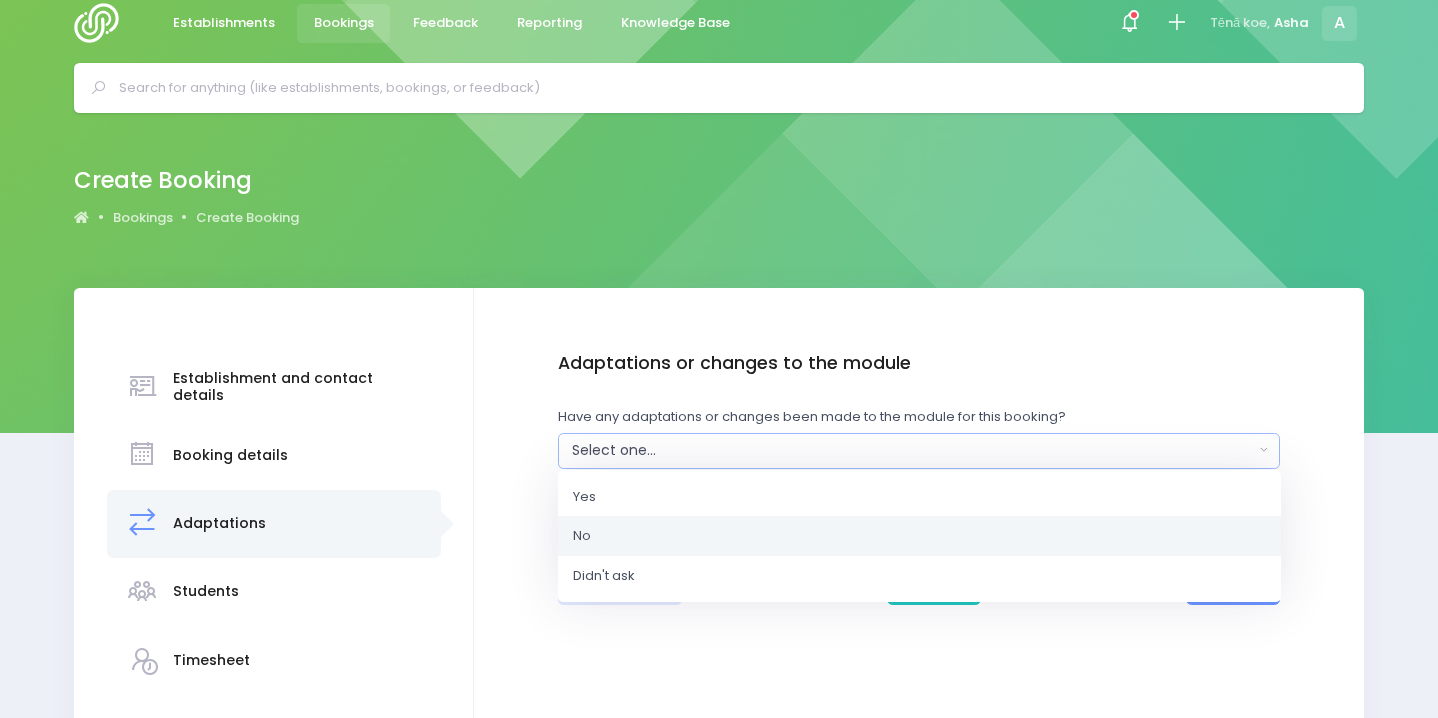 click on "No" at bounding box center [919, 536] 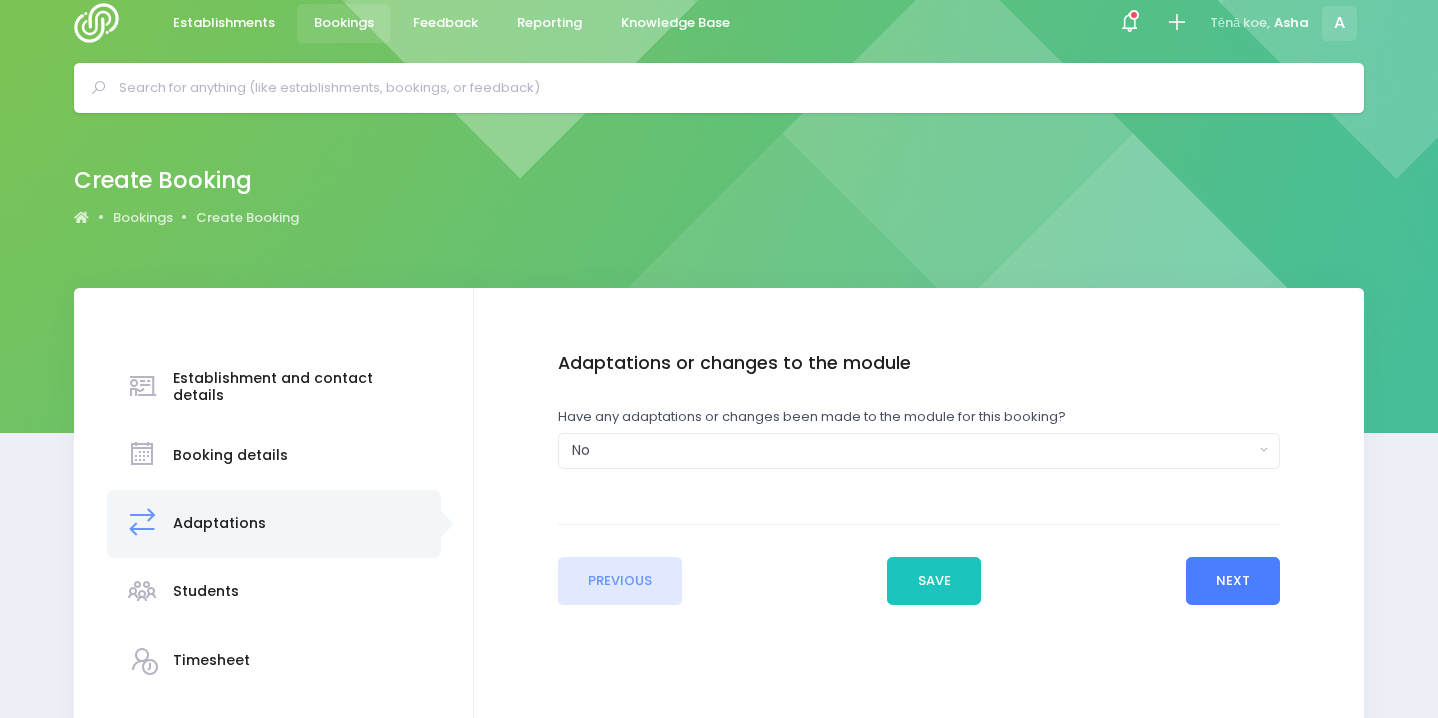 click on "Next" at bounding box center [1233, 581] 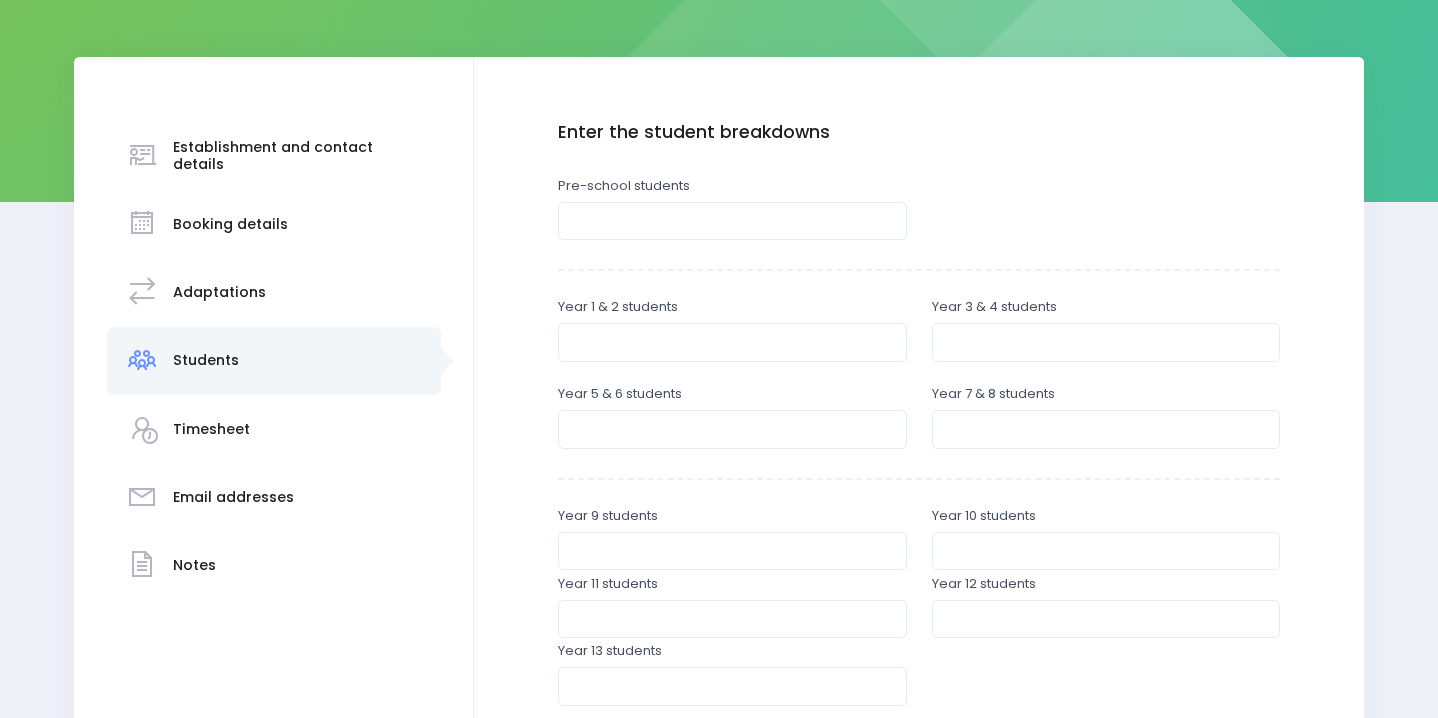scroll, scrollTop: 249, scrollLeft: 0, axis: vertical 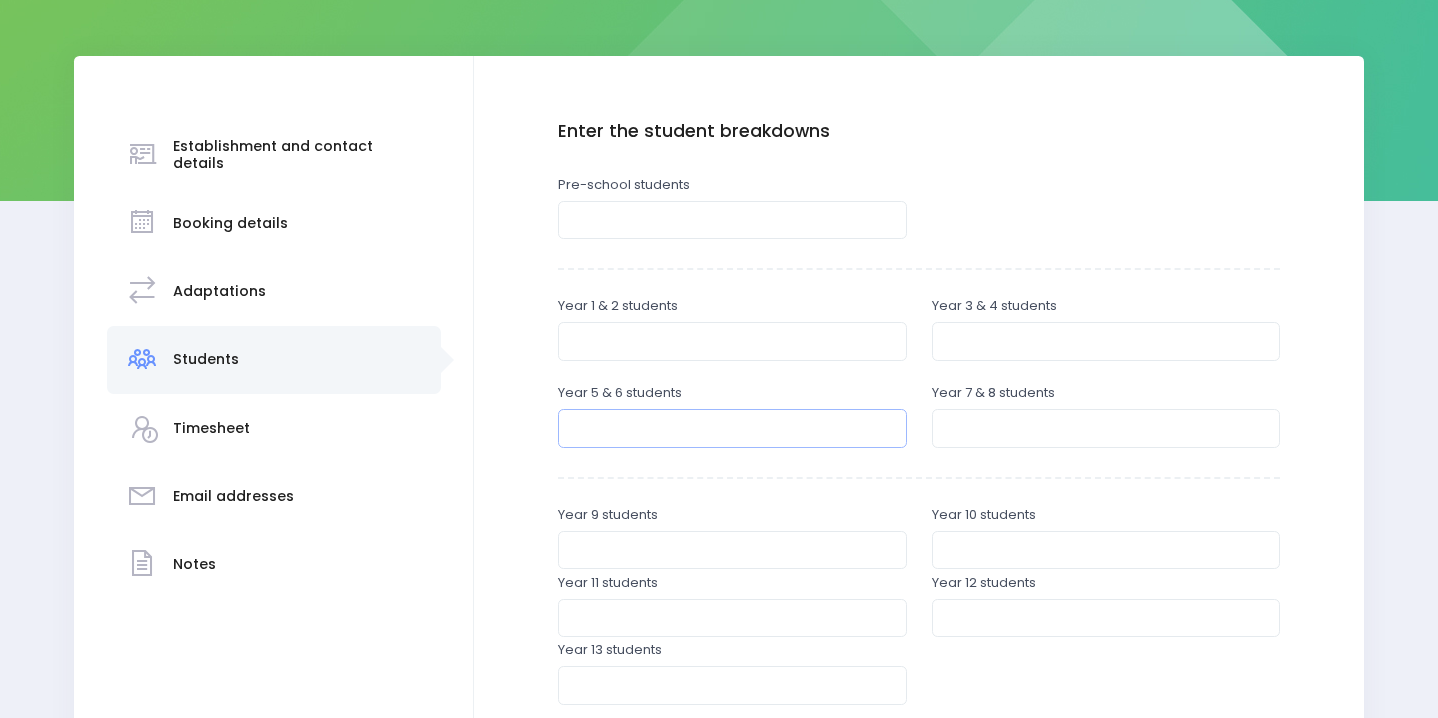 click at bounding box center (732, 428) 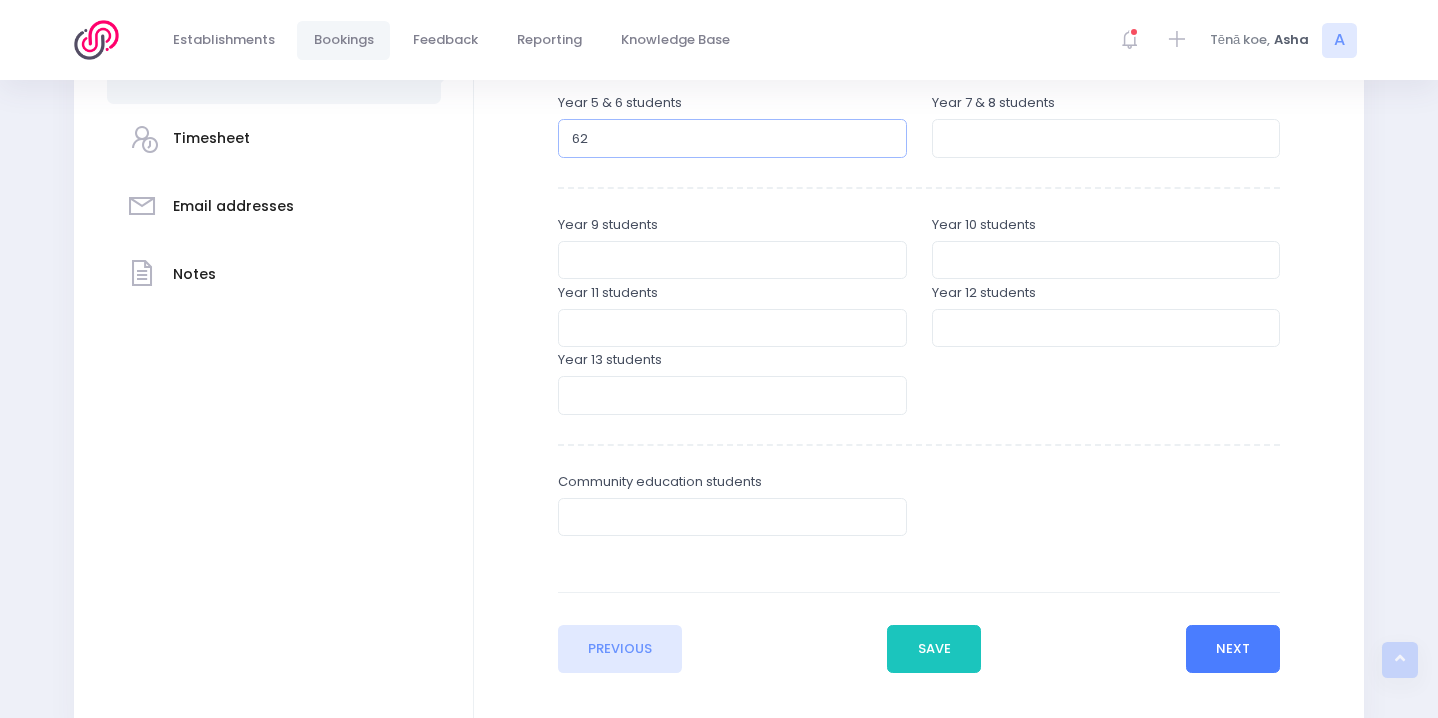 type on "62" 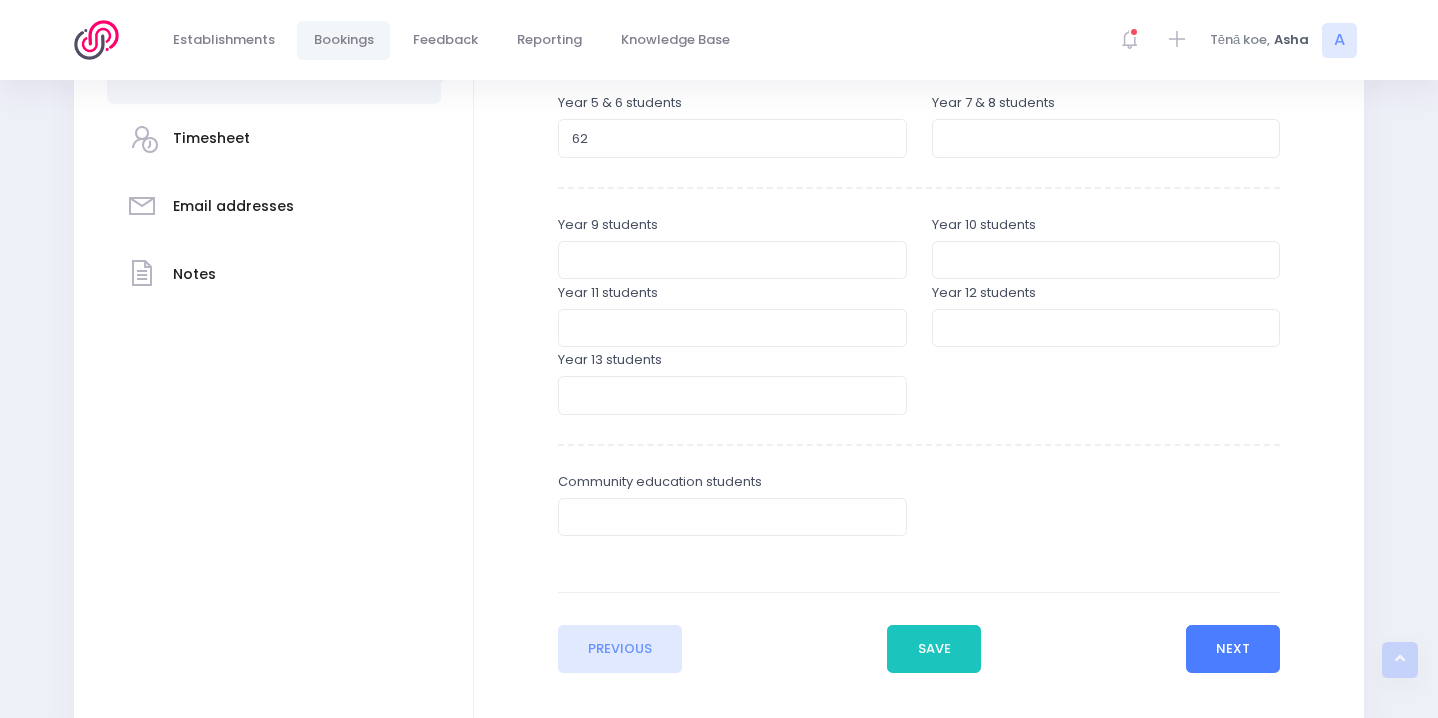 click on "Next" at bounding box center [1233, 649] 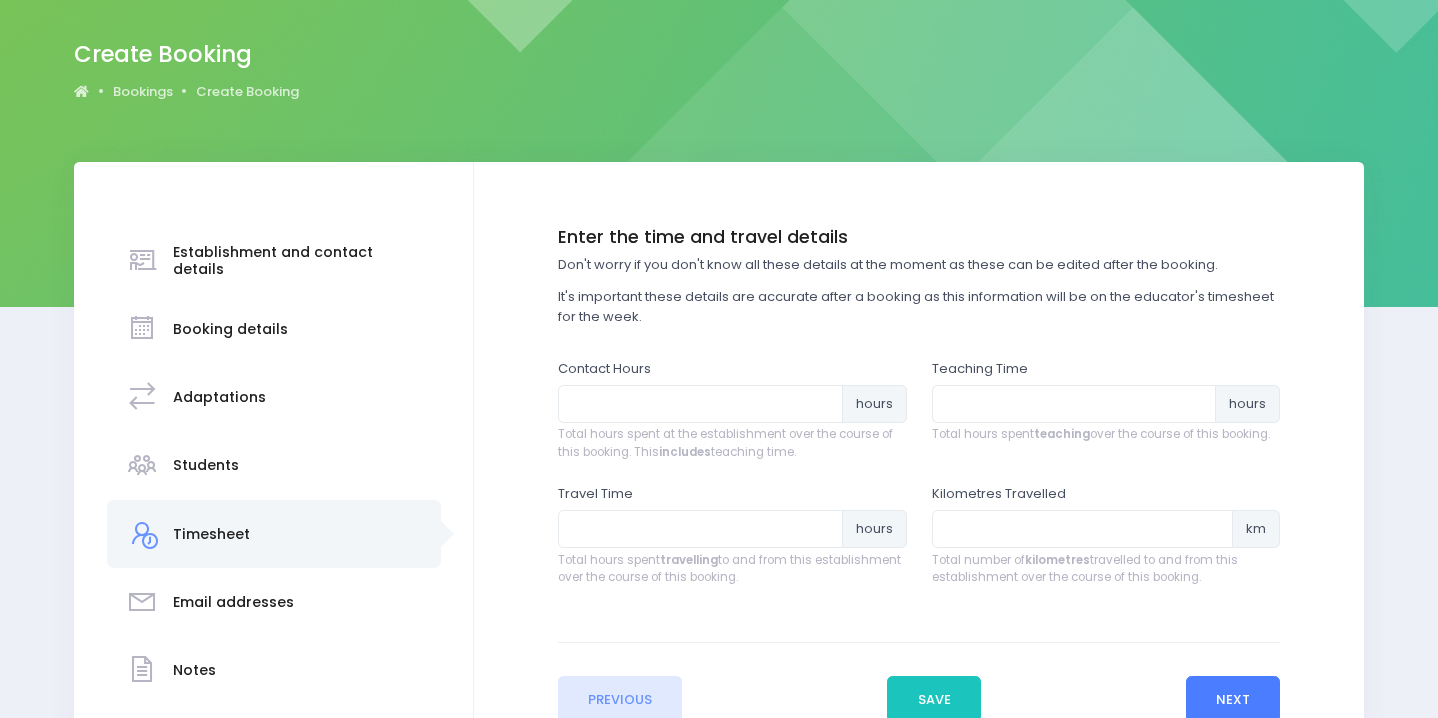 scroll, scrollTop: 166, scrollLeft: 0, axis: vertical 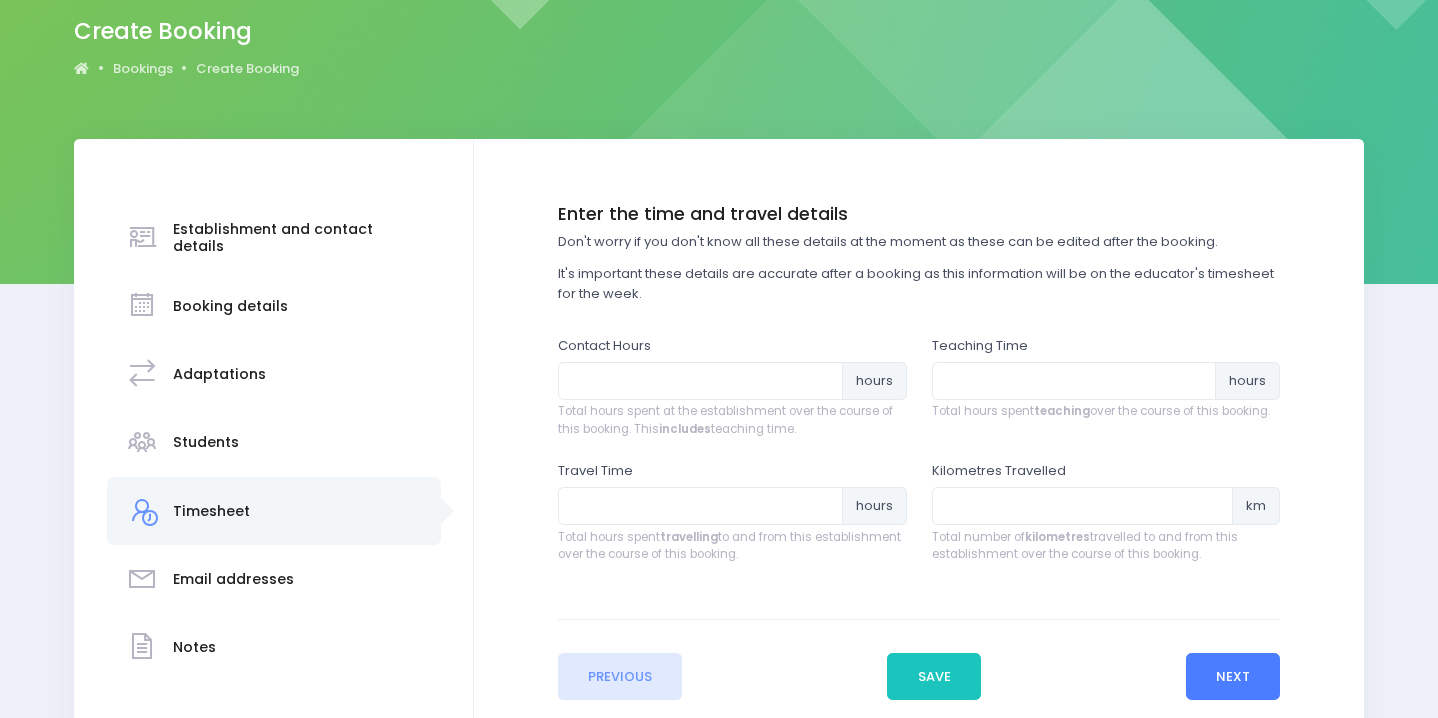 click on "Next" at bounding box center (1233, 677) 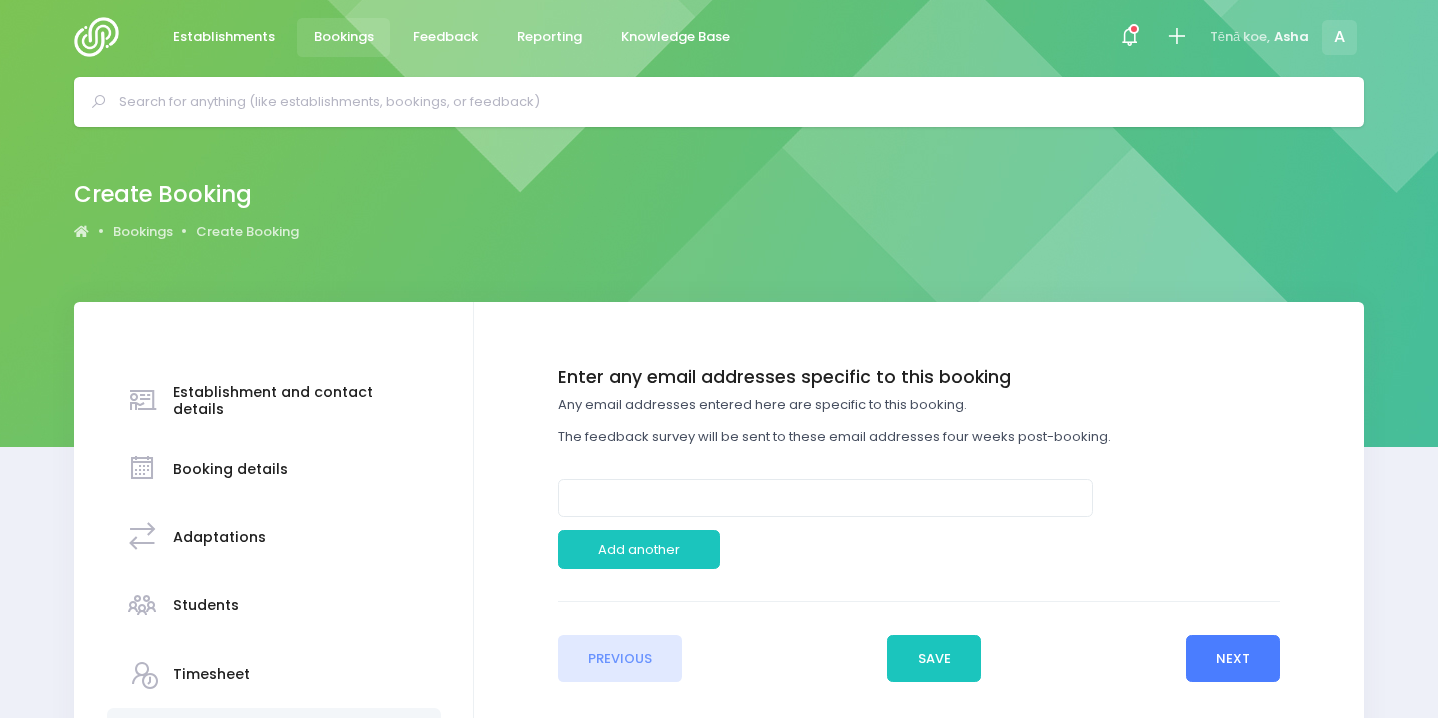 scroll, scrollTop: 145, scrollLeft: 0, axis: vertical 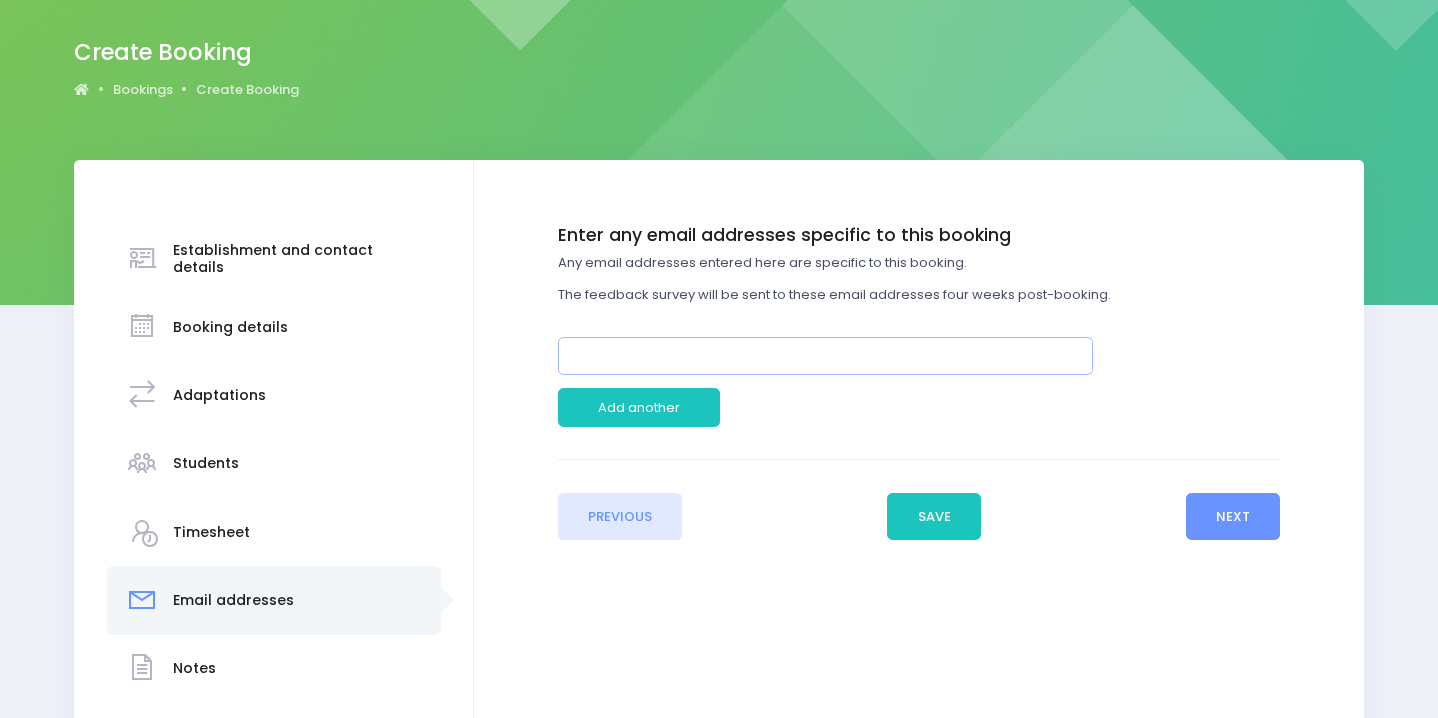 click at bounding box center [826, 356] 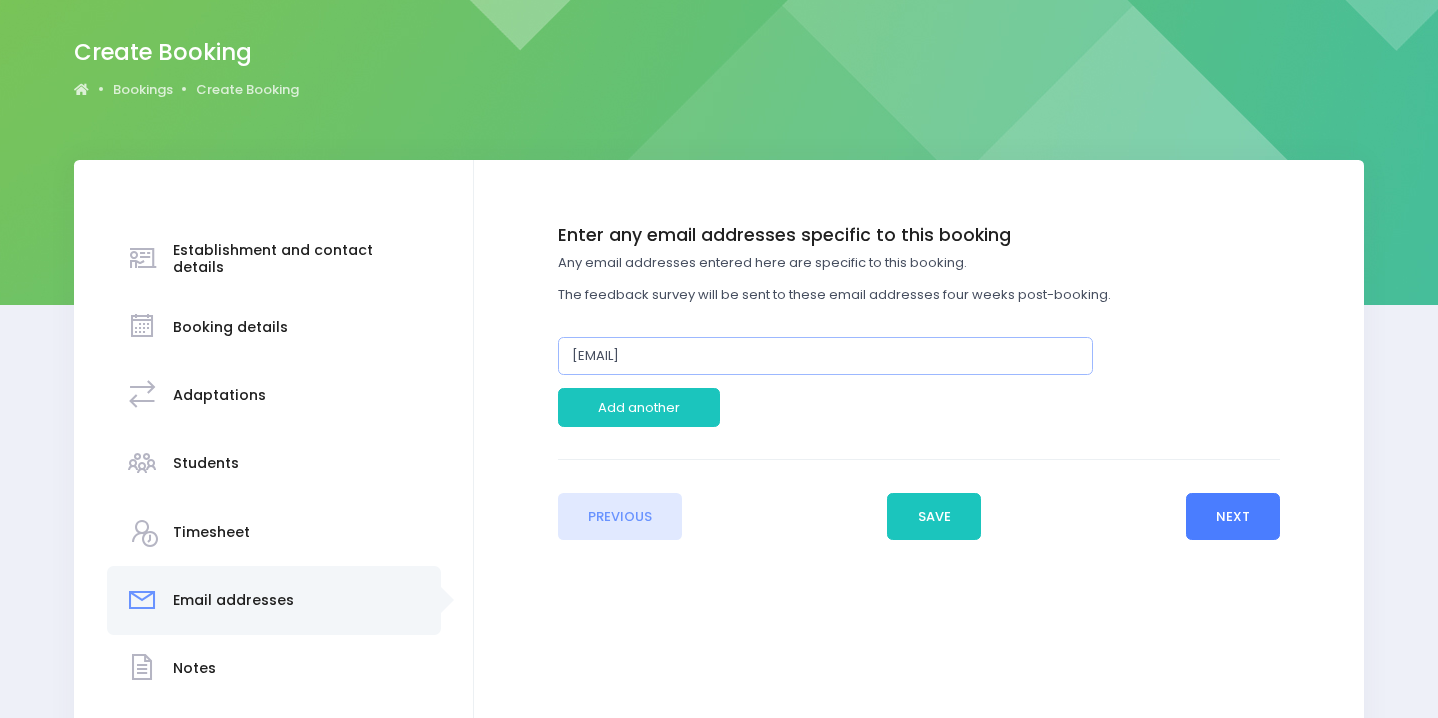 type on "stevied@kaiparaflats.school.nz" 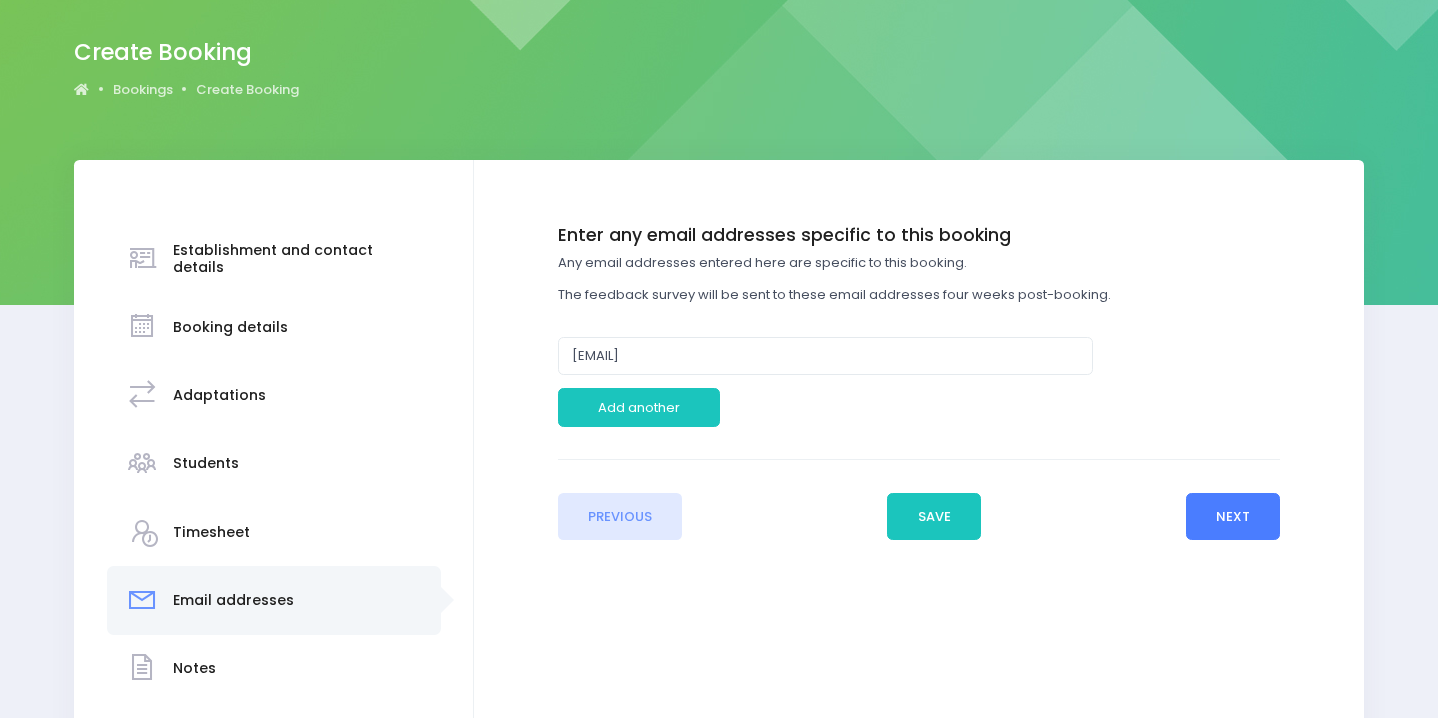 click on "Next" at bounding box center [1233, 517] 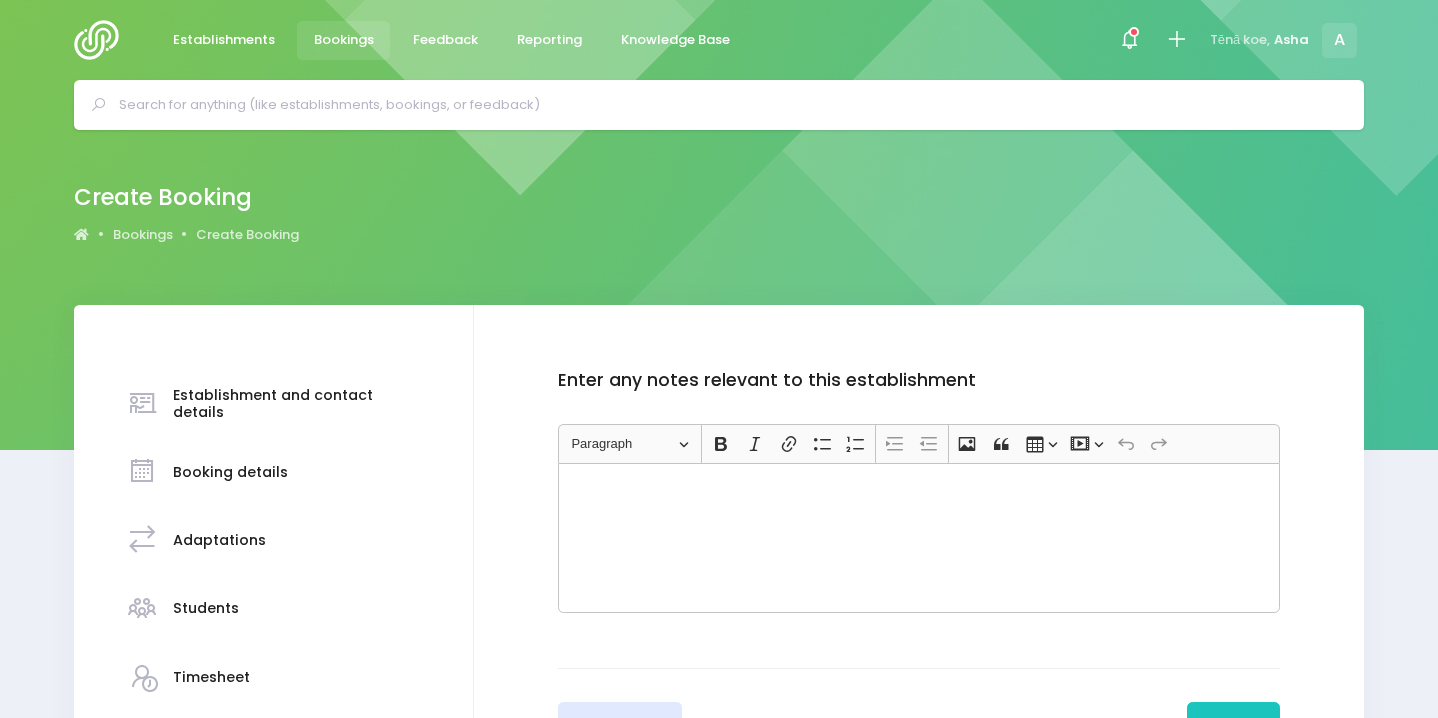 scroll, scrollTop: 68, scrollLeft: 0, axis: vertical 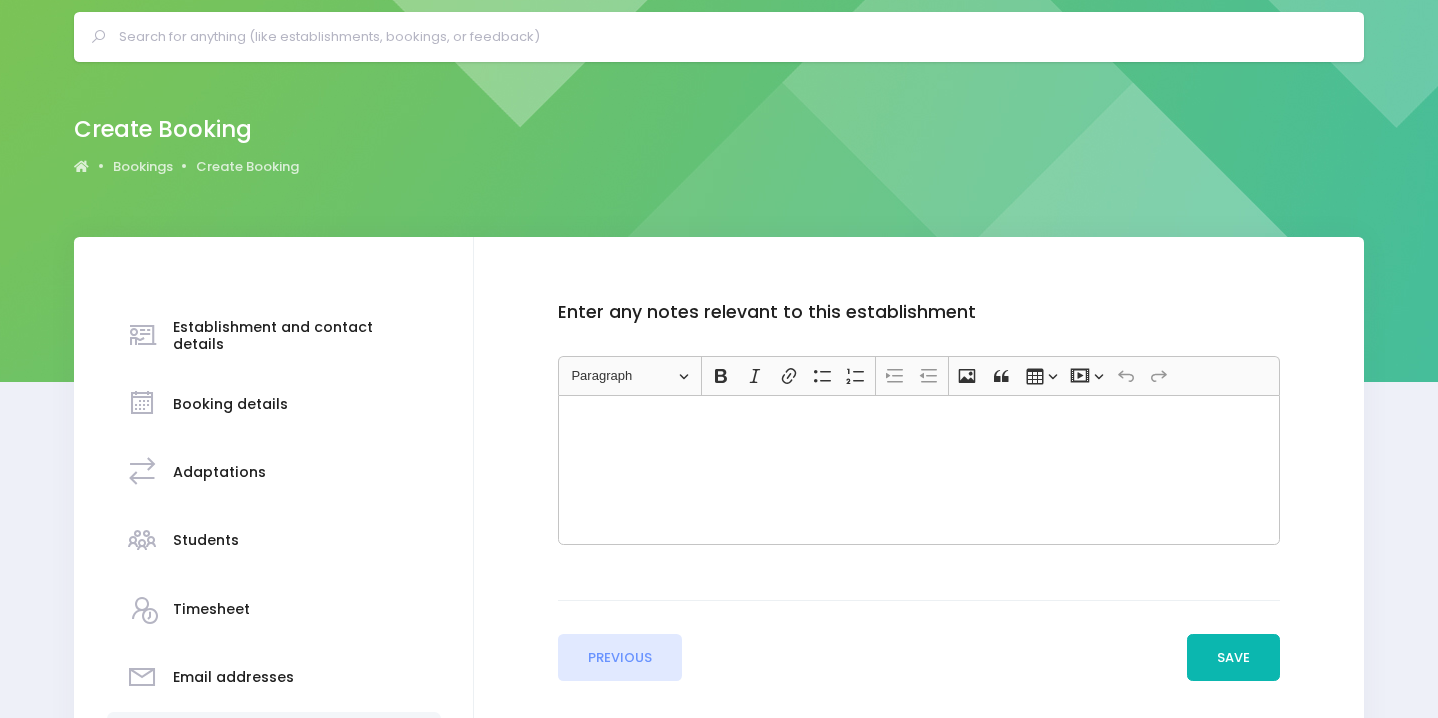 click on "Save" at bounding box center (1234, 658) 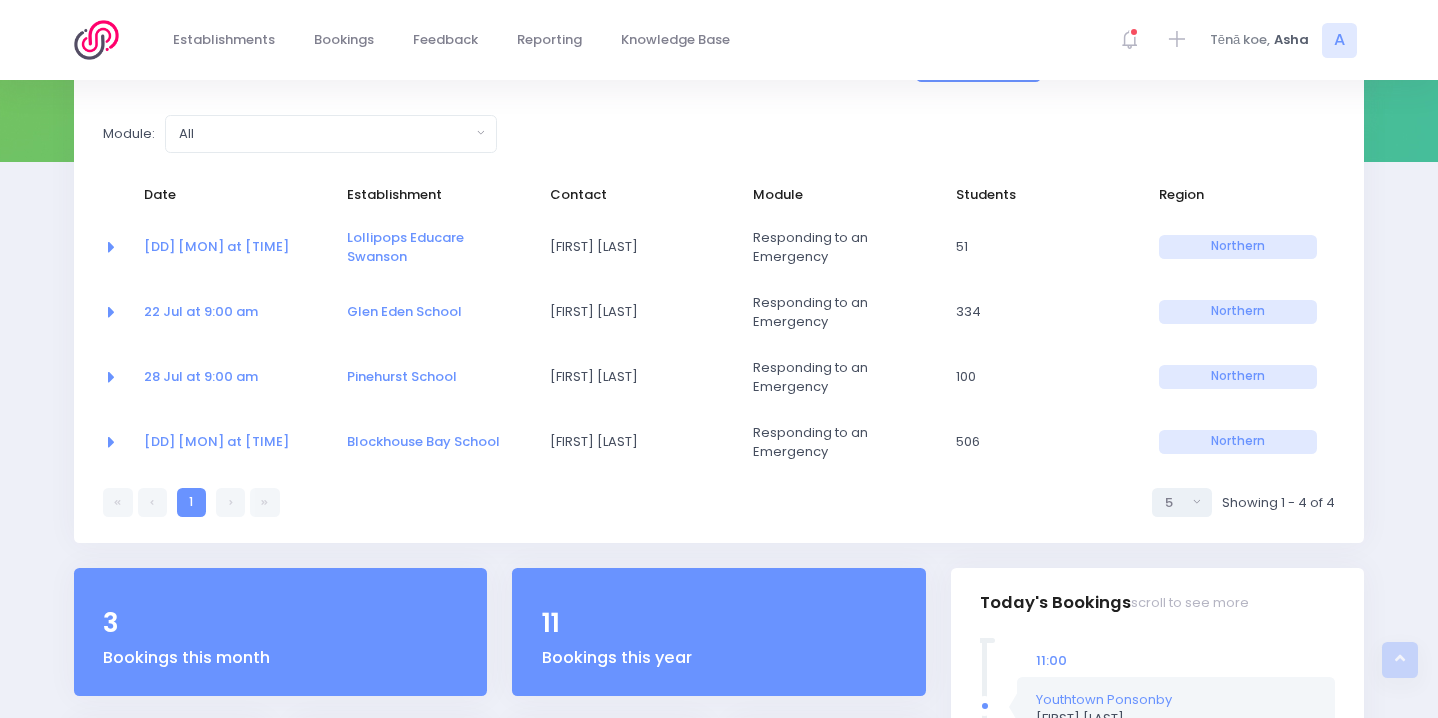 scroll, scrollTop: 443, scrollLeft: 0, axis: vertical 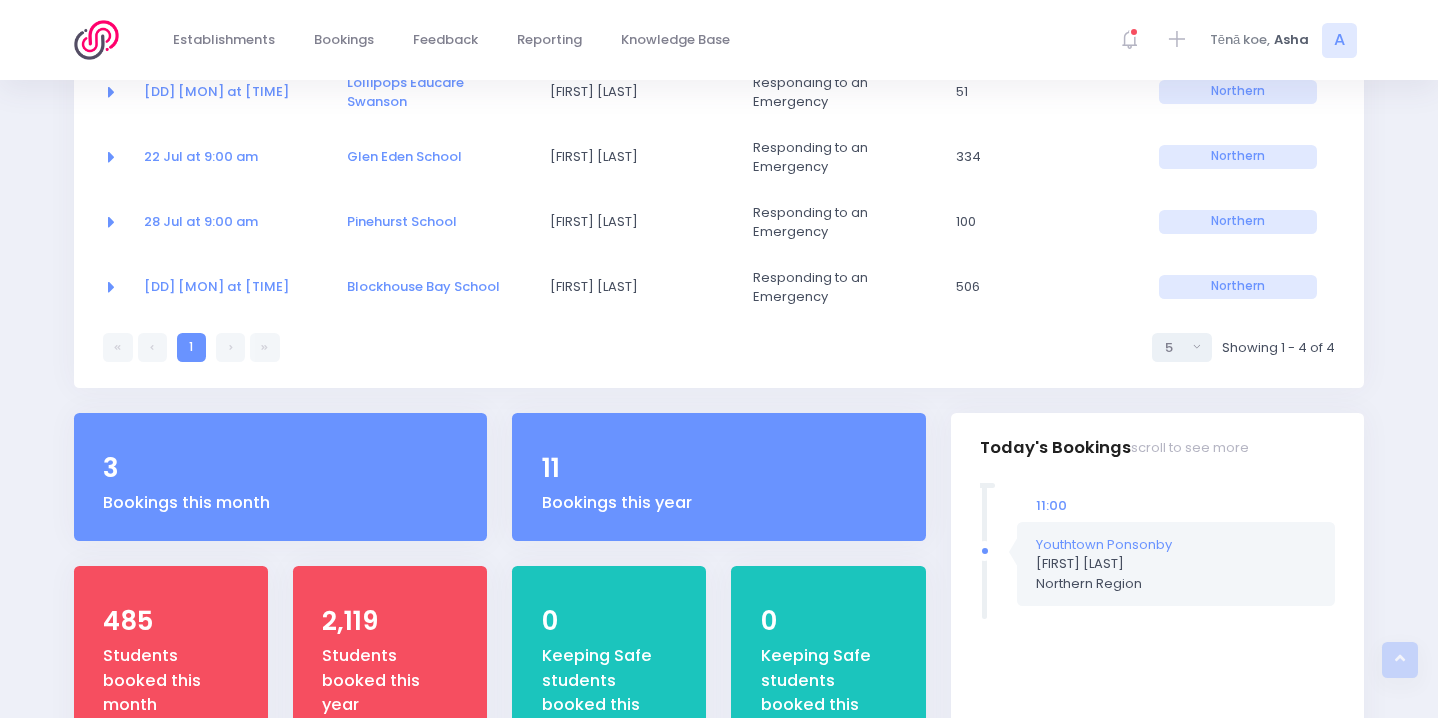 click at bounding box center [230, 347] 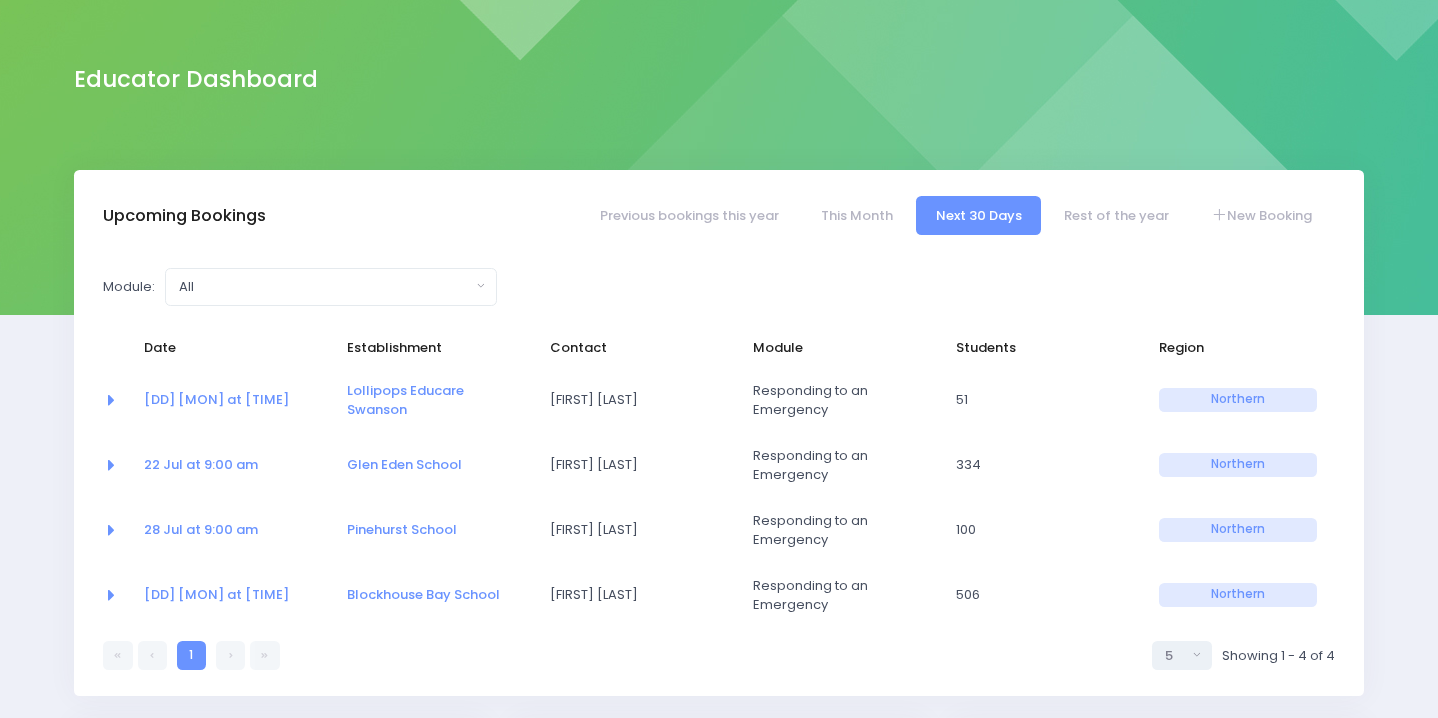 scroll, scrollTop: 138, scrollLeft: 0, axis: vertical 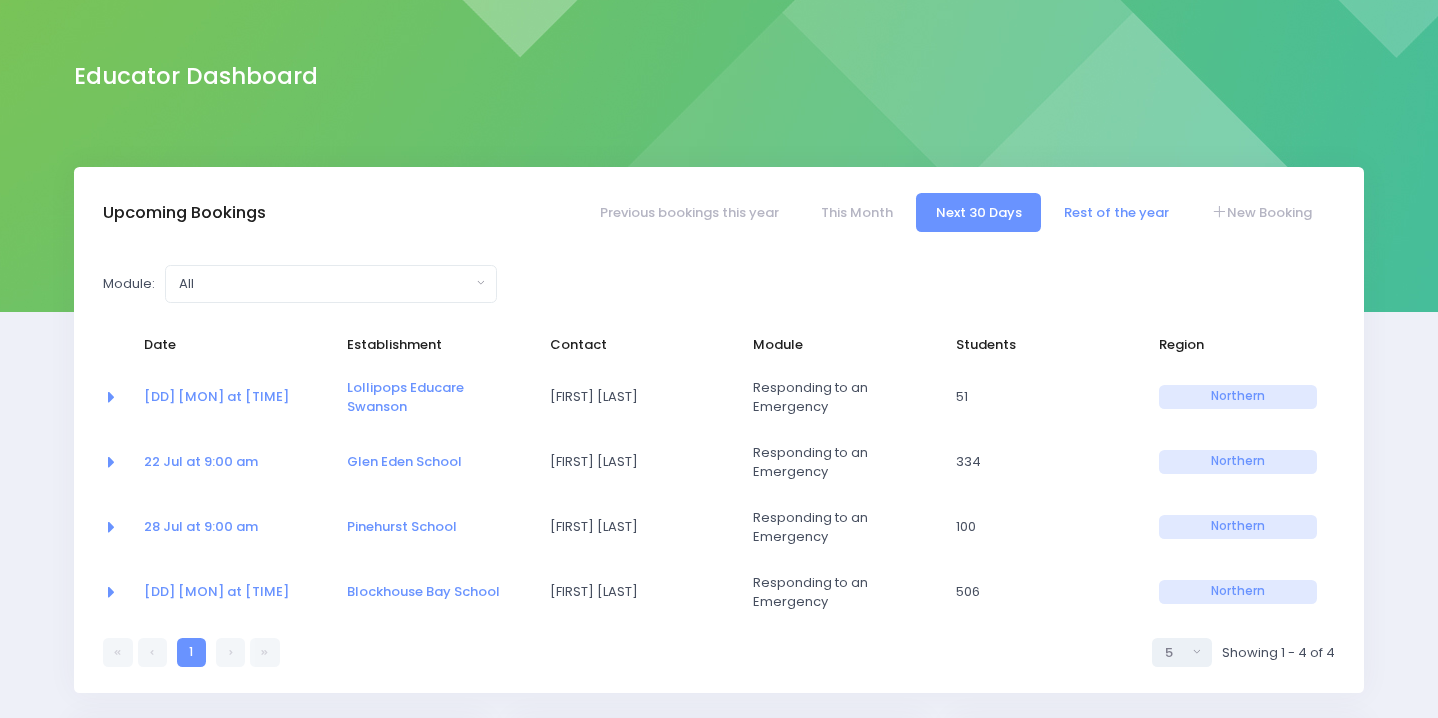 click on "Rest of the year" at bounding box center [1116, 212] 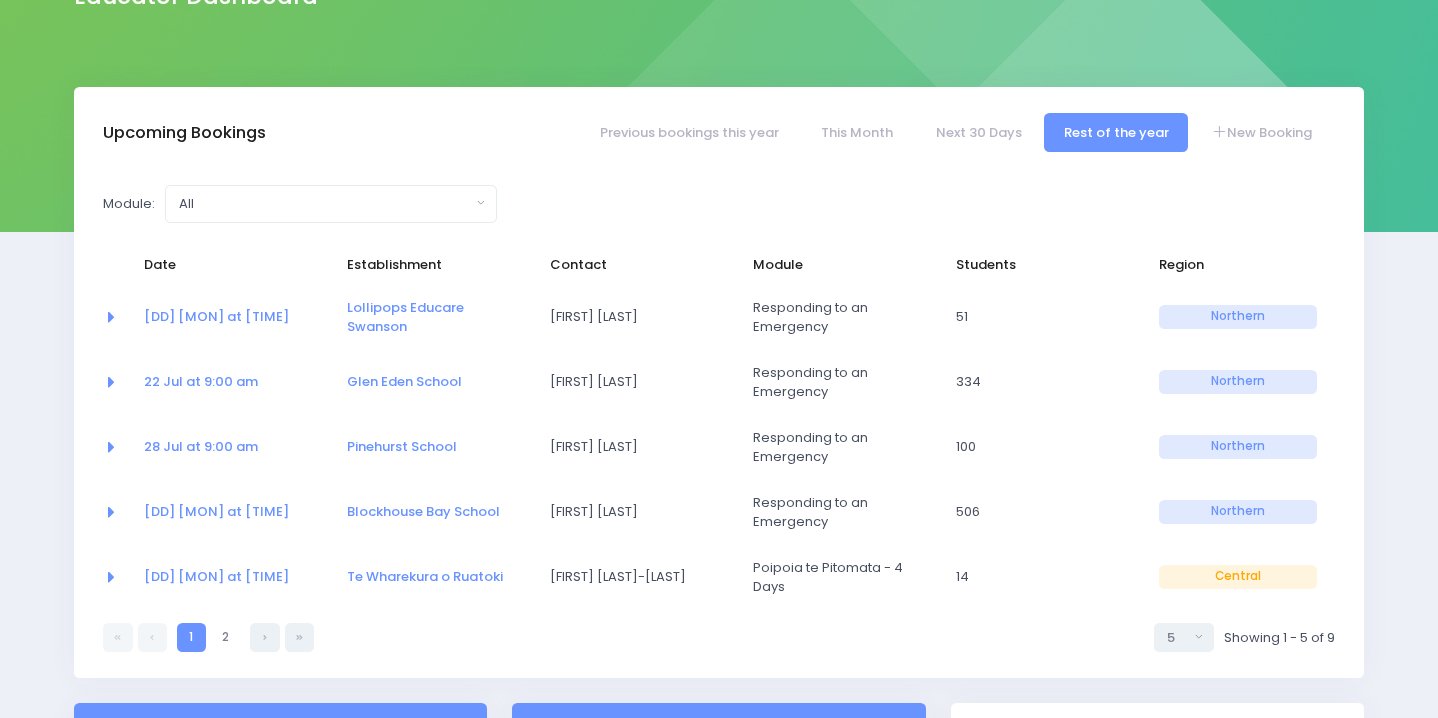 scroll, scrollTop: 221, scrollLeft: 0, axis: vertical 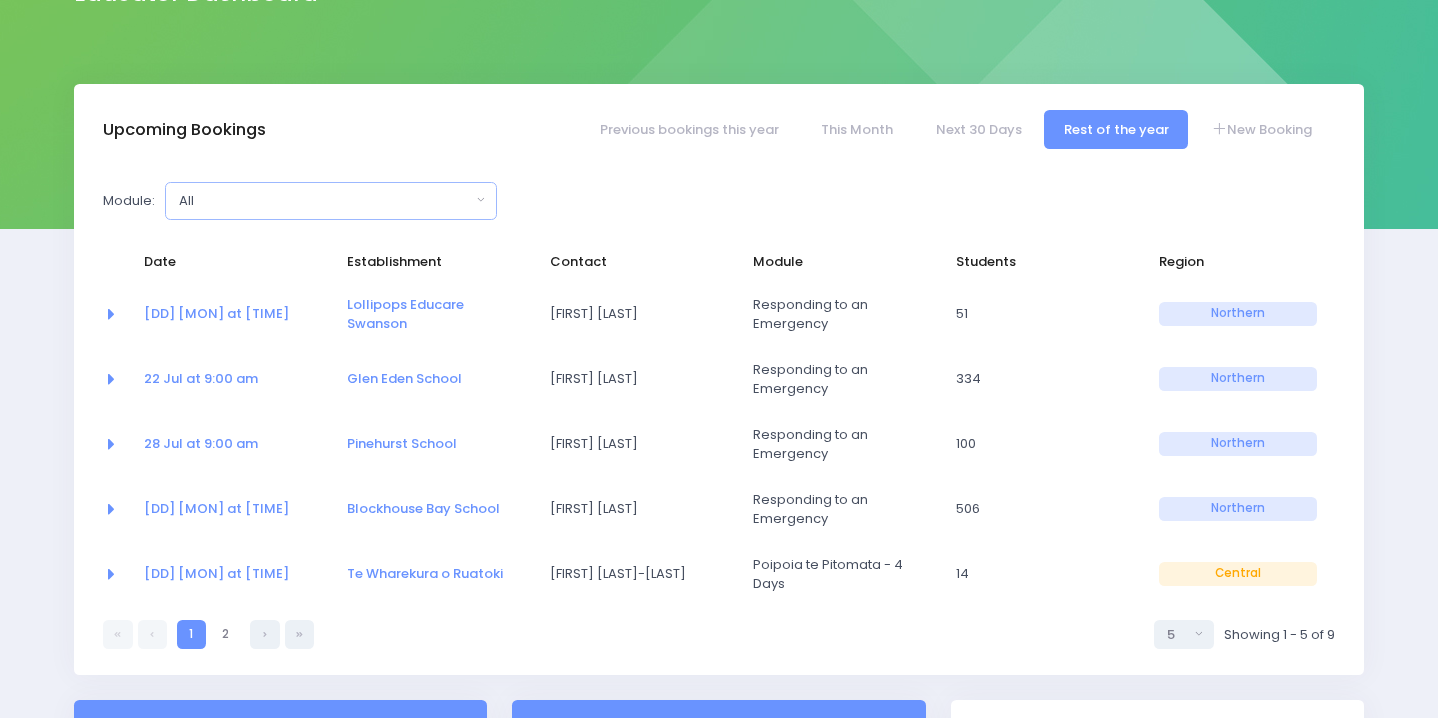click on "All" at bounding box center [331, 201] 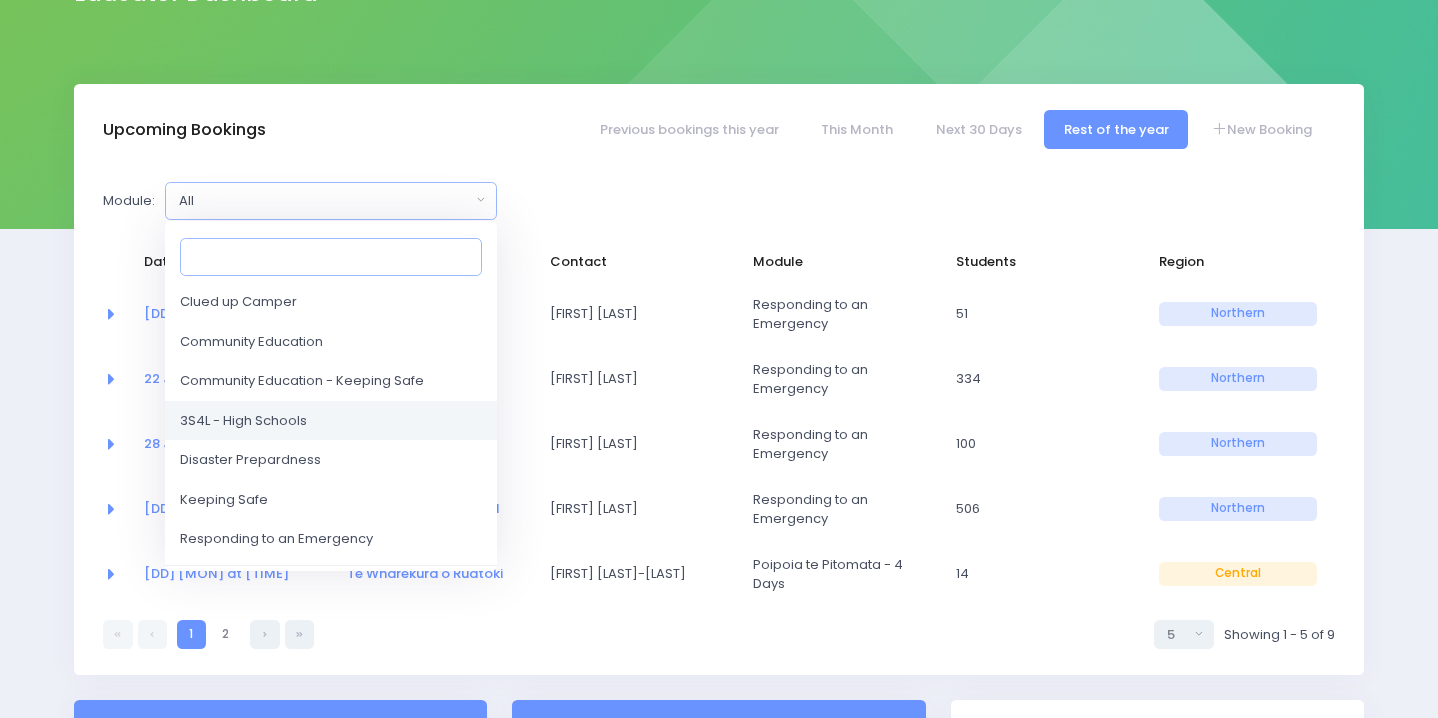scroll, scrollTop: 88, scrollLeft: 0, axis: vertical 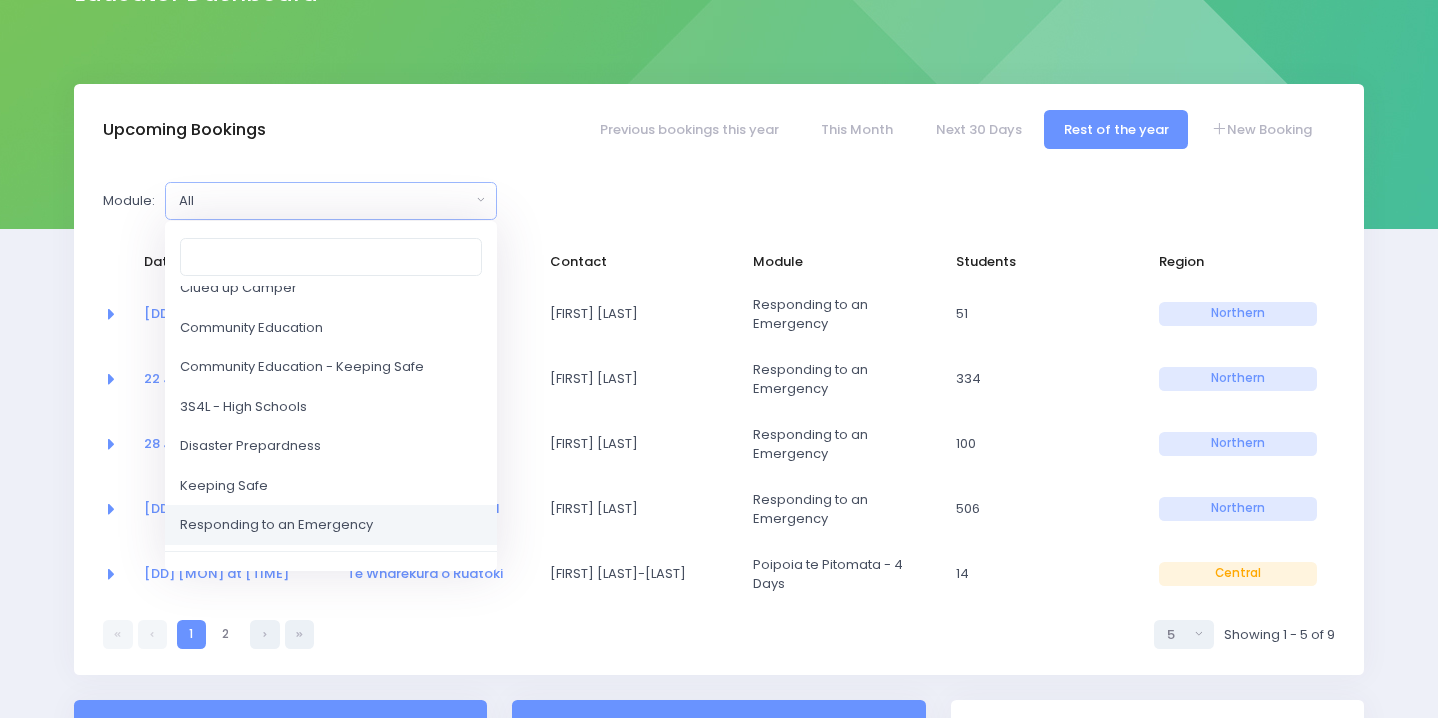 click on "Responding to an Emergency" at bounding box center [276, 525] 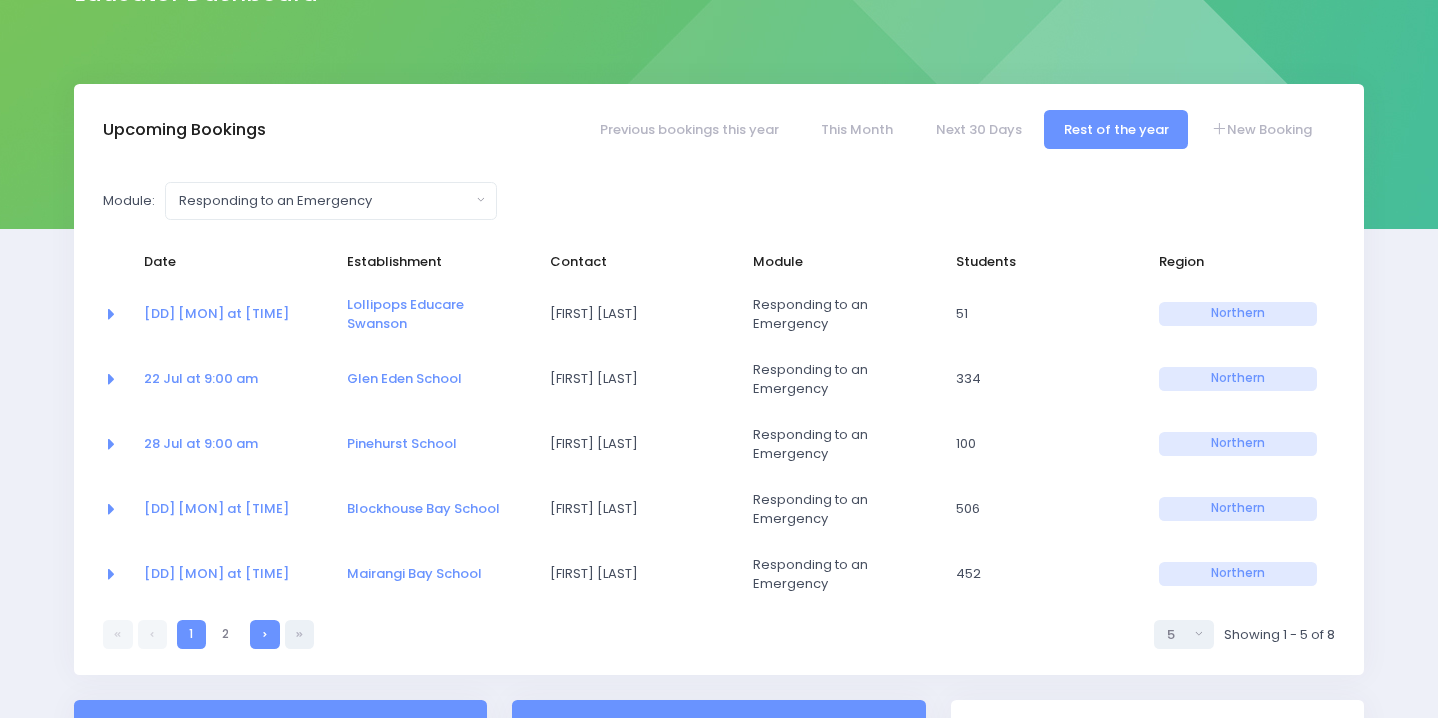 click at bounding box center (264, 634) 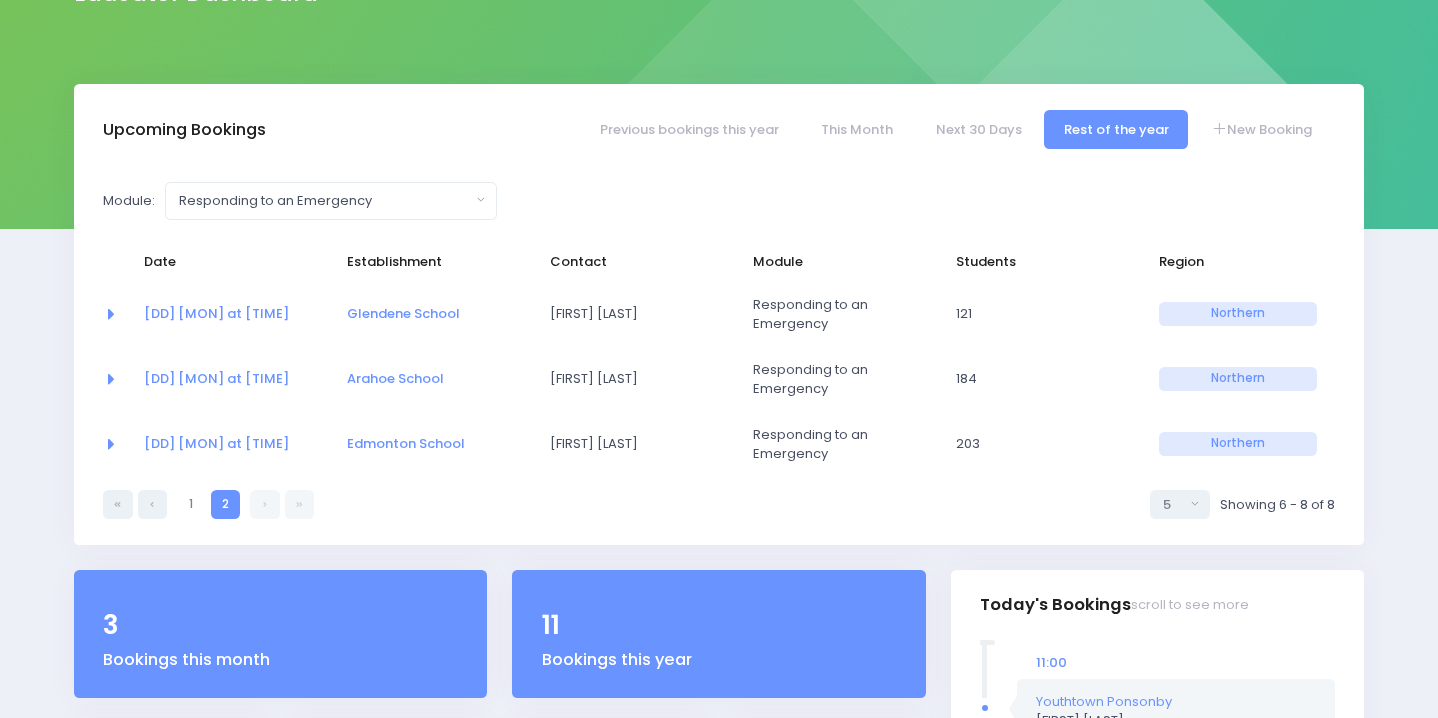 click at bounding box center [265, 504] 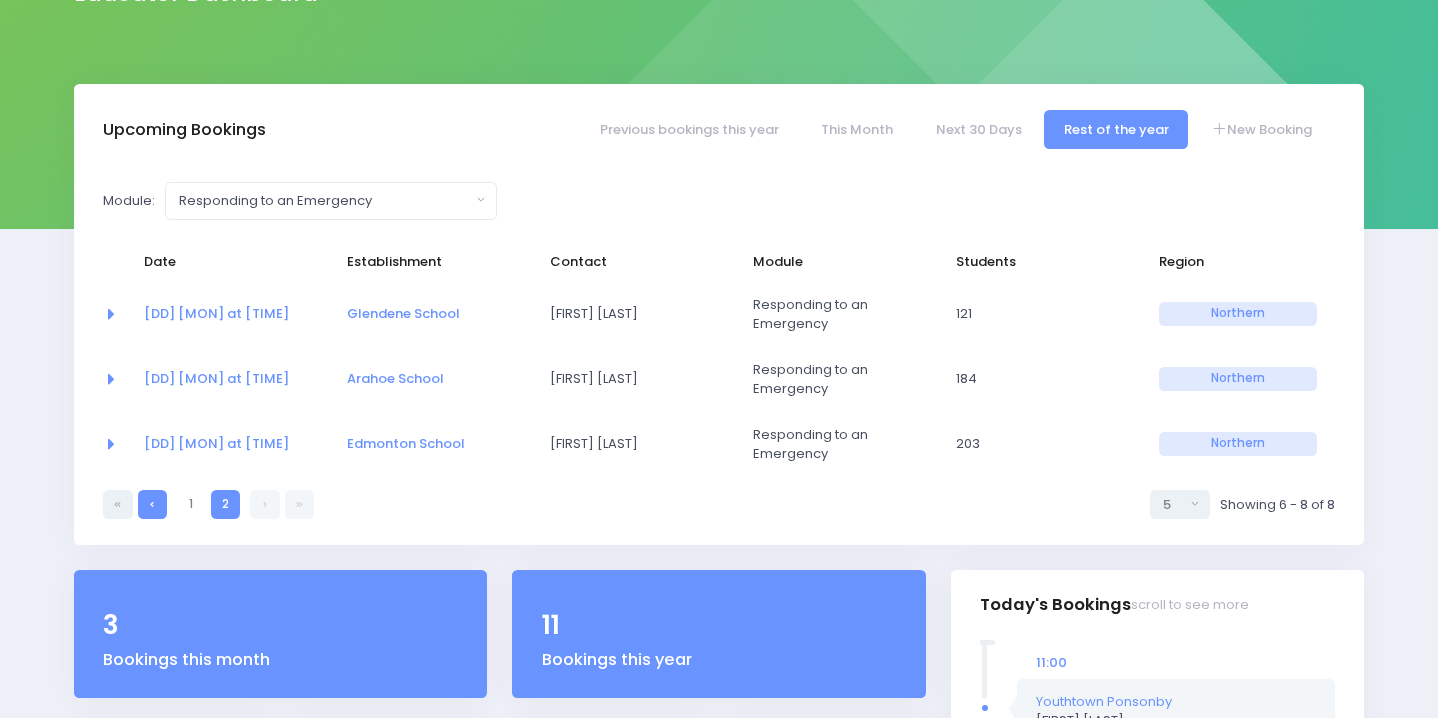 click at bounding box center [152, 504] 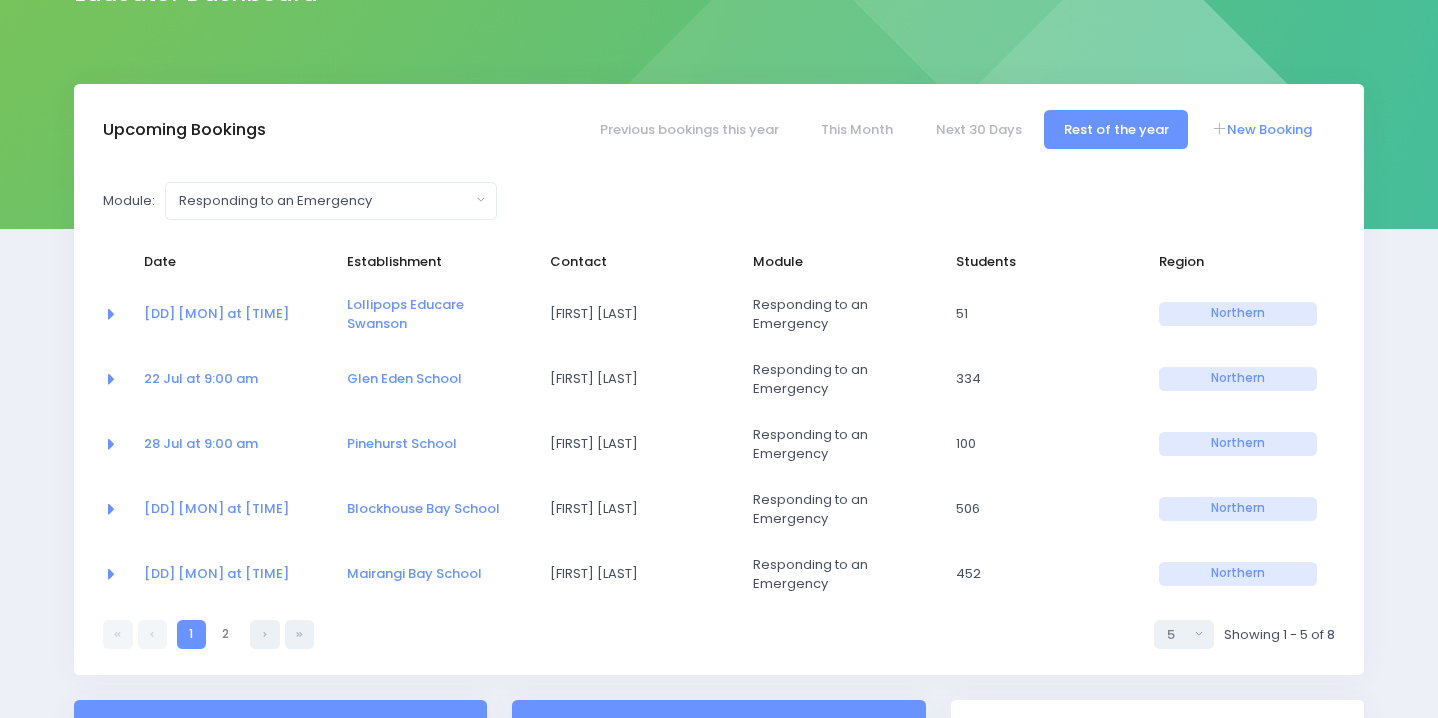 click on "New Booking" at bounding box center [1262, 129] 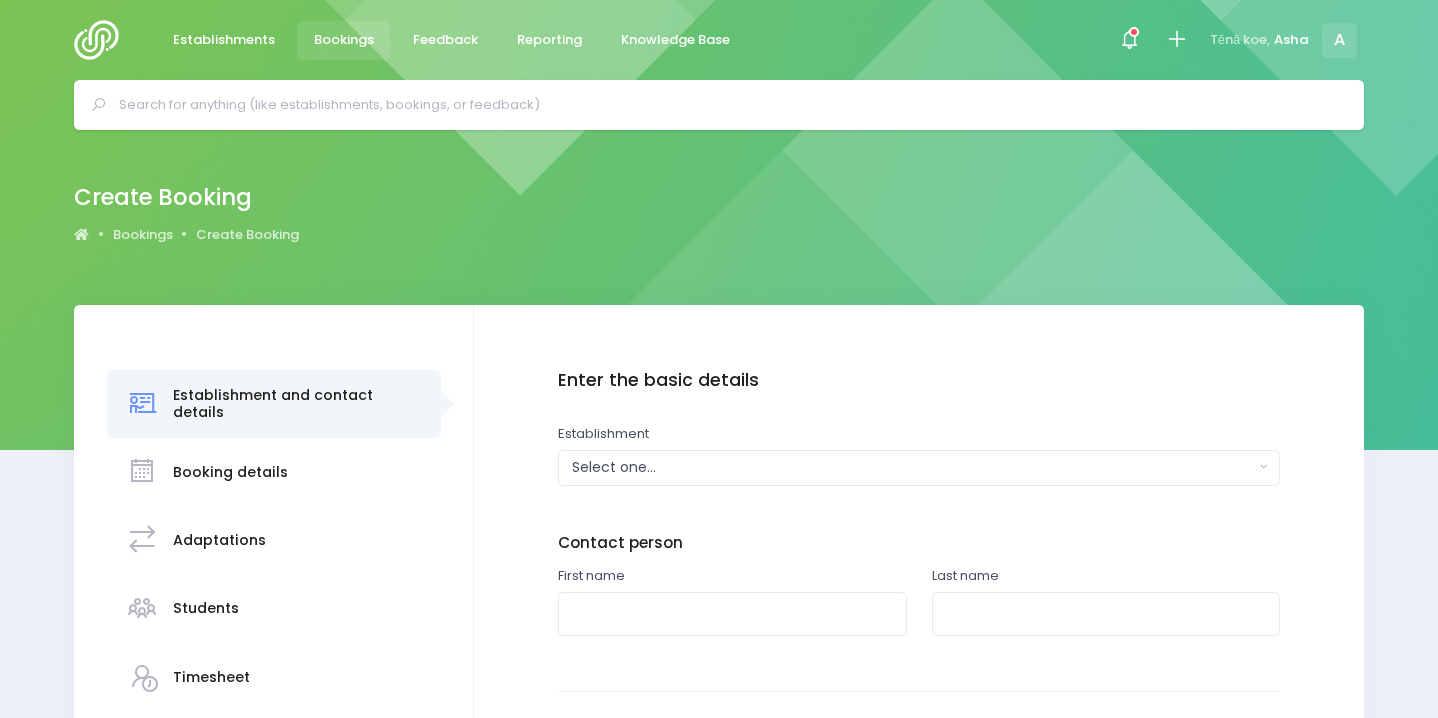 scroll, scrollTop: 247, scrollLeft: 0, axis: vertical 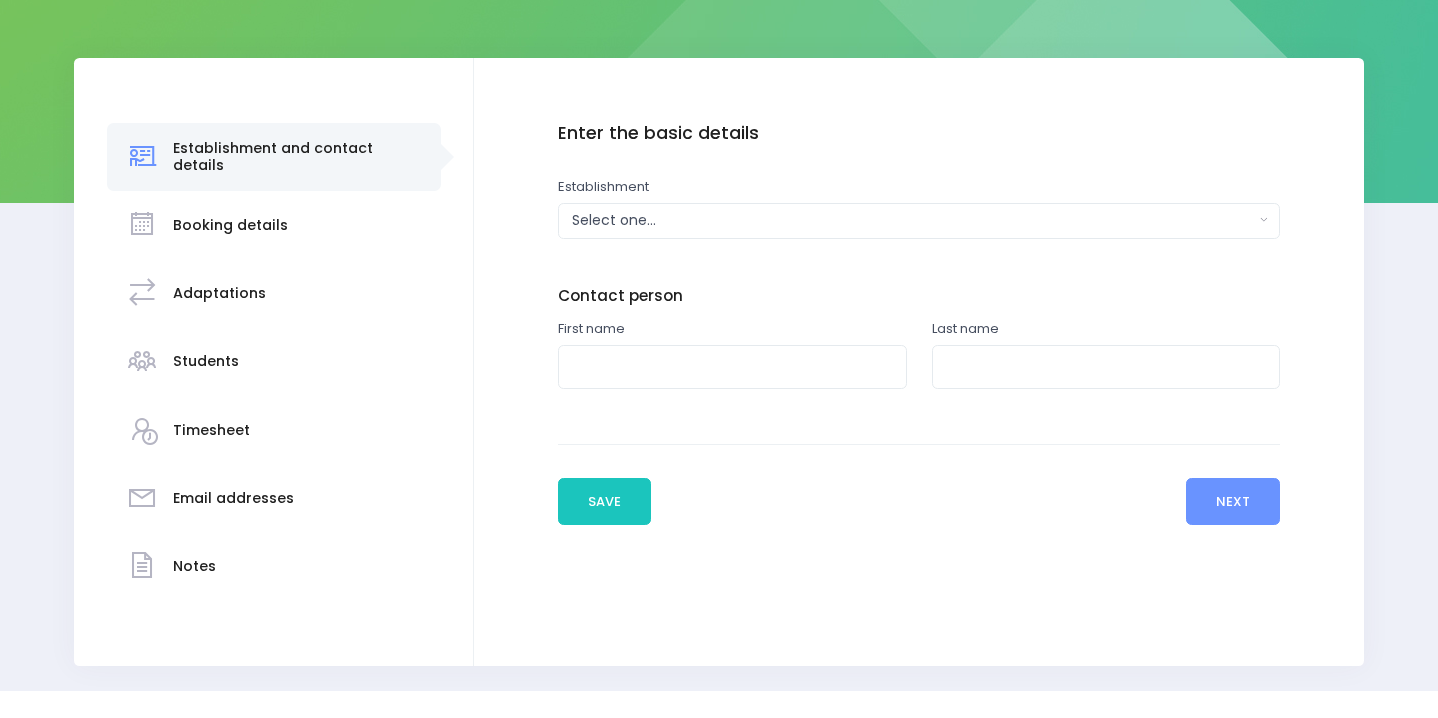 click on "[BRAND_NAME]
Select one...
[BRAND_NAME]
[BRAND_NAME] [BRAND_NAME]
[BRAND_NAME] [BRAND_NAME]
[BRAND_NAME] [BRAND_NAME]
[BRAND_NAME] [BRAND_NAME] 1 + 1 [BRAND_NAME] 8's Enuff" at bounding box center (919, 208) 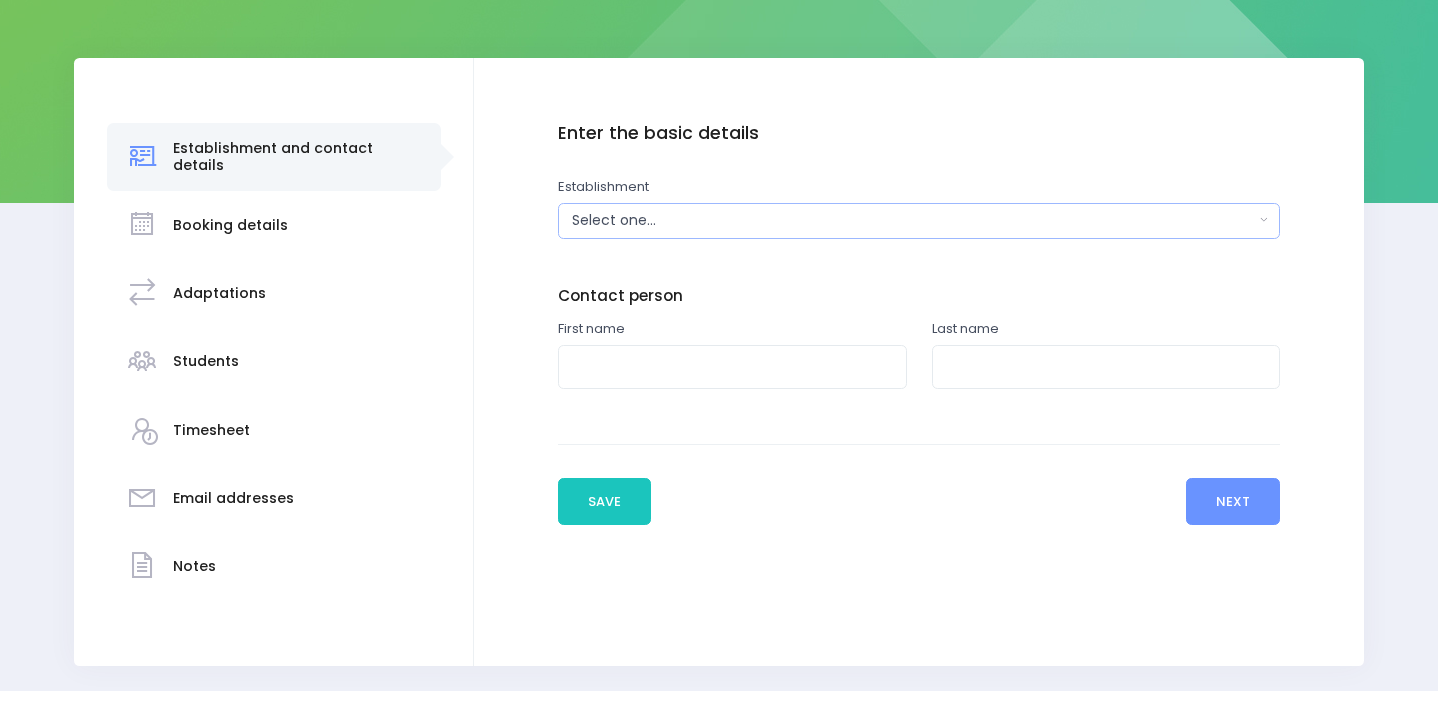 click on "Select one..." at bounding box center [913, 220] 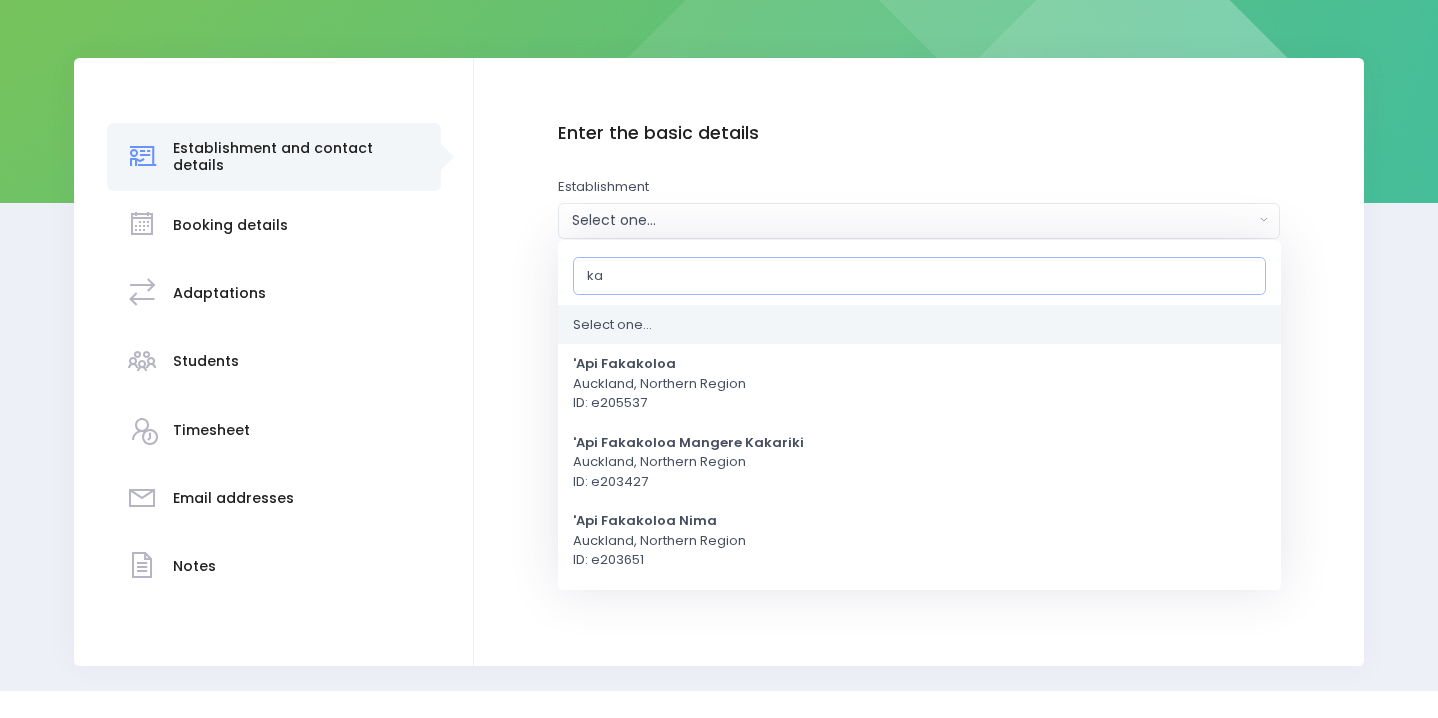 type on "kai" 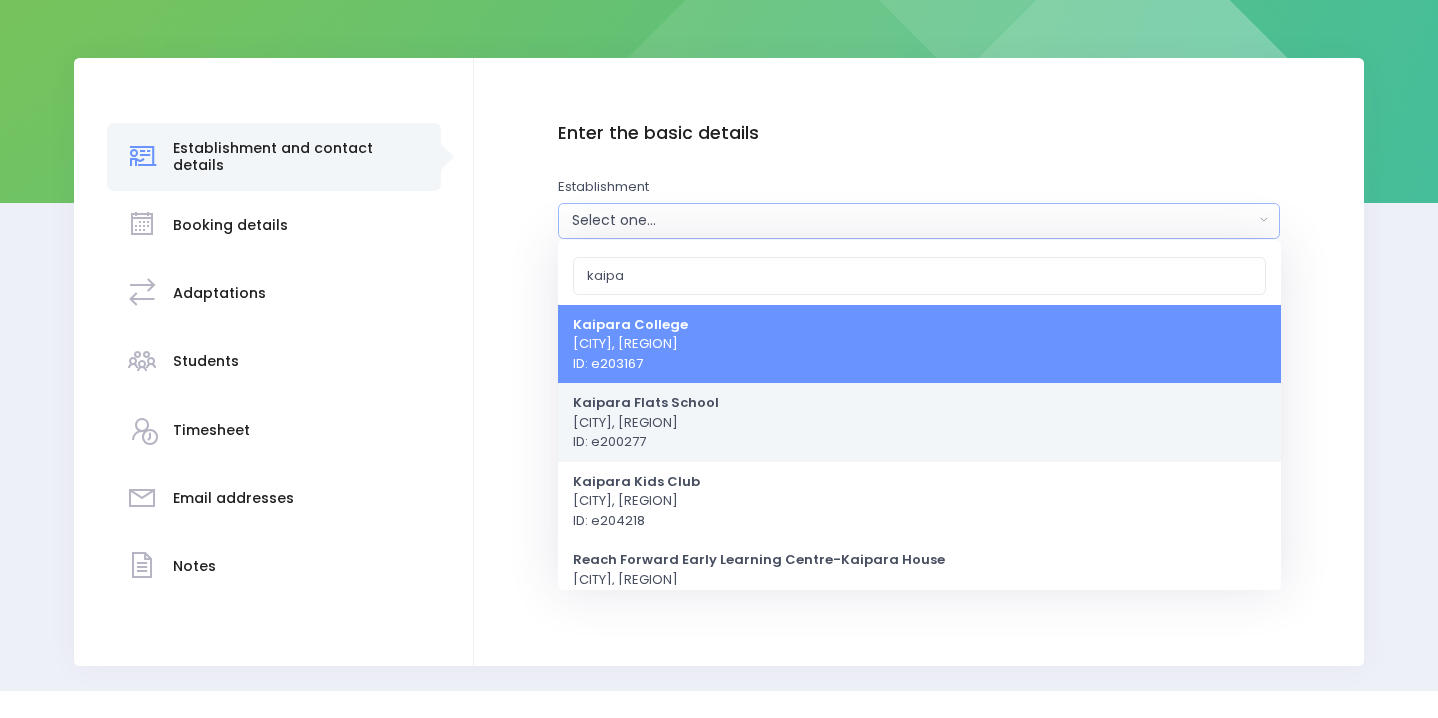 click on "[SCHOOL_NAME] [CITY], [REGION] [ID_TYPE]: [ID_VALUE]" at bounding box center (919, 422) 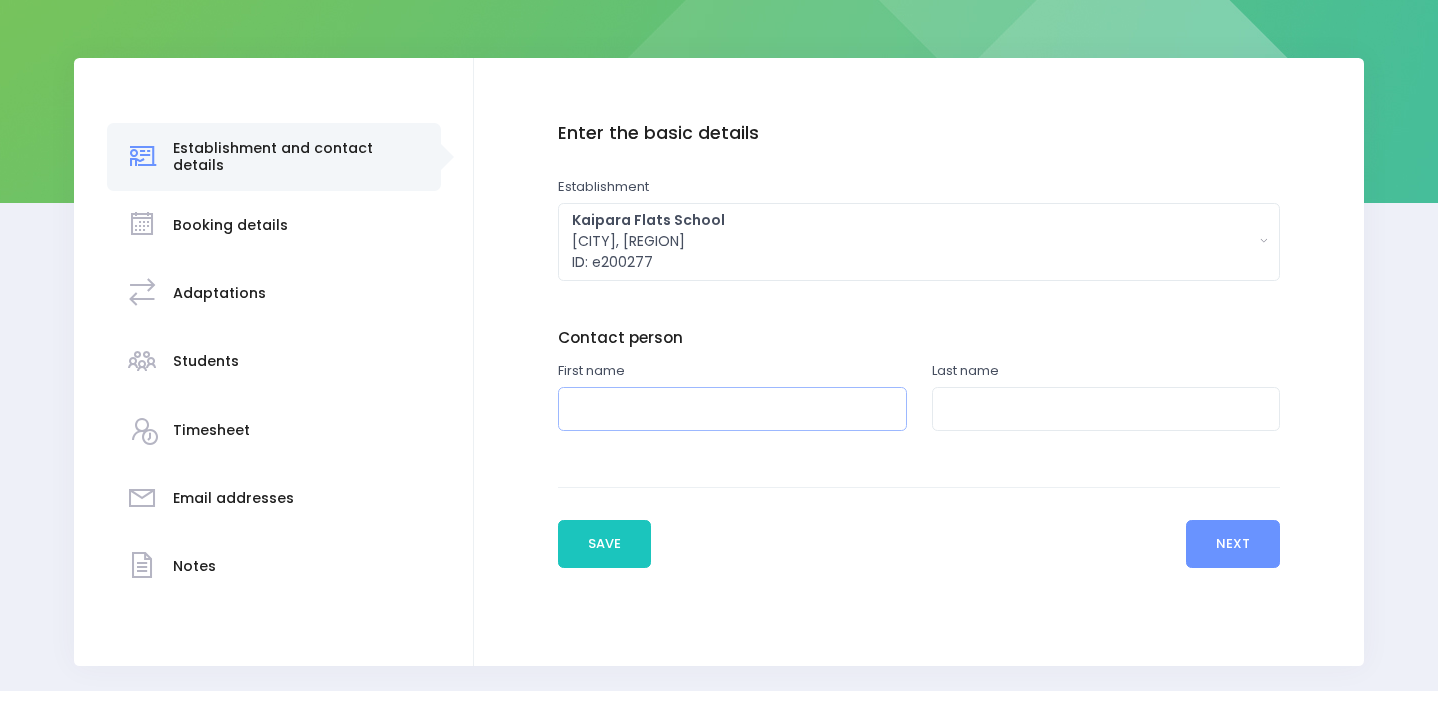 click at bounding box center (732, 409) 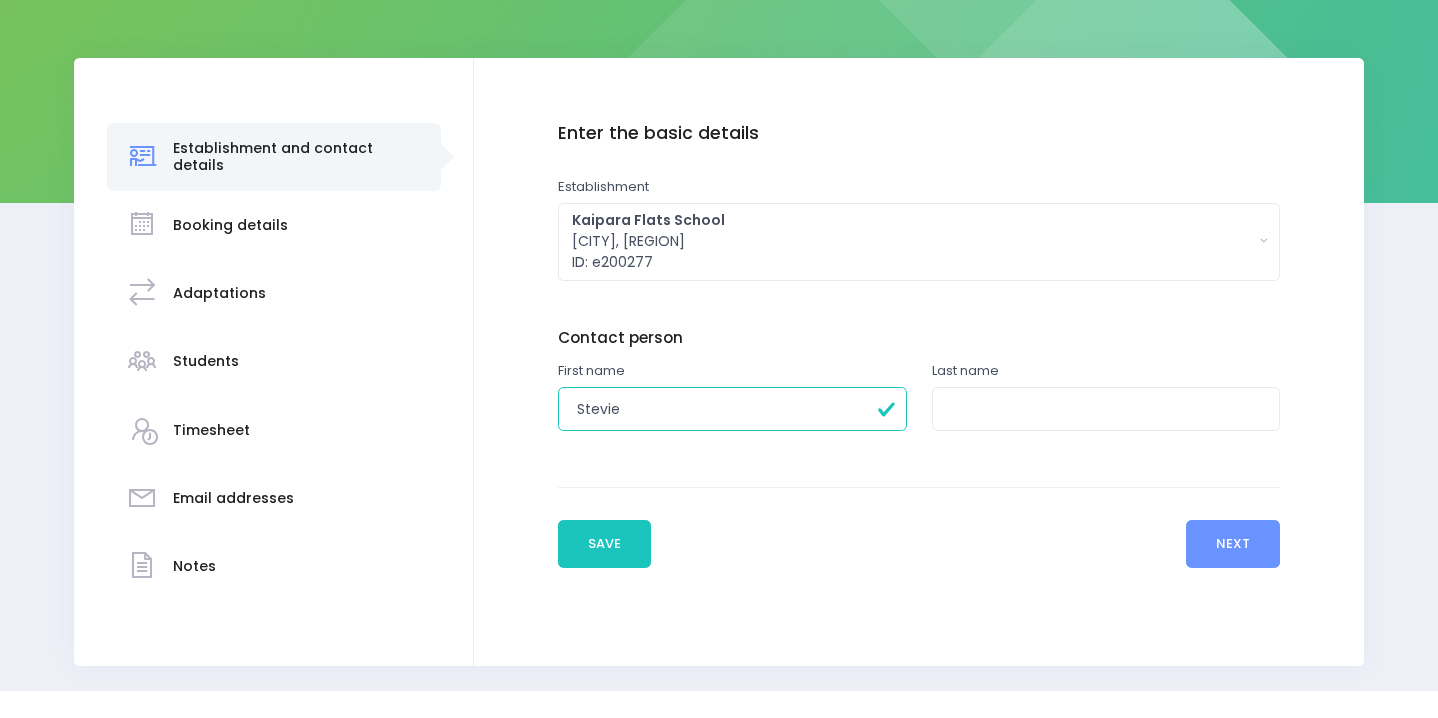 type on "Stevie" 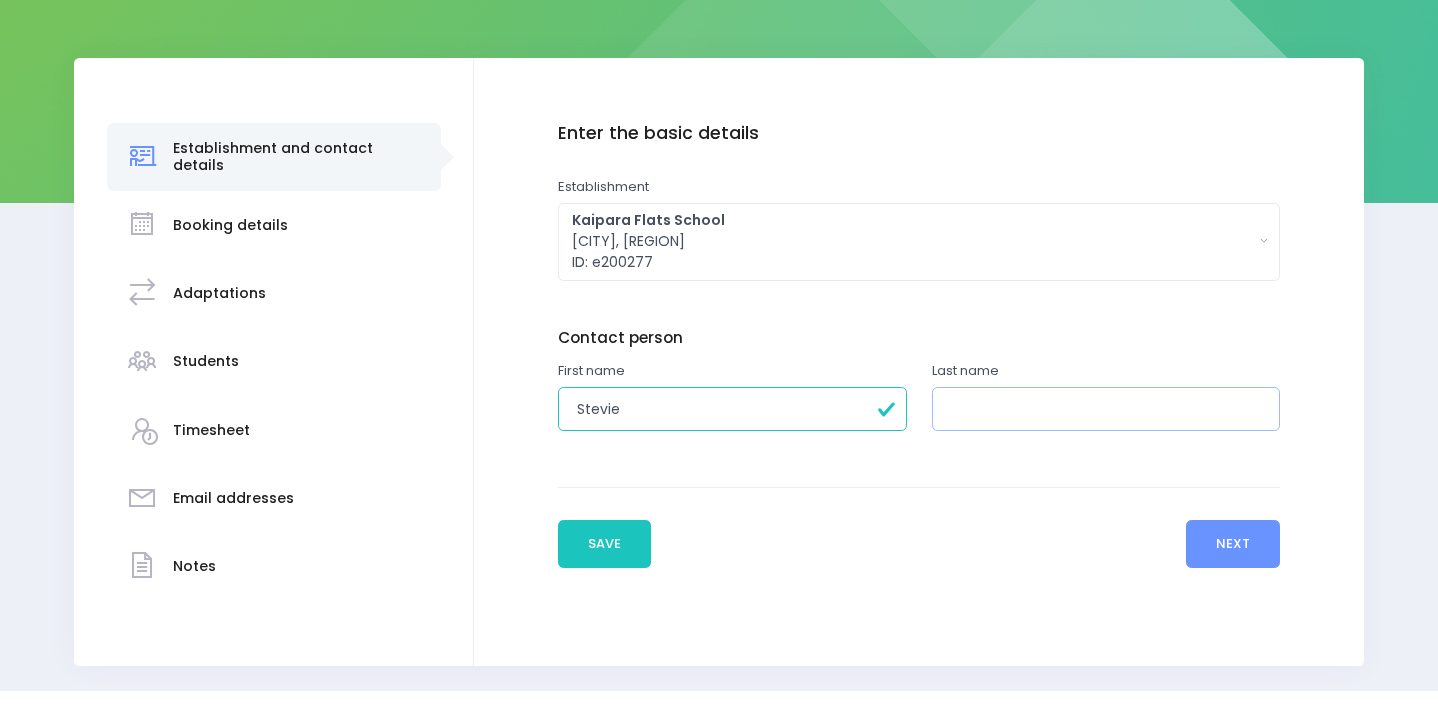 click at bounding box center [1106, 409] 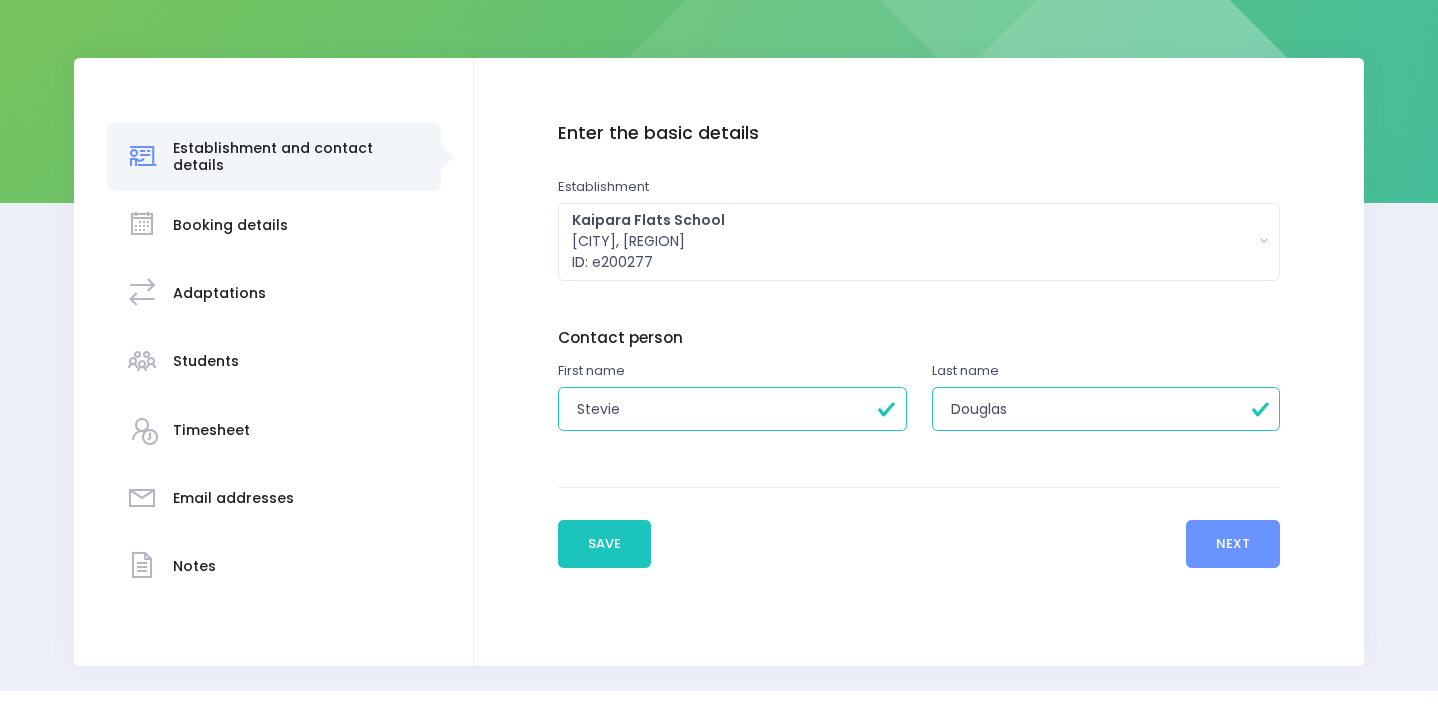 type on "Douglas" 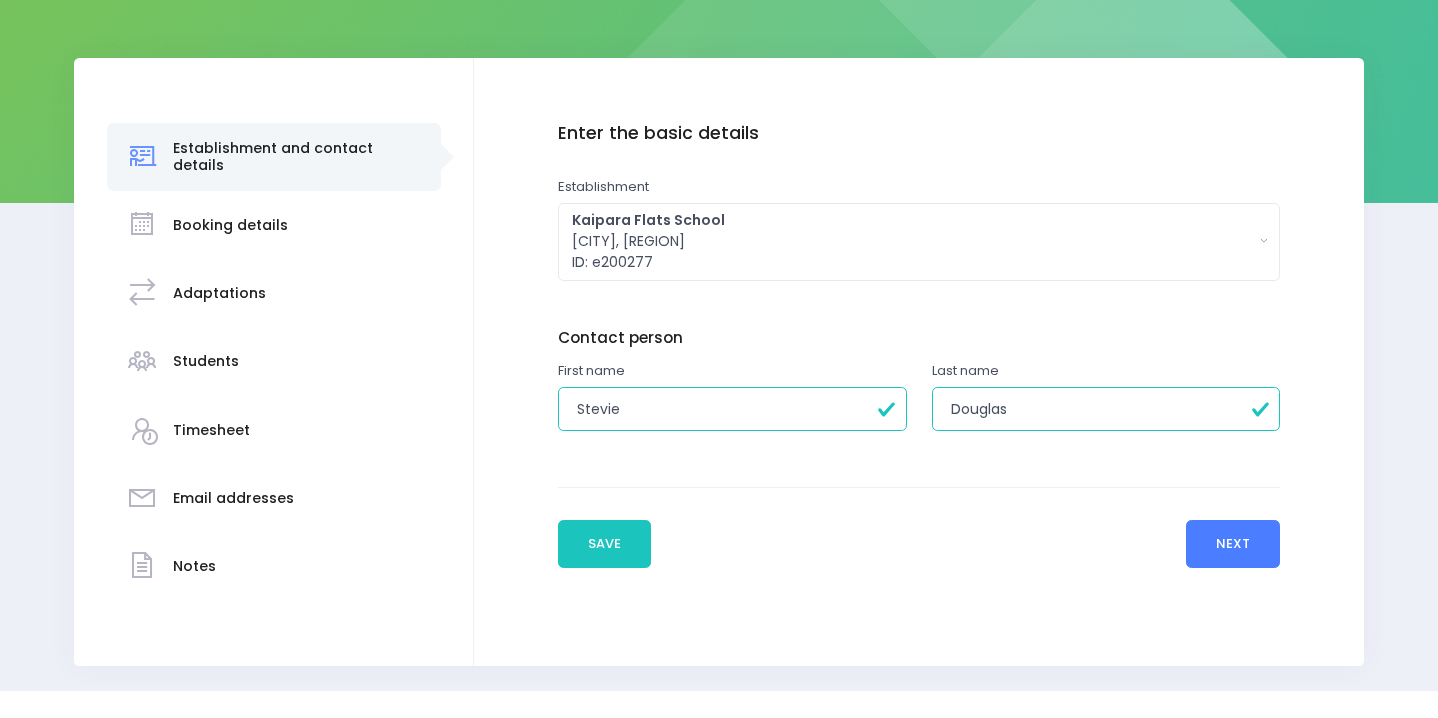 click on "Next" at bounding box center (1233, 544) 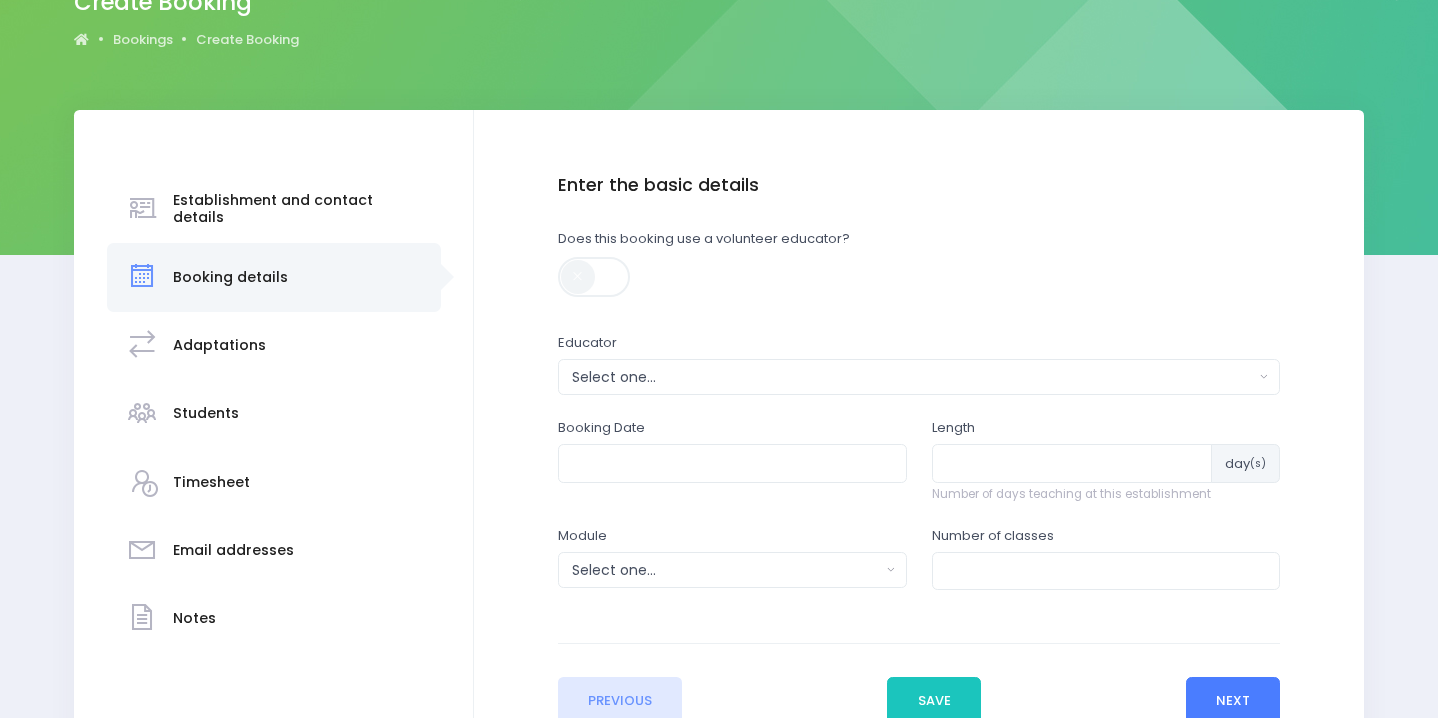 scroll, scrollTop: 229, scrollLeft: 0, axis: vertical 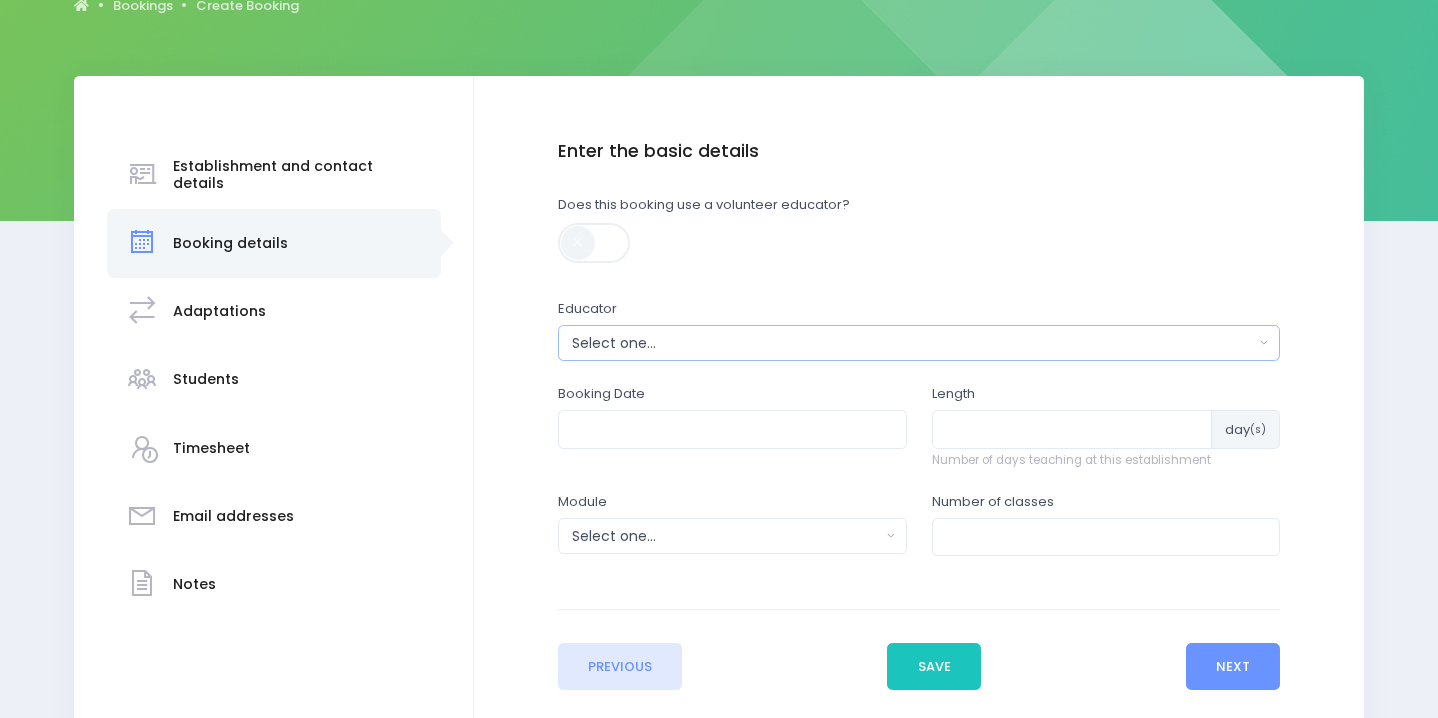 click on "Select one..." at bounding box center (913, 343) 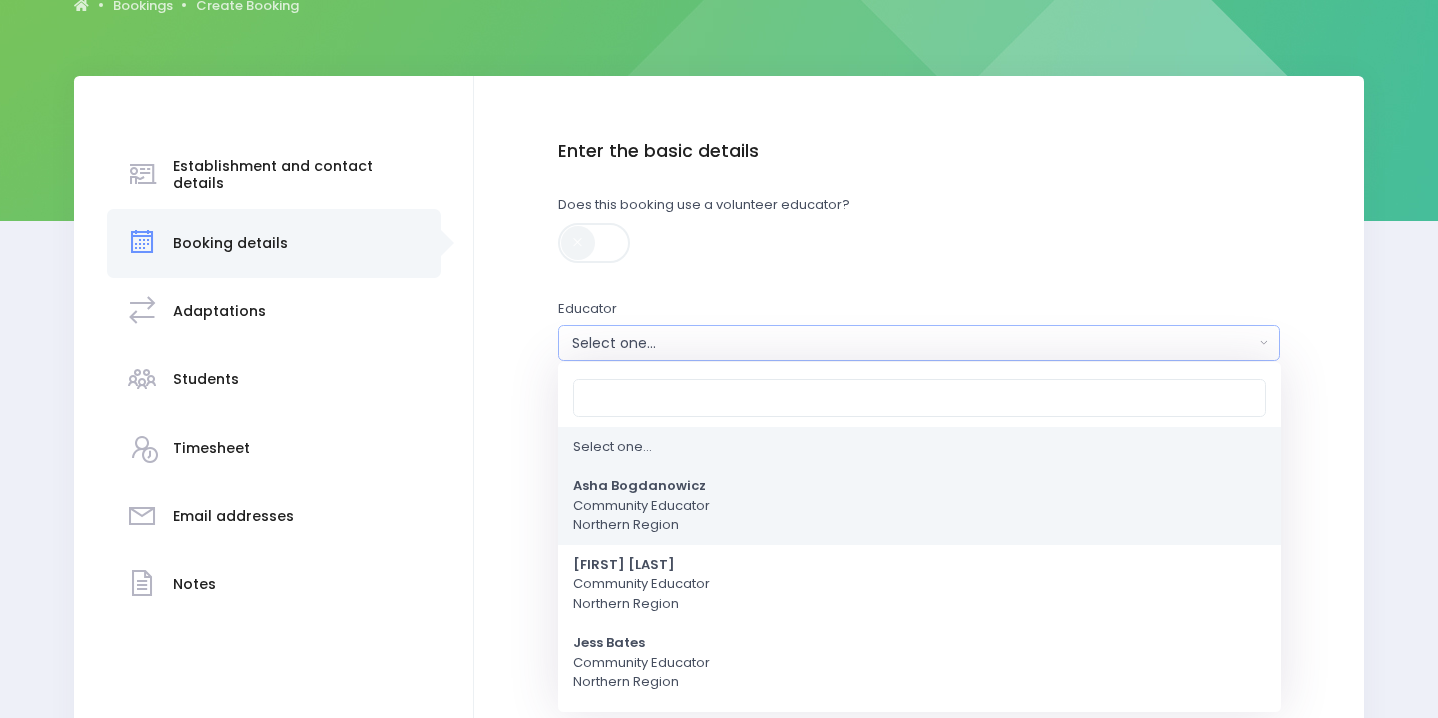 click on "Asha Bogdanowicz Community Educator Northern Region" at bounding box center [641, 506] 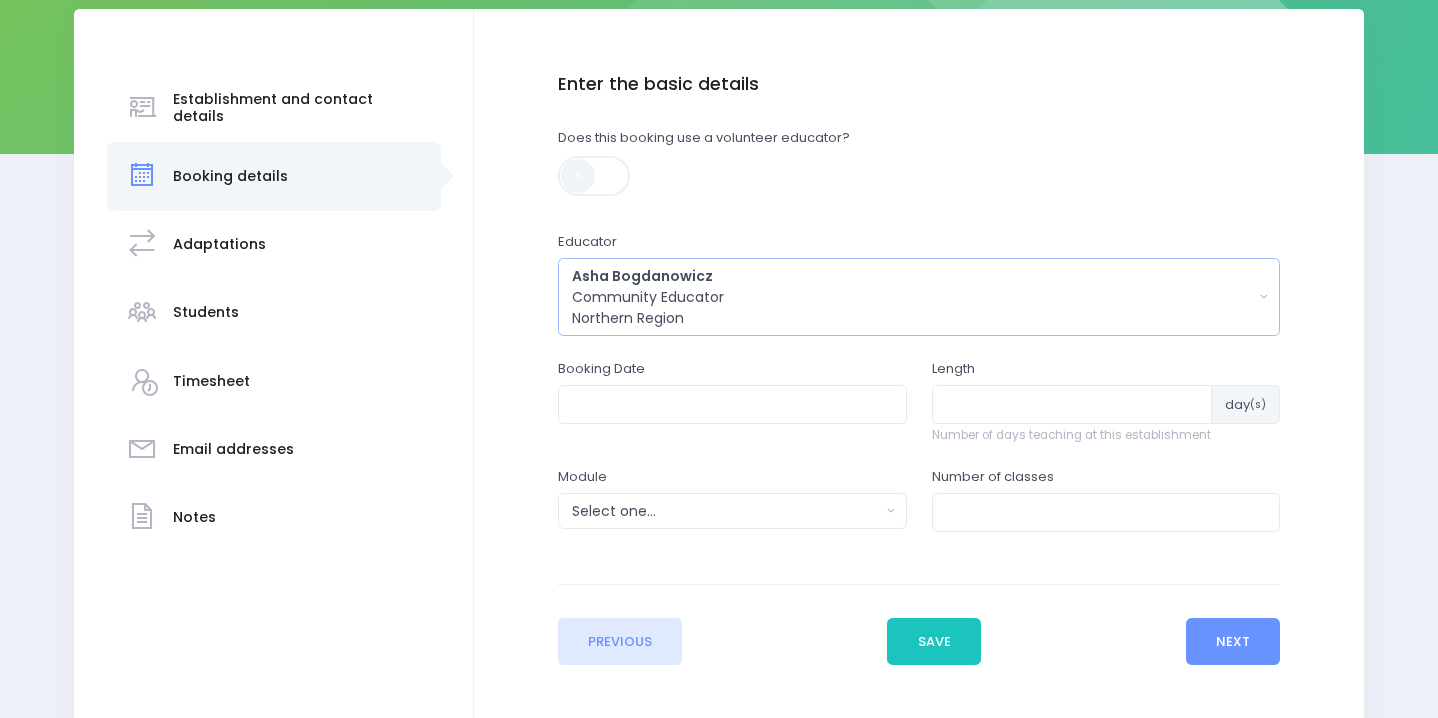 scroll, scrollTop: 304, scrollLeft: 0, axis: vertical 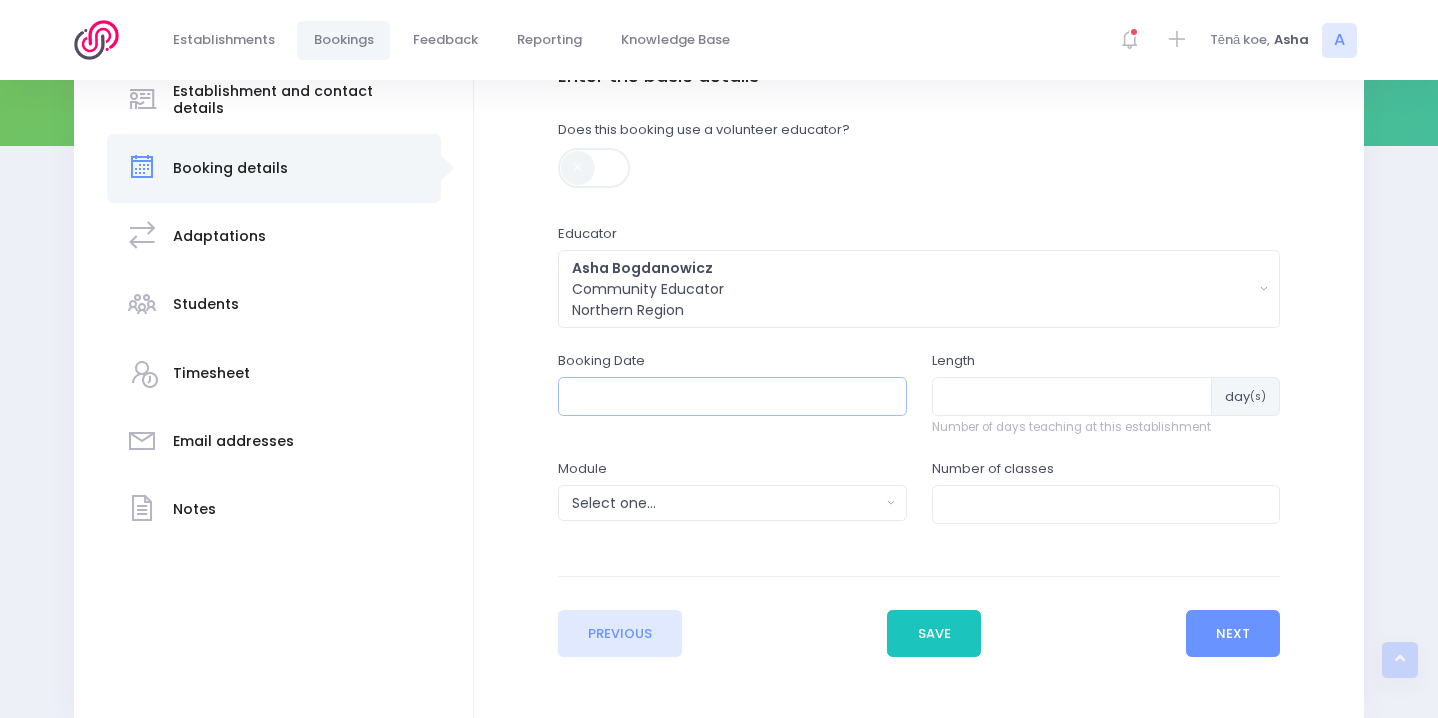 click at bounding box center (732, 396) 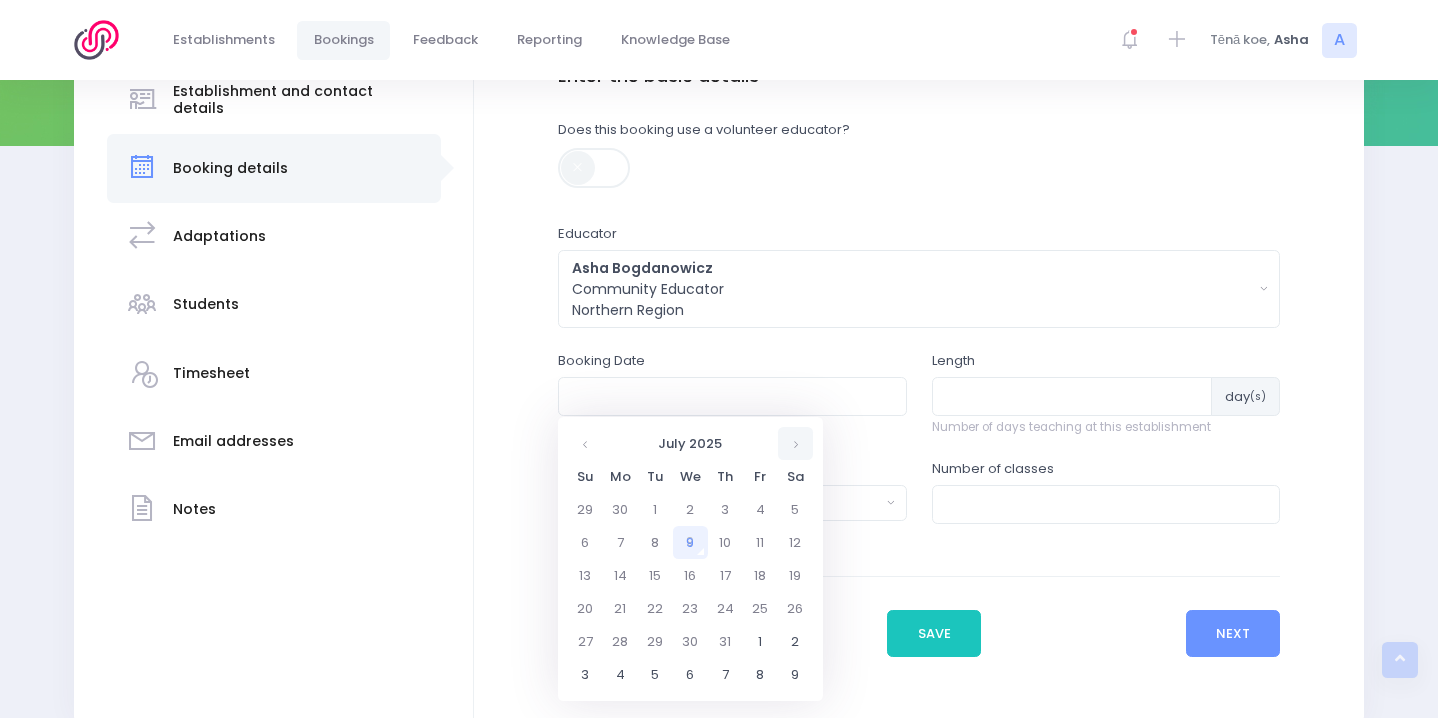 click at bounding box center (795, 443) 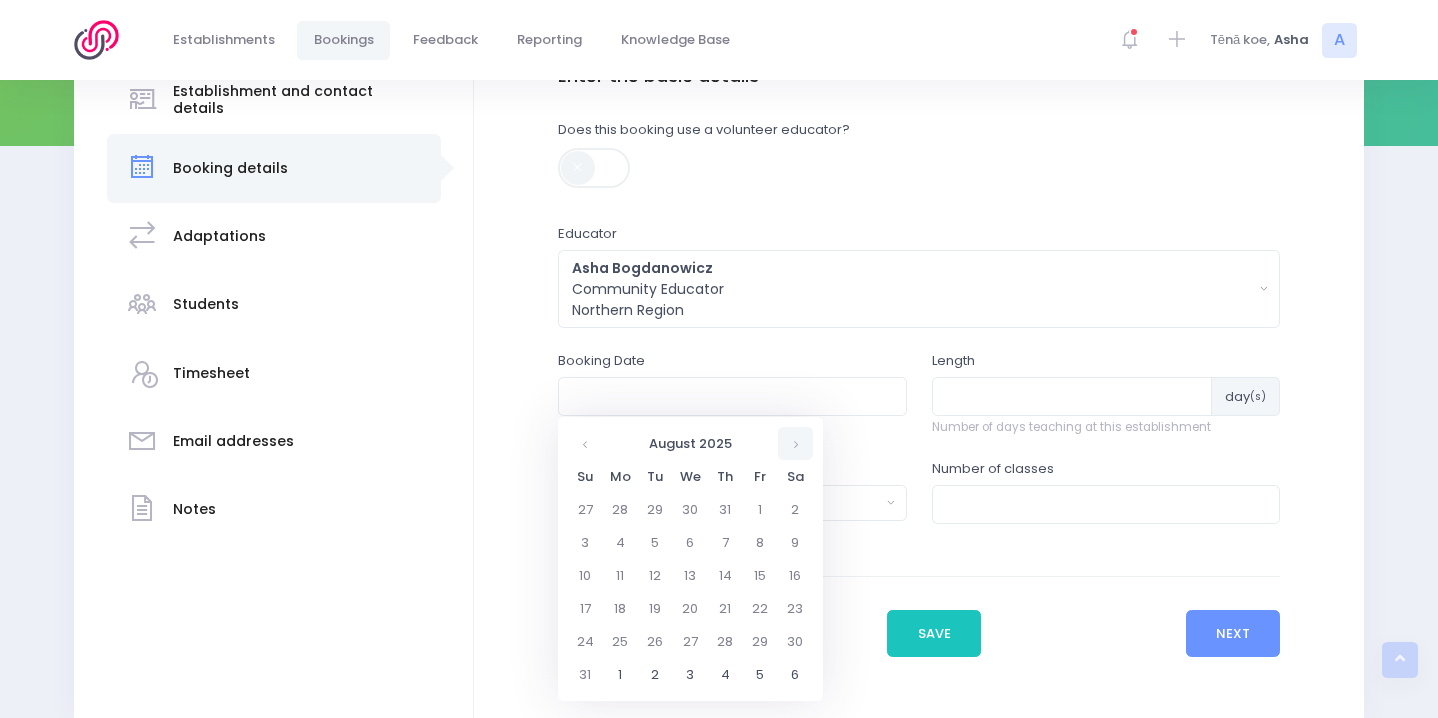 click at bounding box center [795, 443] 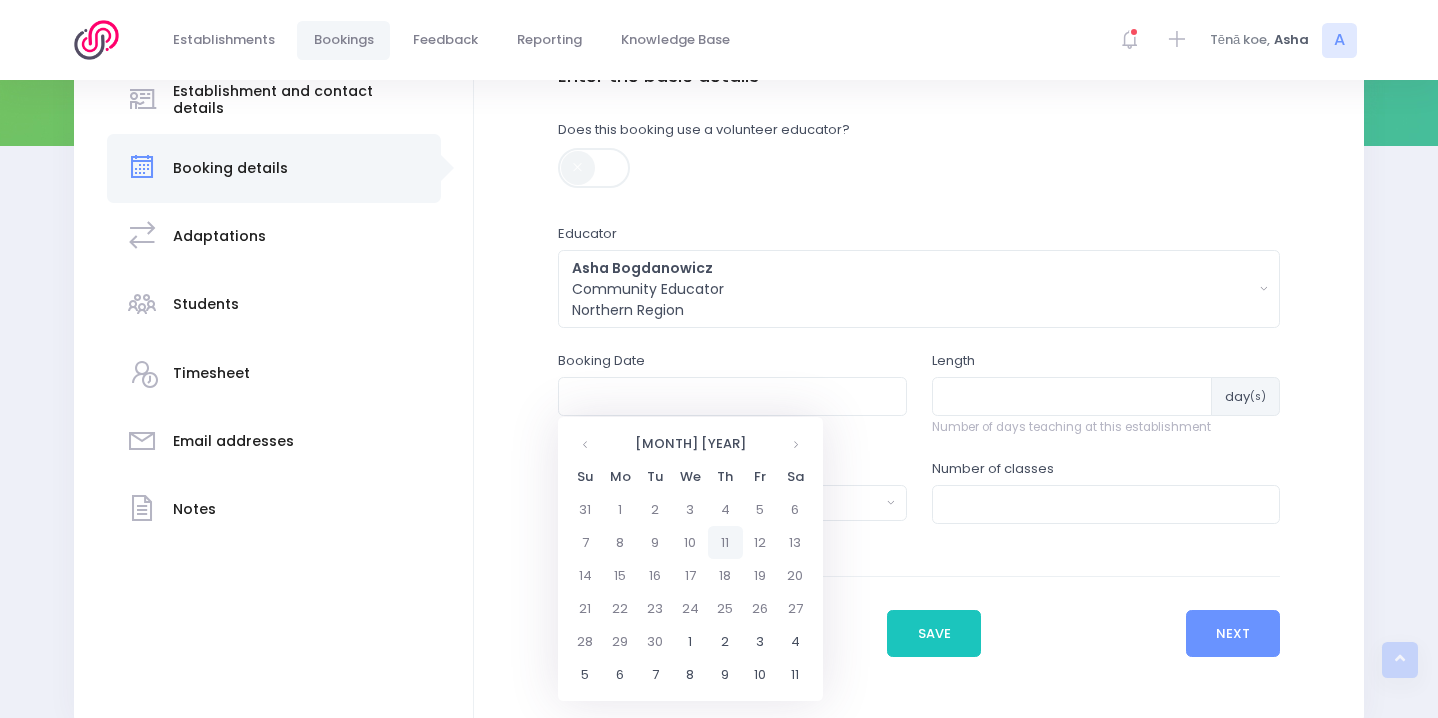 click on "11" at bounding box center (725, 509) 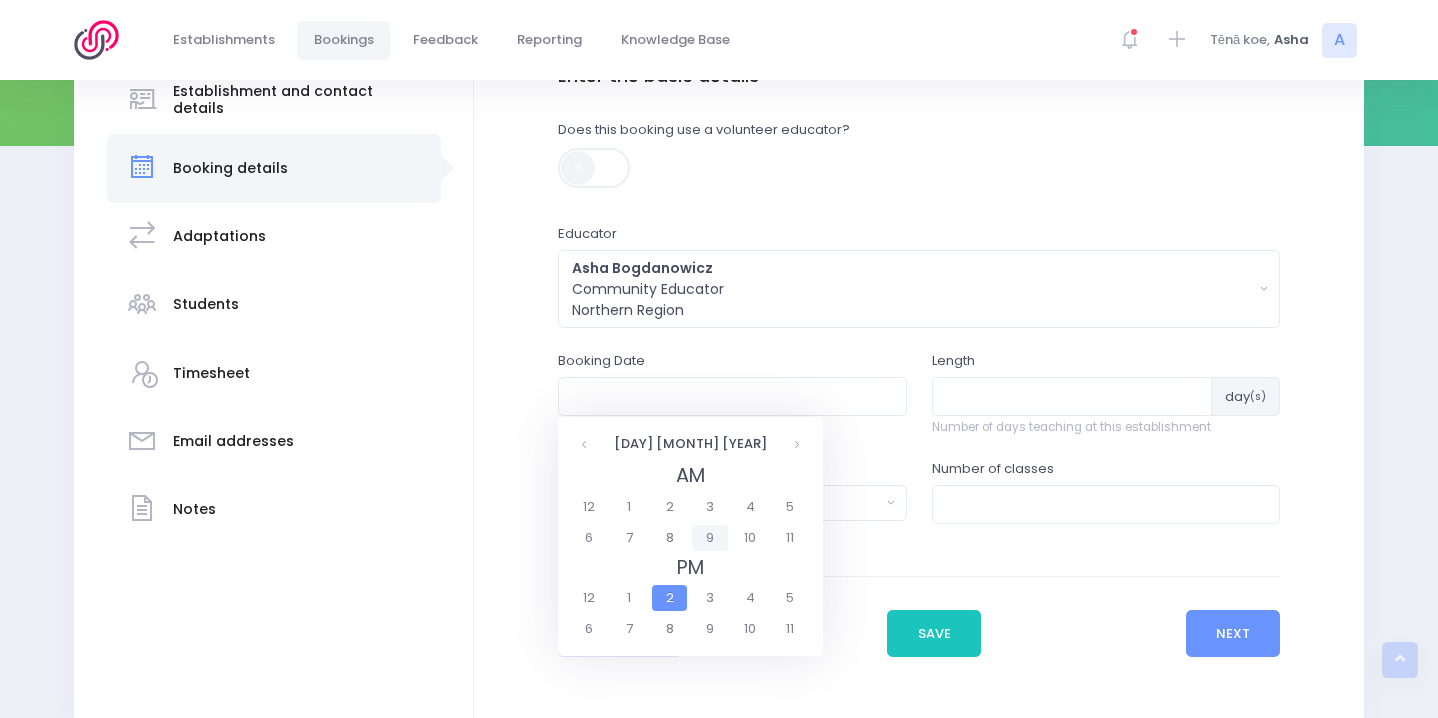 click on "9" at bounding box center (709, 538) 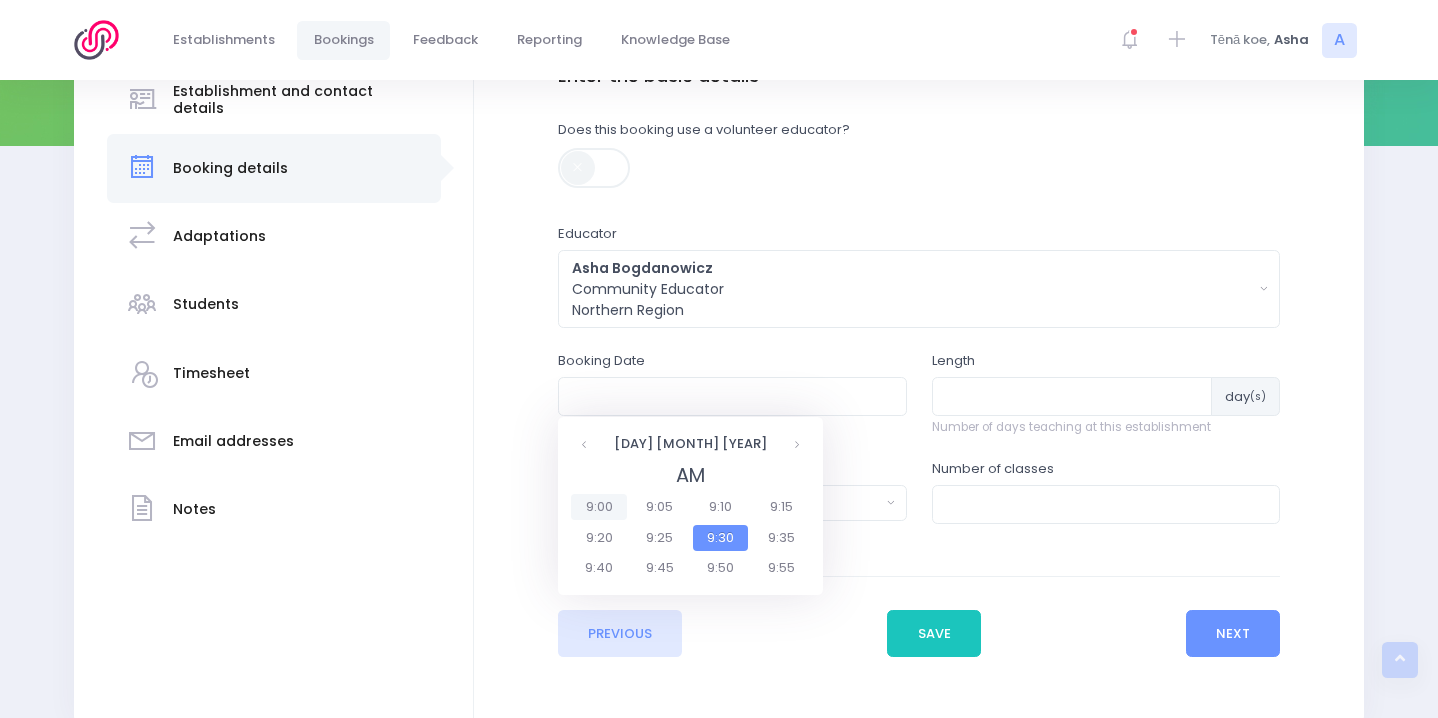 click on "9:00" at bounding box center [599, 507] 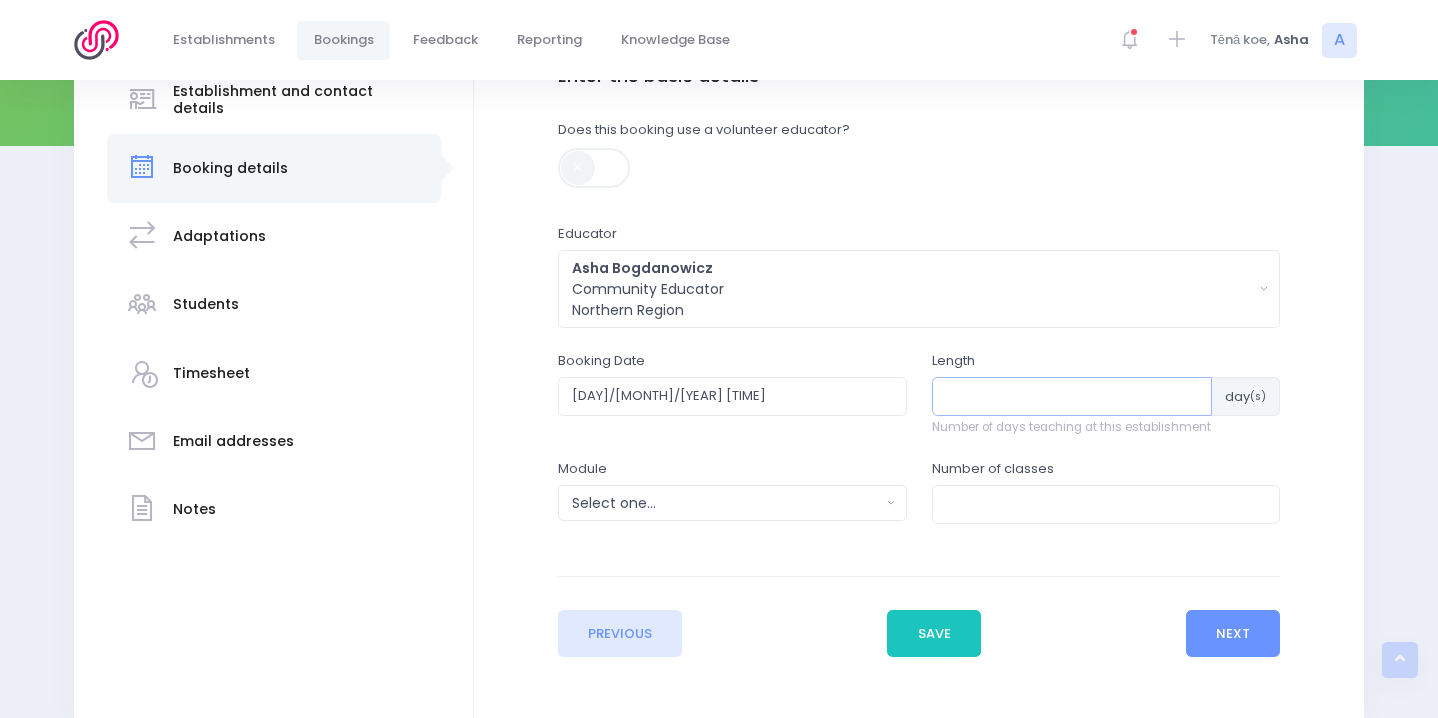 click at bounding box center [1072, 396] 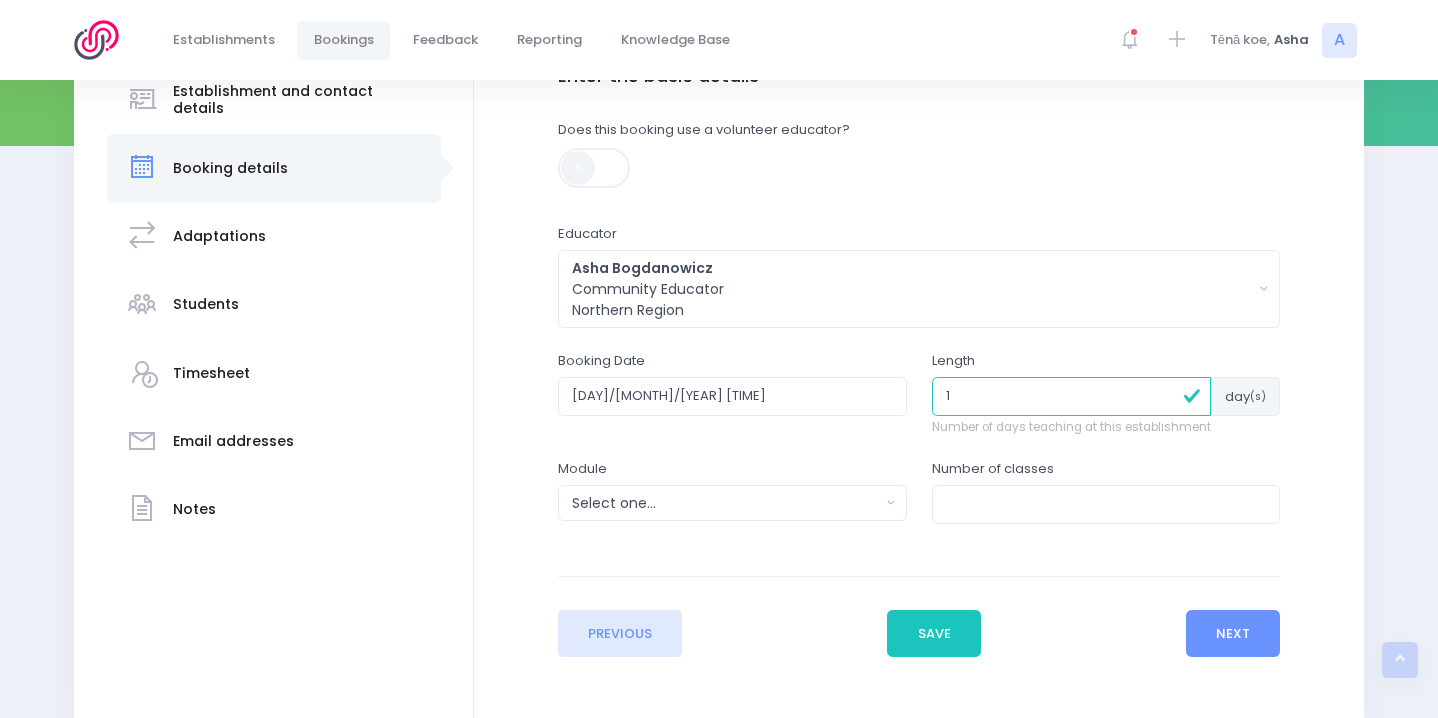 type on "1" 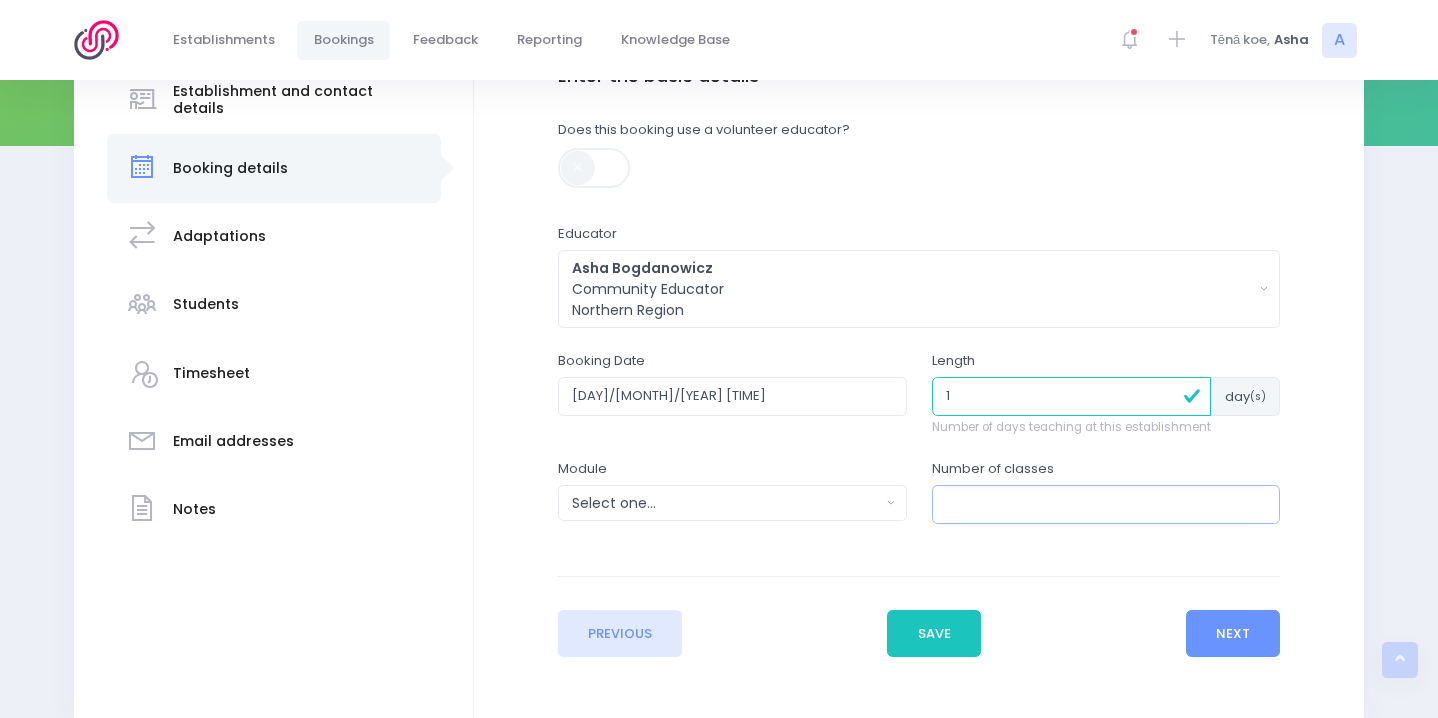 click at bounding box center [1106, 504] 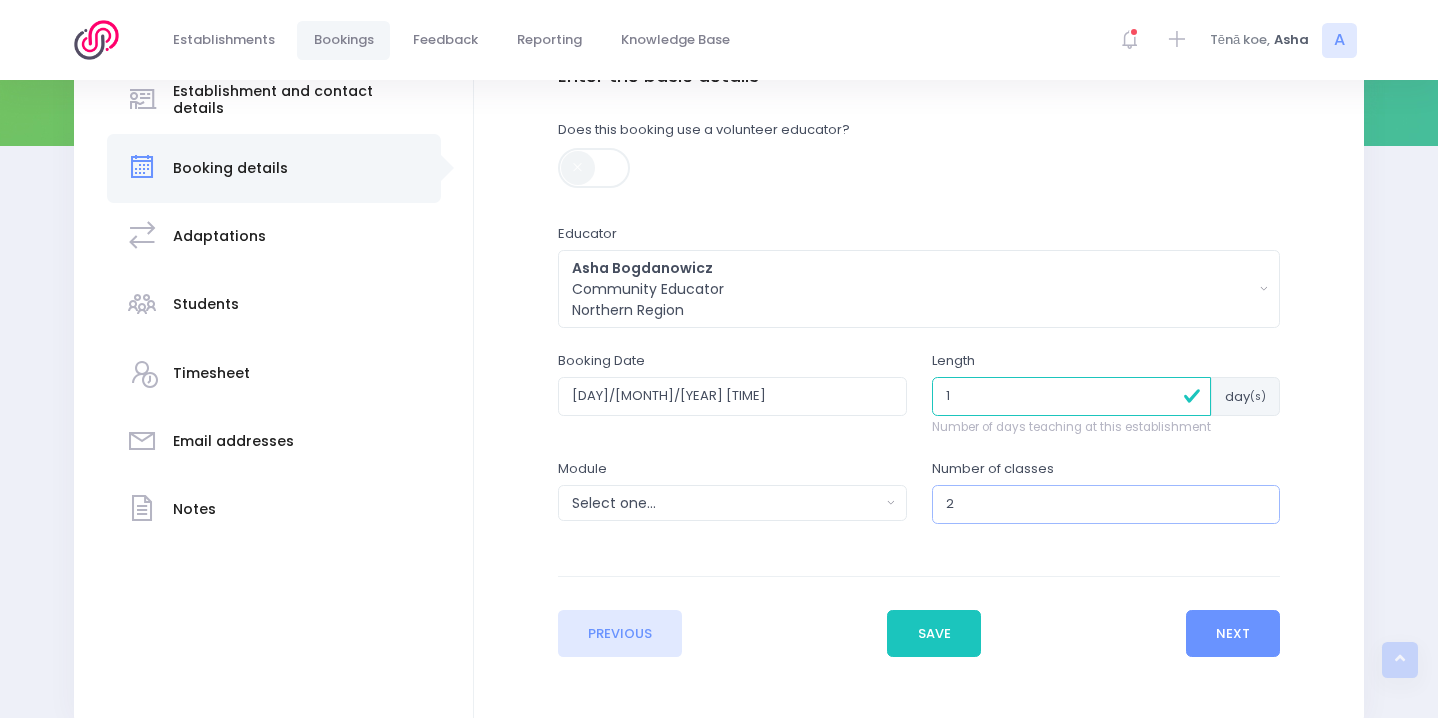 type on "2" 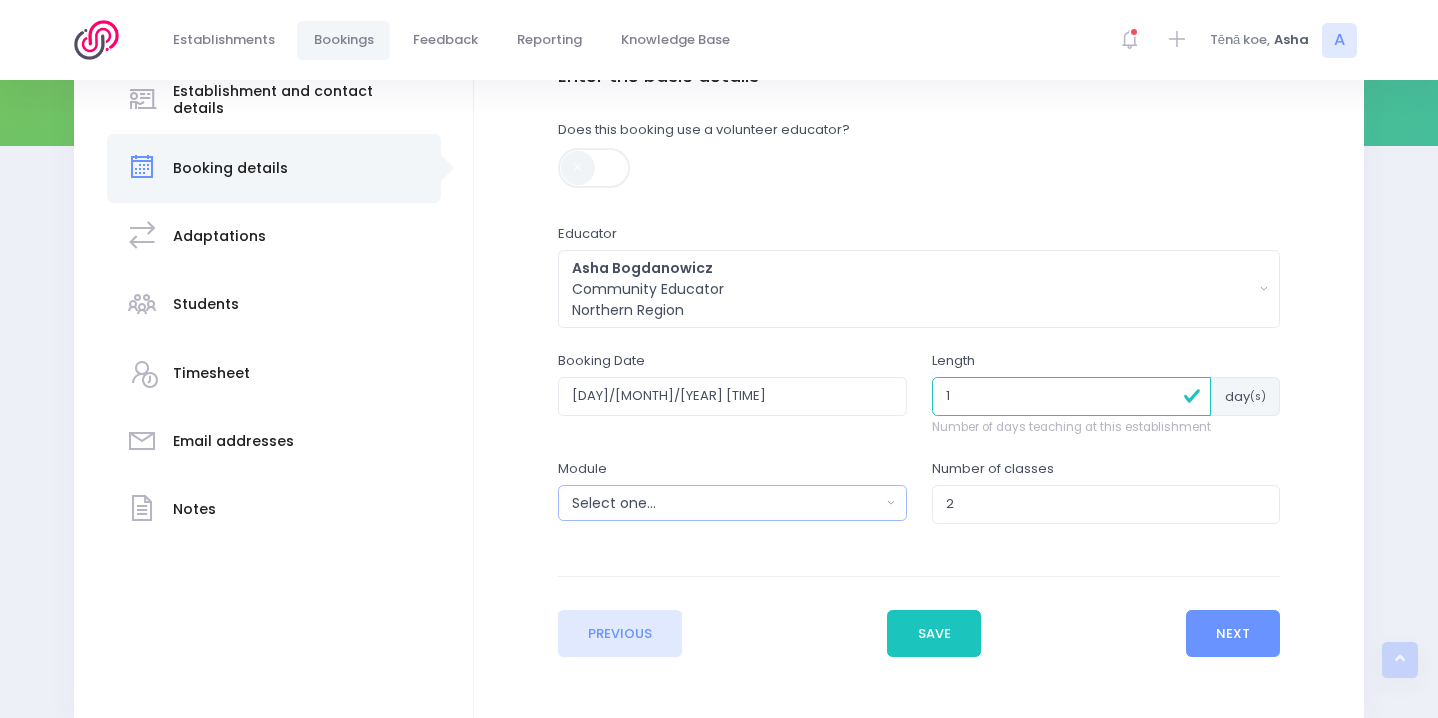 click on "Select one..." at bounding box center [732, 503] 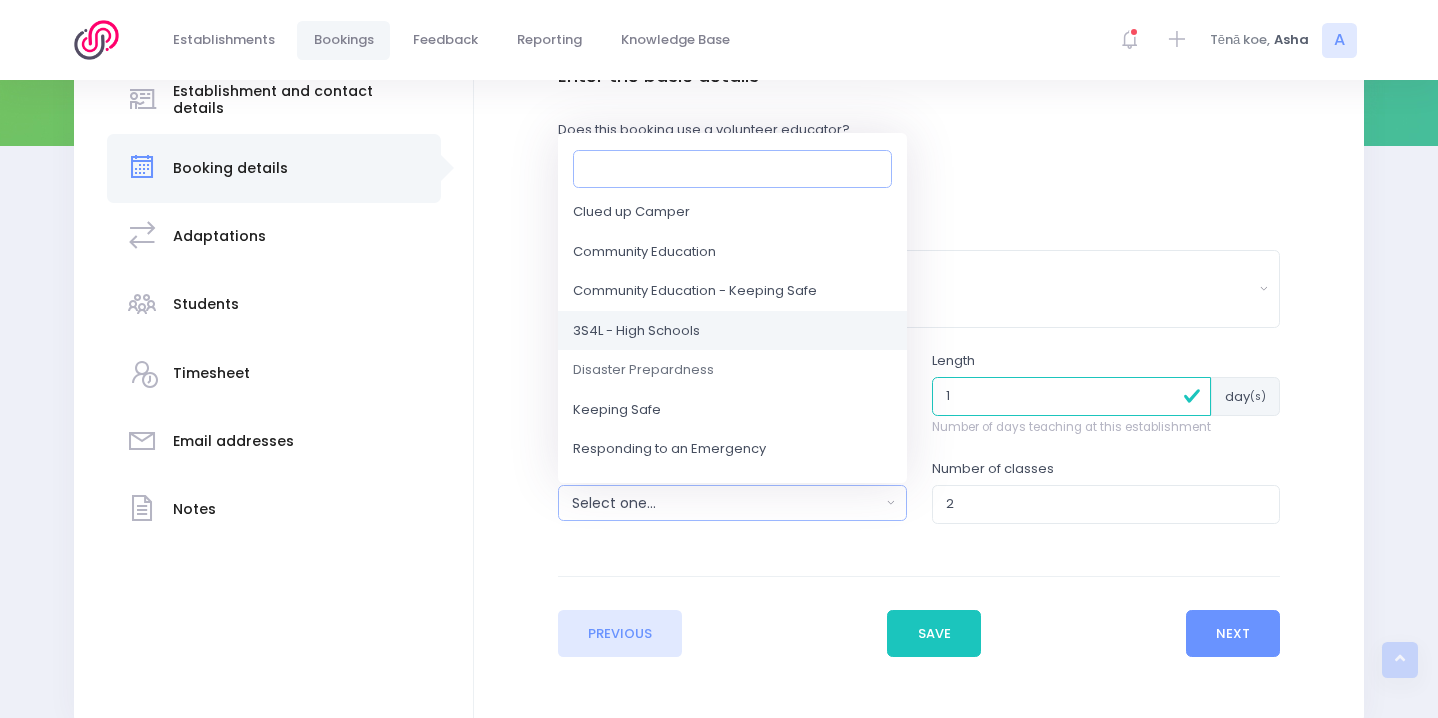 scroll, scrollTop: 92, scrollLeft: 0, axis: vertical 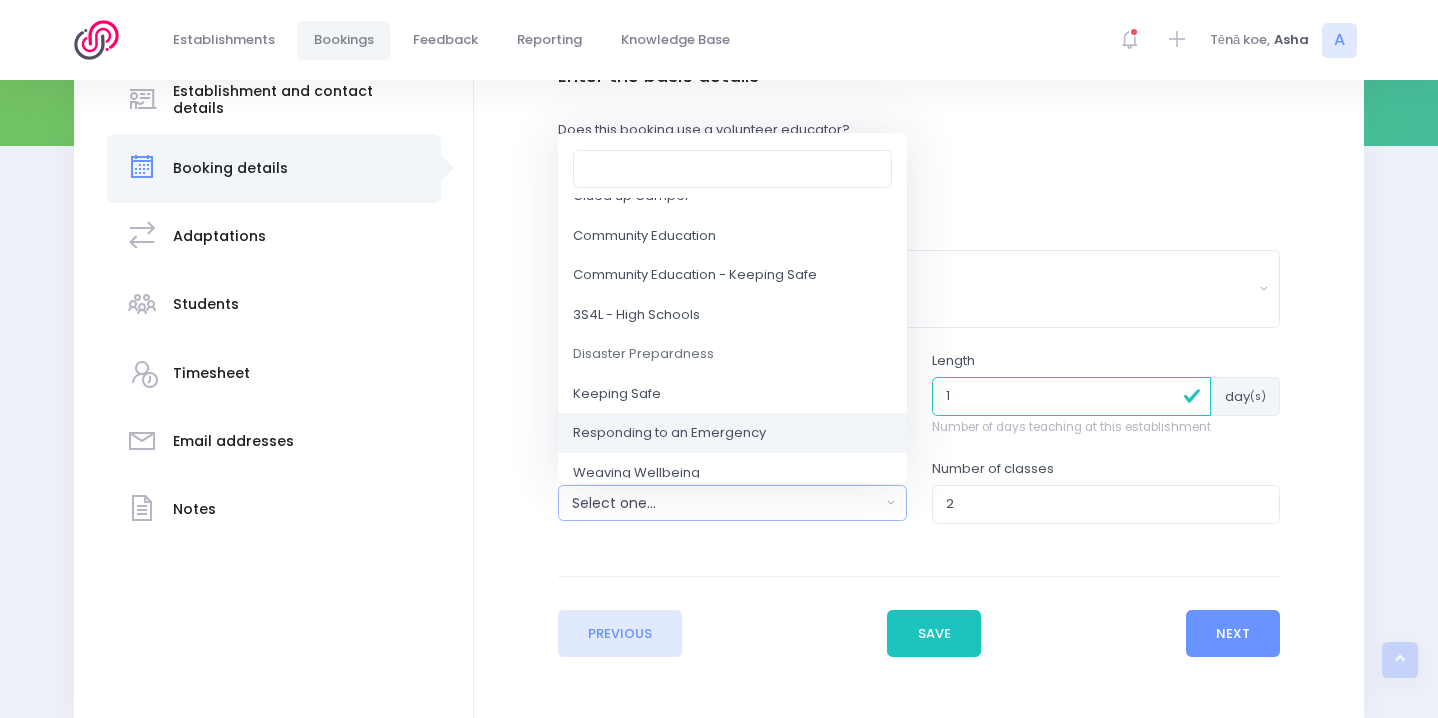 click on "Responding to an Emergency" at bounding box center [669, 434] 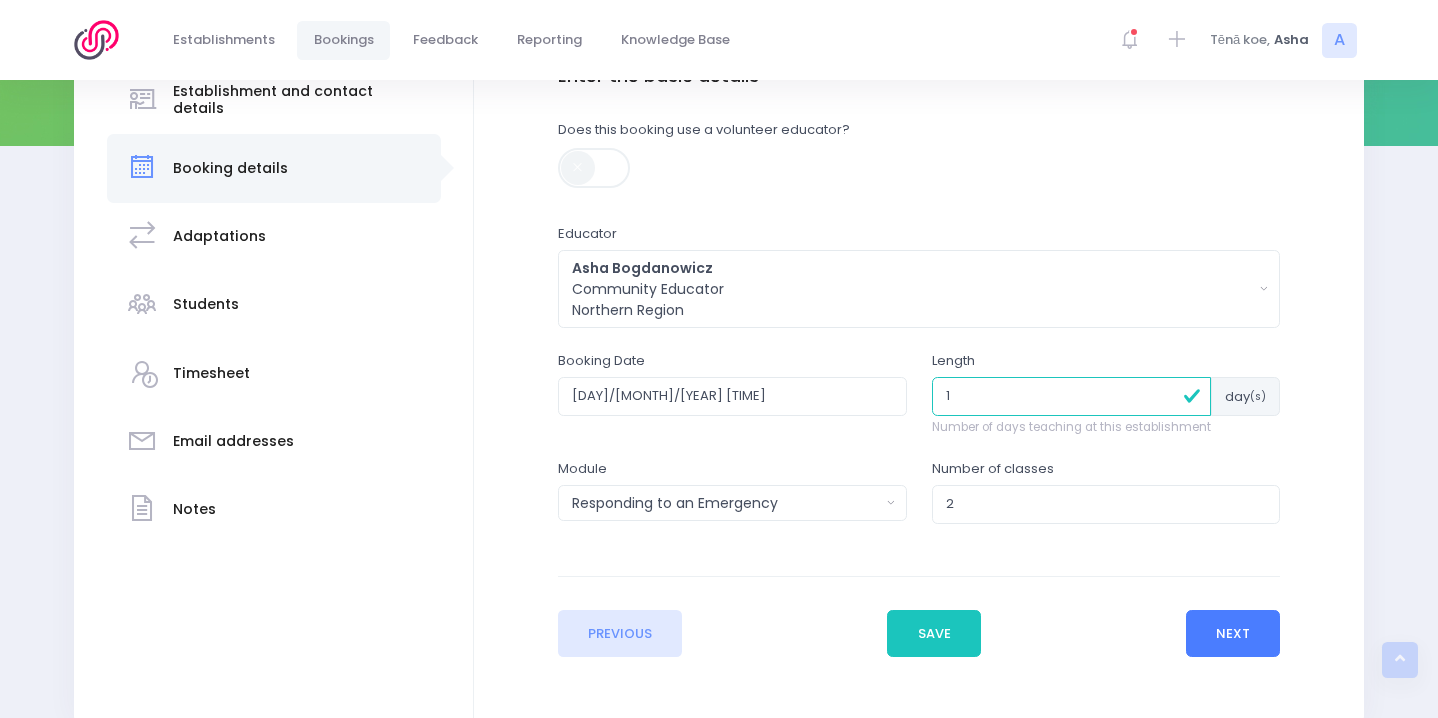click on "Next" at bounding box center [1233, 634] 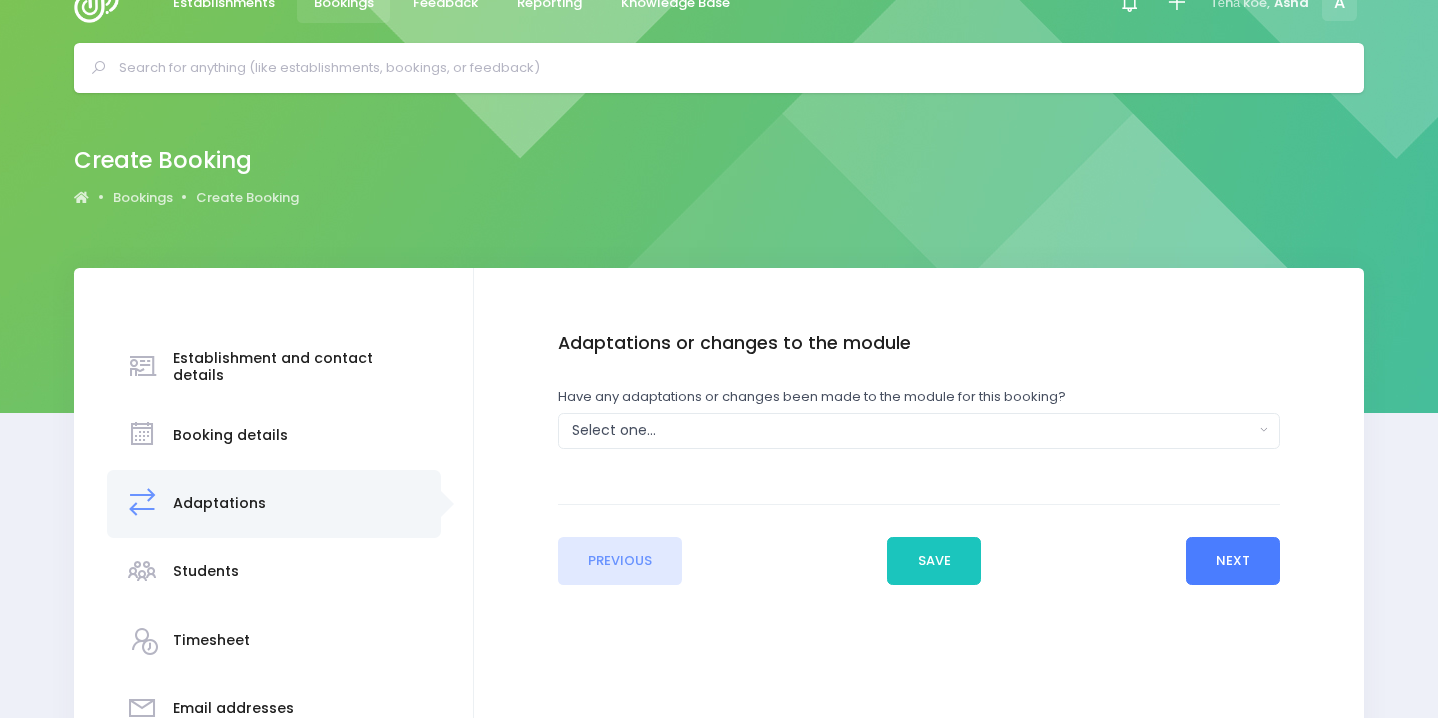 click on "Next" at bounding box center [1233, 561] 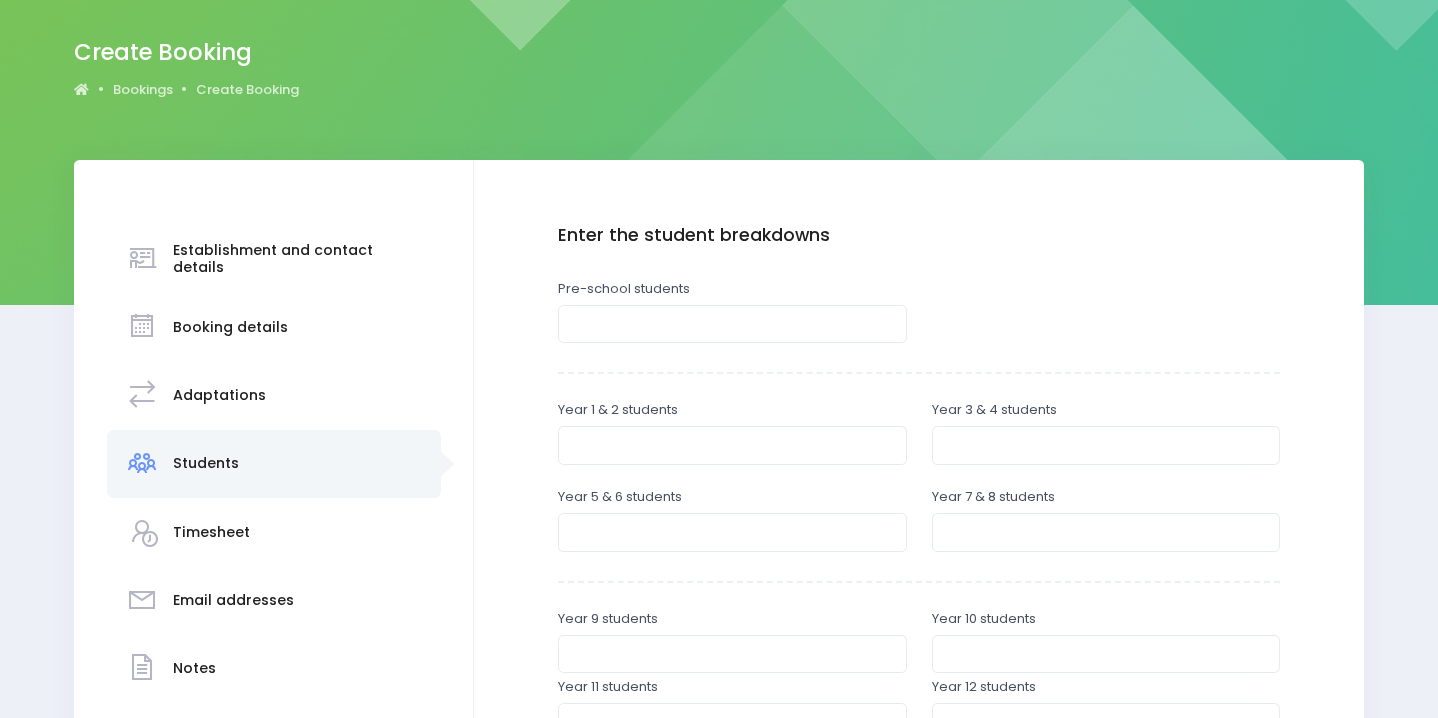 scroll, scrollTop: 237, scrollLeft: 0, axis: vertical 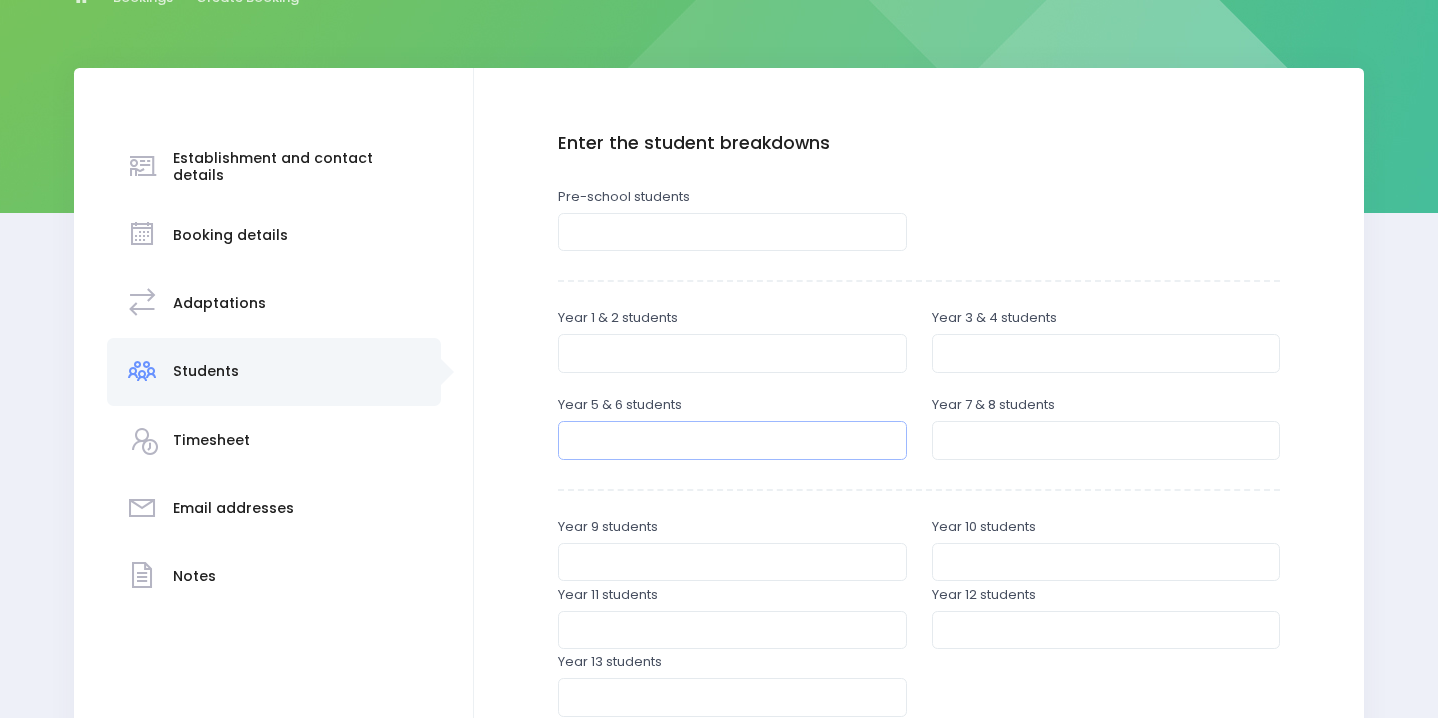 click at bounding box center (732, 440) 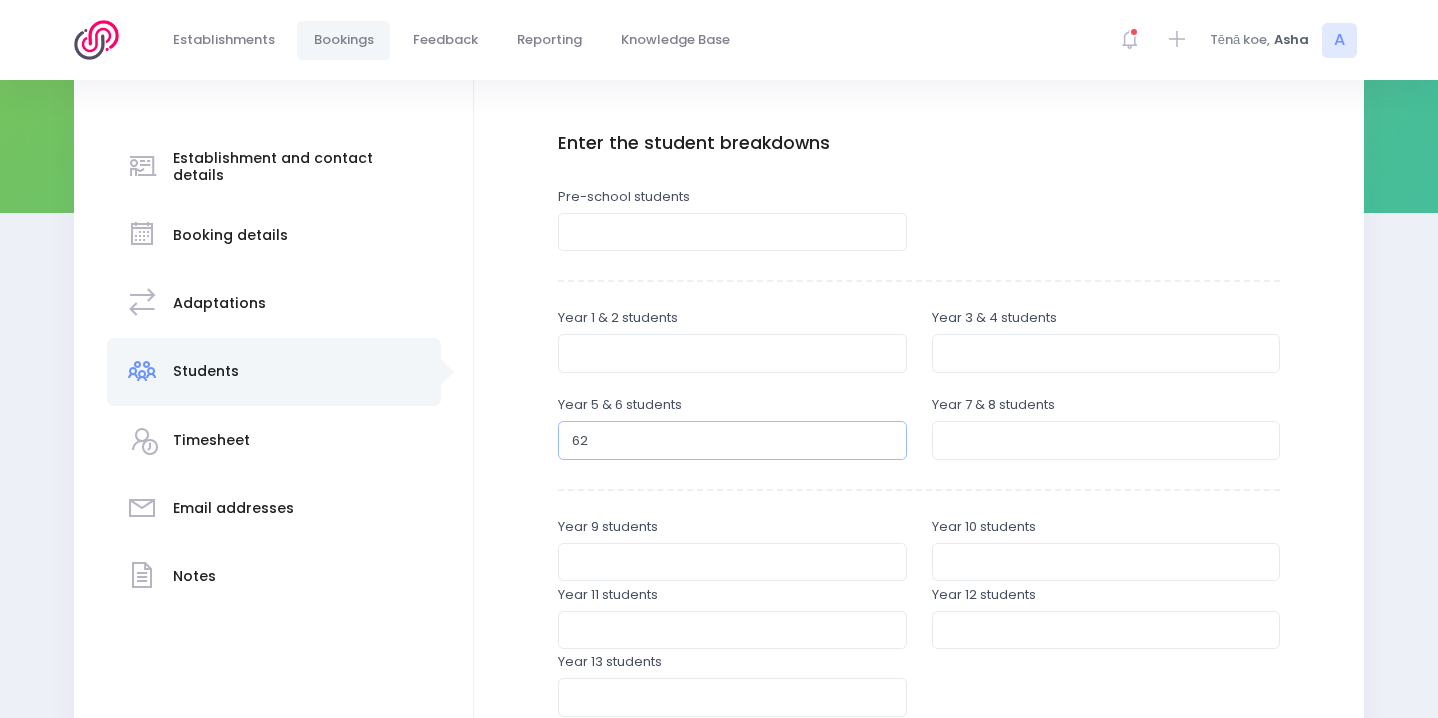 scroll, scrollTop: 536, scrollLeft: 0, axis: vertical 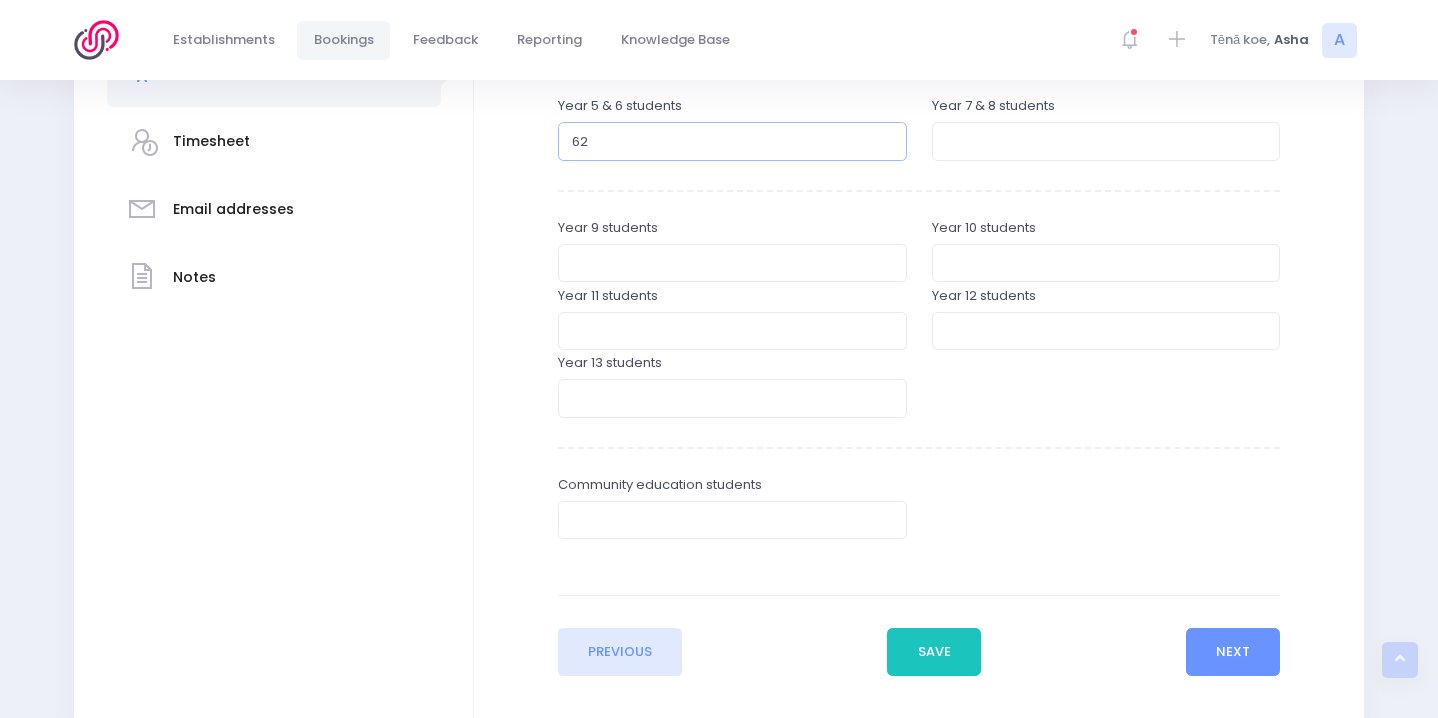 type on "62" 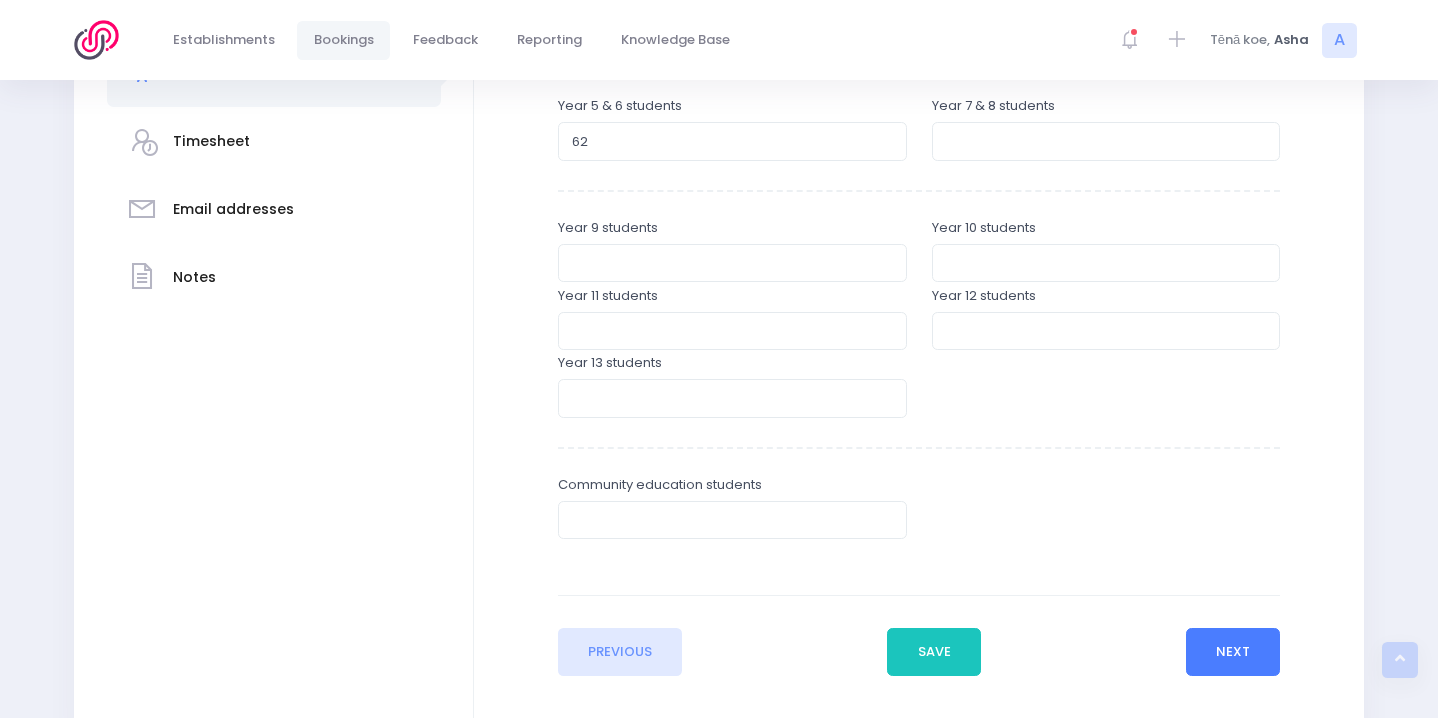 click on "Next" at bounding box center [1233, 652] 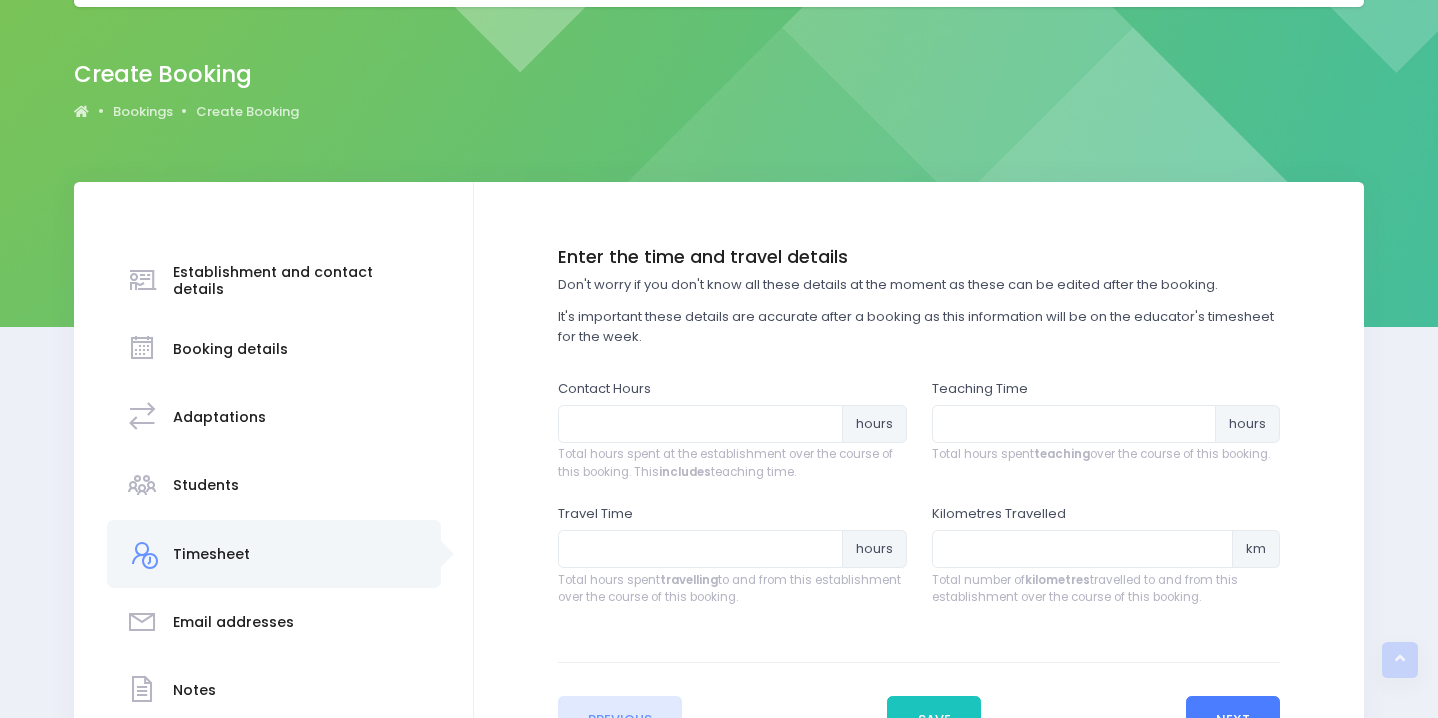 scroll, scrollTop: 0, scrollLeft: 0, axis: both 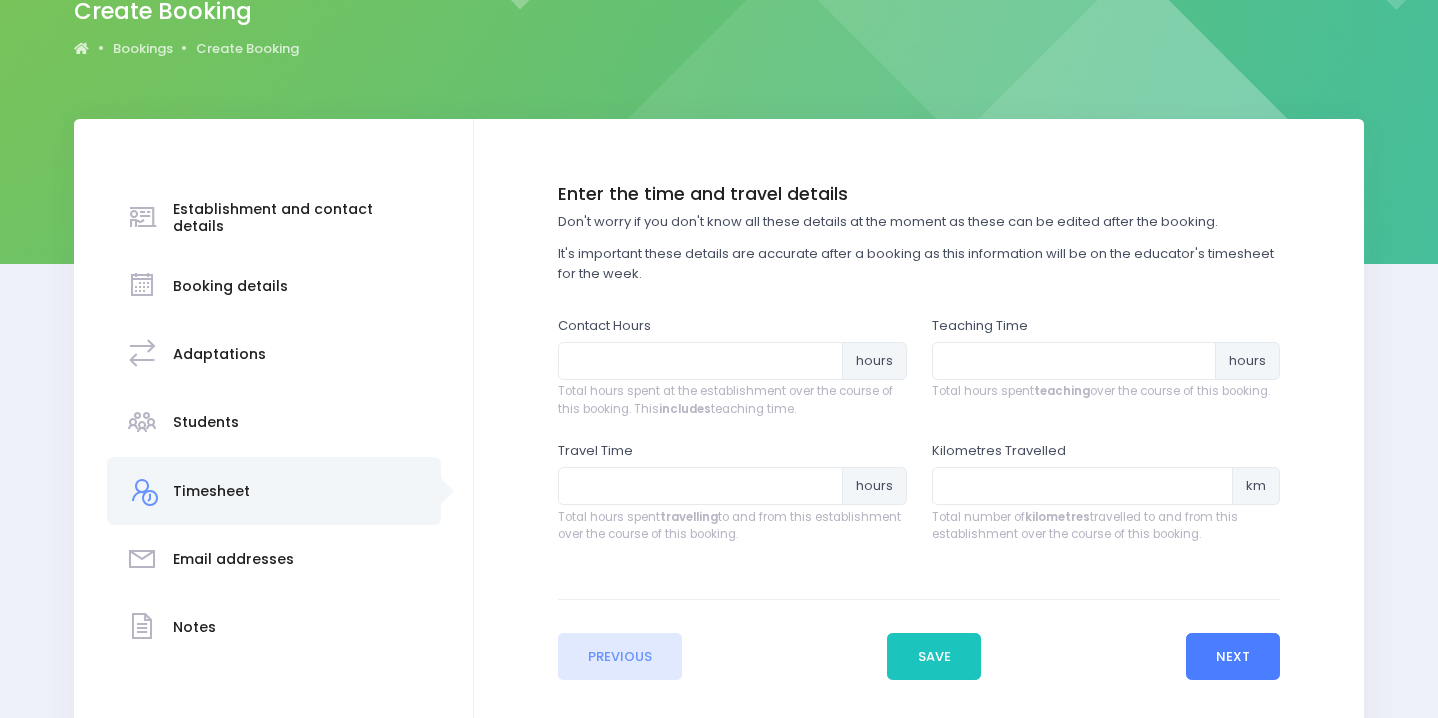 click on "Next" at bounding box center (1233, 657) 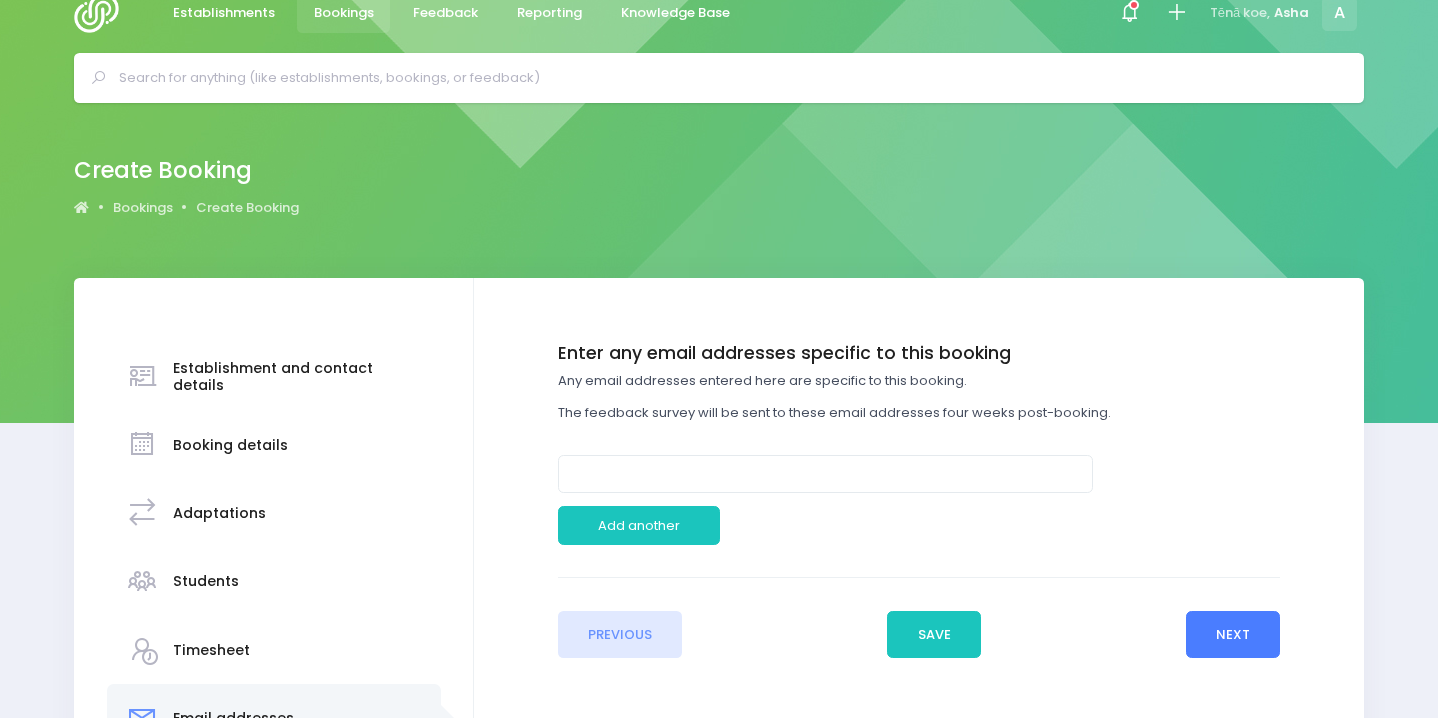 scroll, scrollTop: 28, scrollLeft: 0, axis: vertical 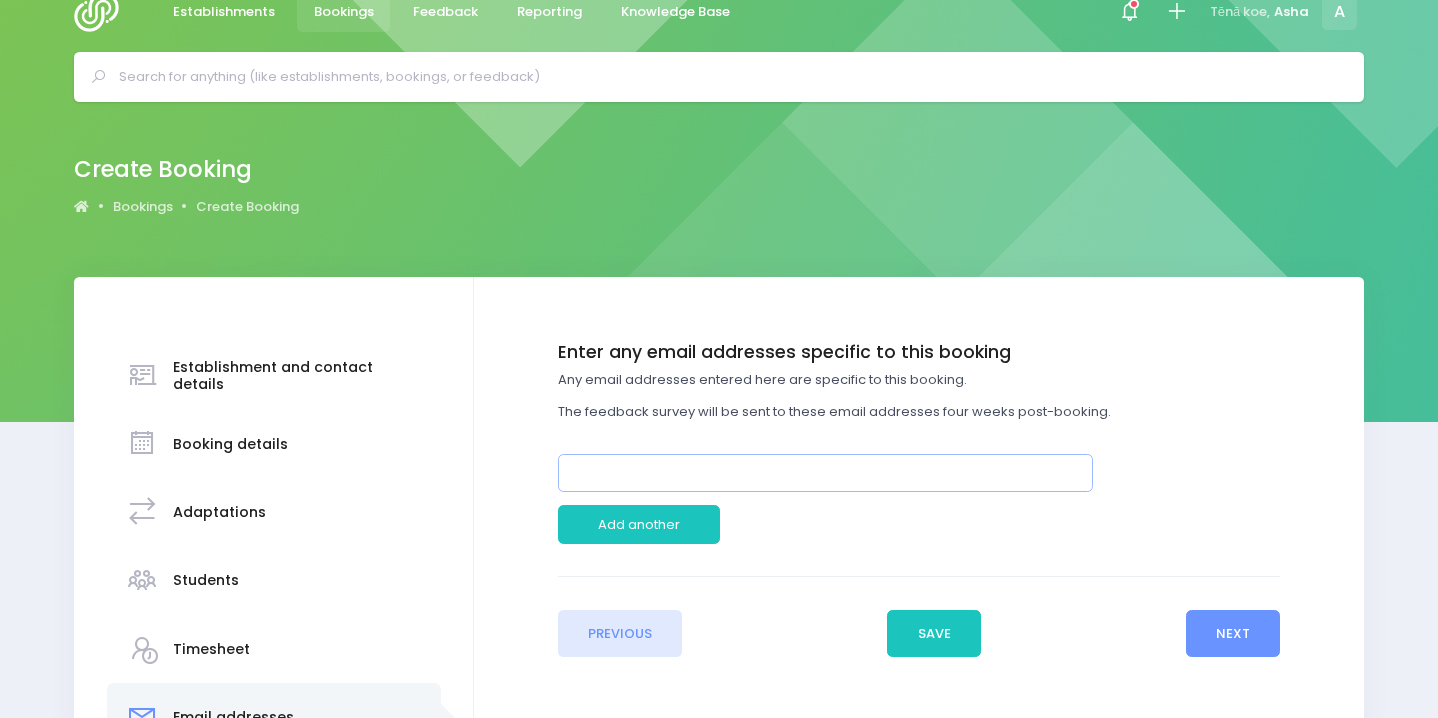 click at bounding box center (826, 473) 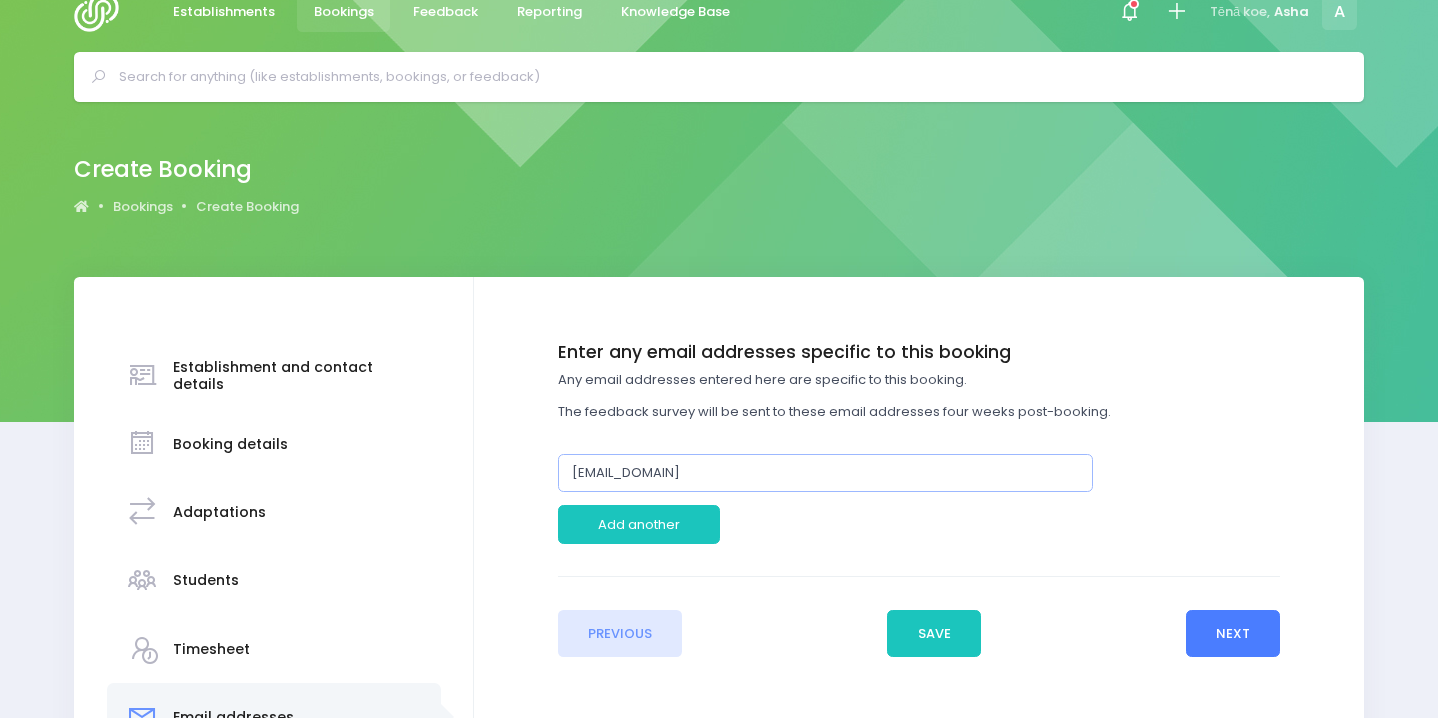 type on "stevied@kaiparaflats.school.nz" 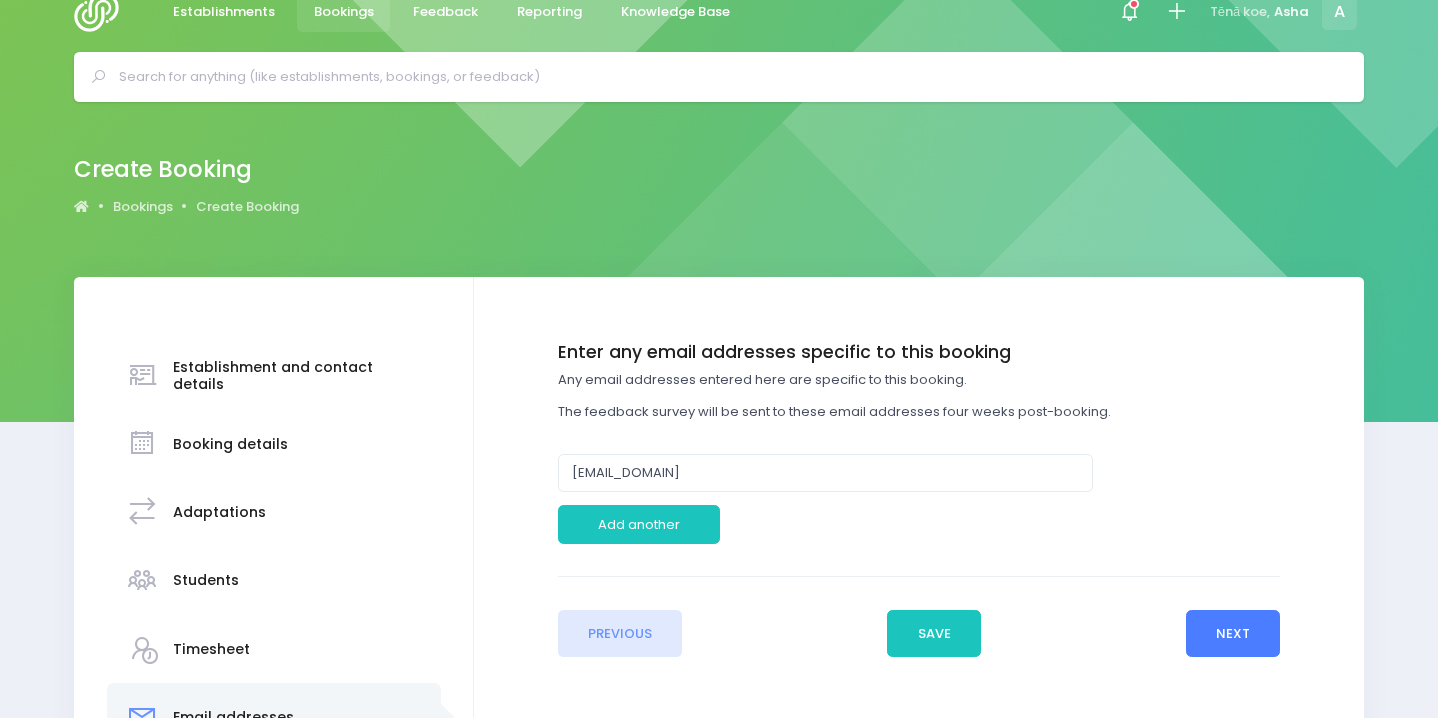 click on "Next" at bounding box center [1233, 634] 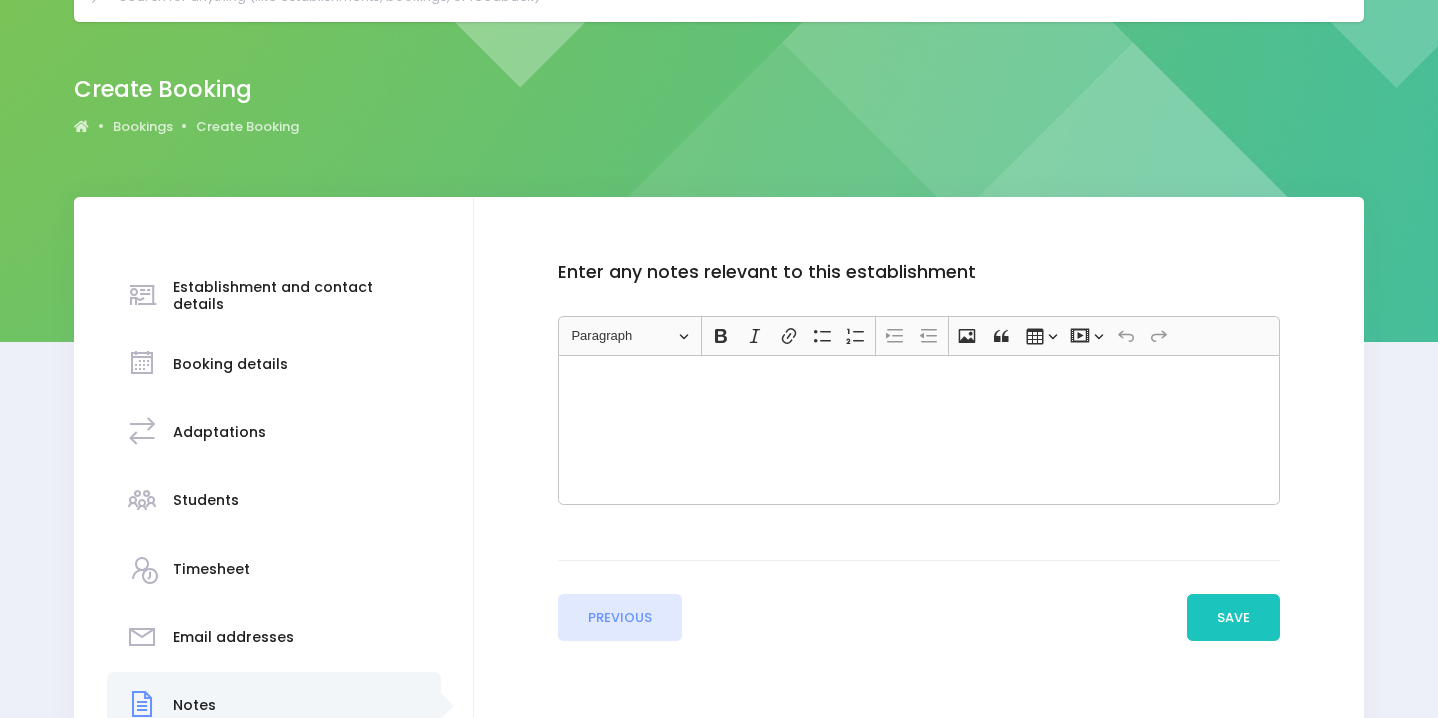 scroll, scrollTop: 183, scrollLeft: 0, axis: vertical 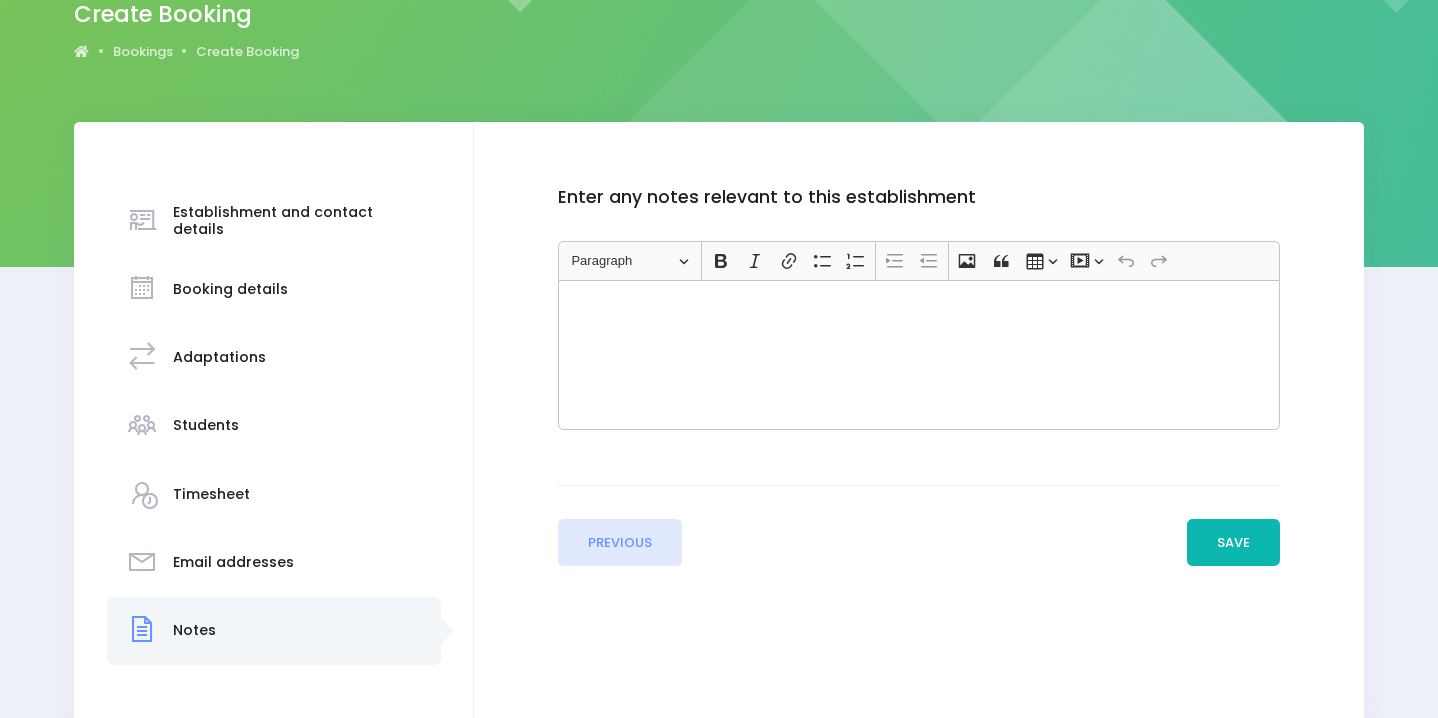 click on "Save" at bounding box center (1234, 543) 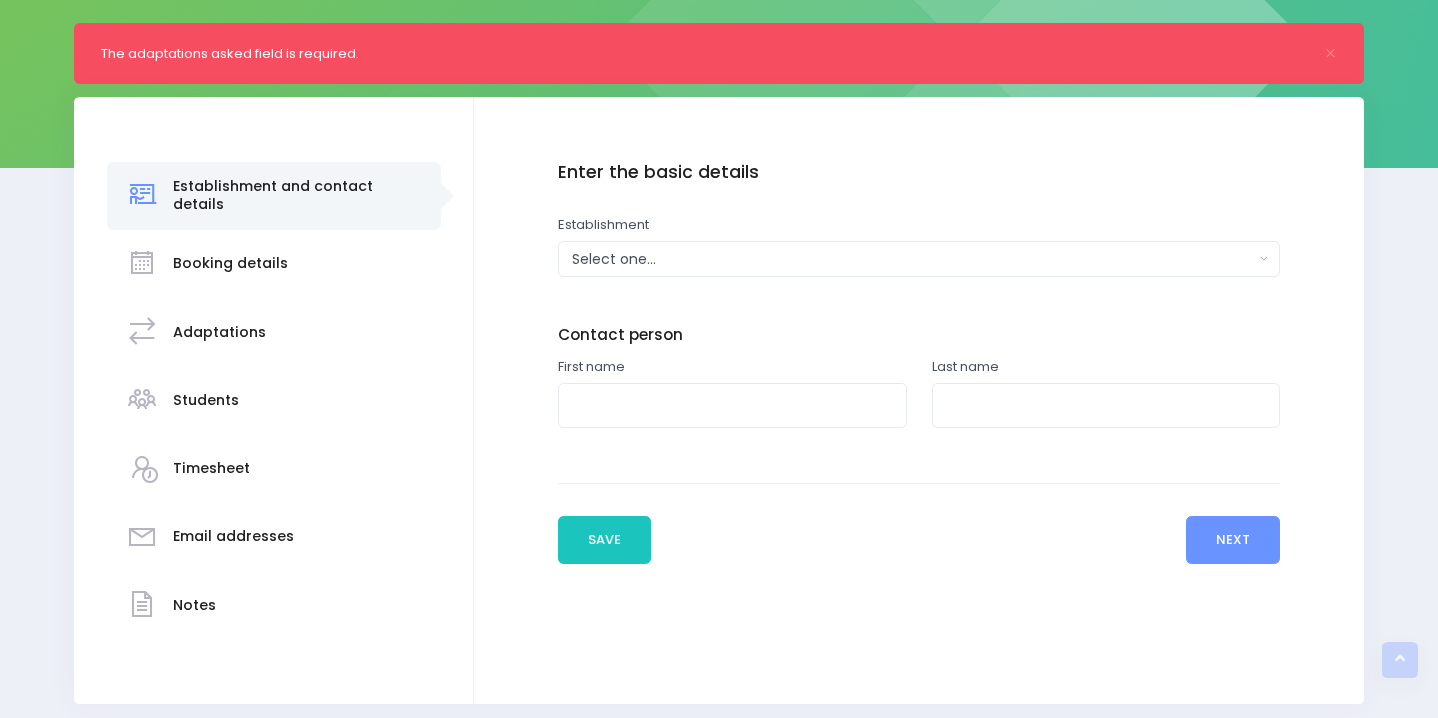scroll, scrollTop: 281, scrollLeft: 0, axis: vertical 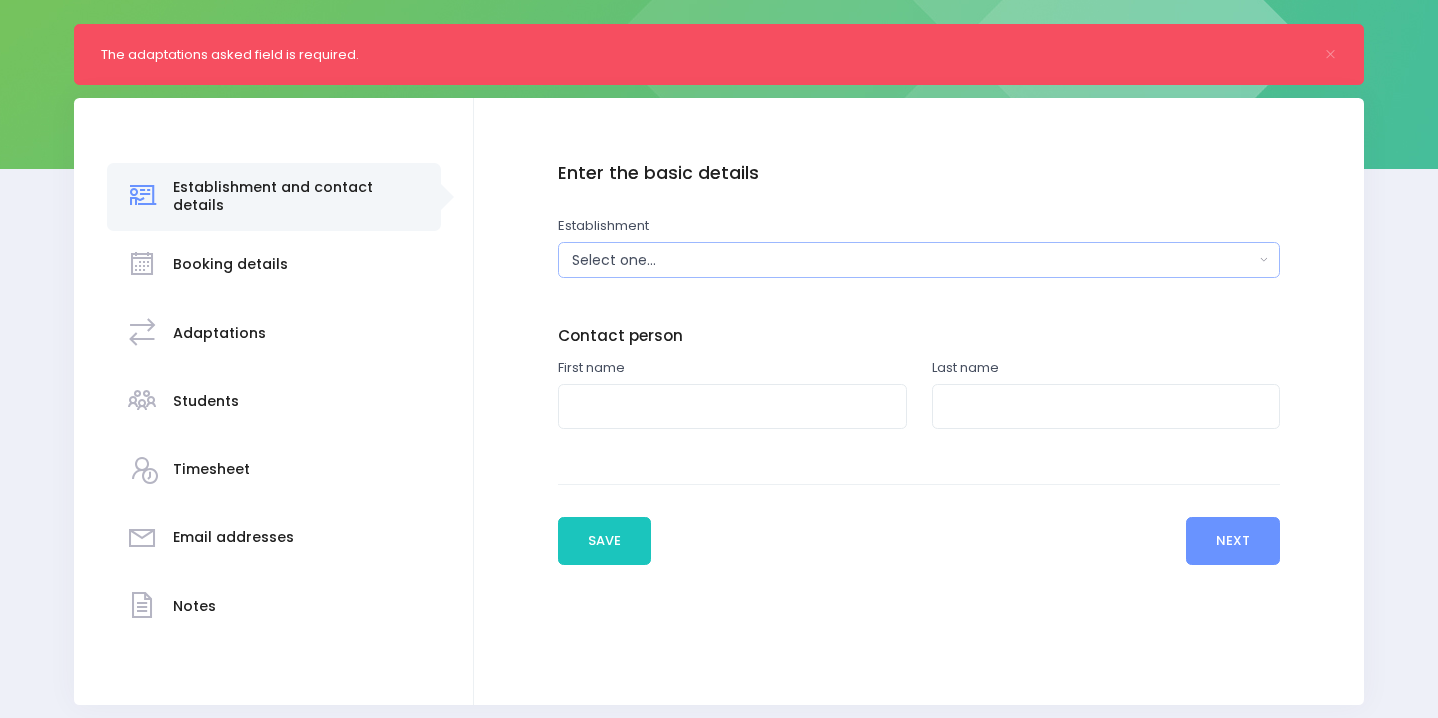 click on "Select one..." at bounding box center (919, 260) 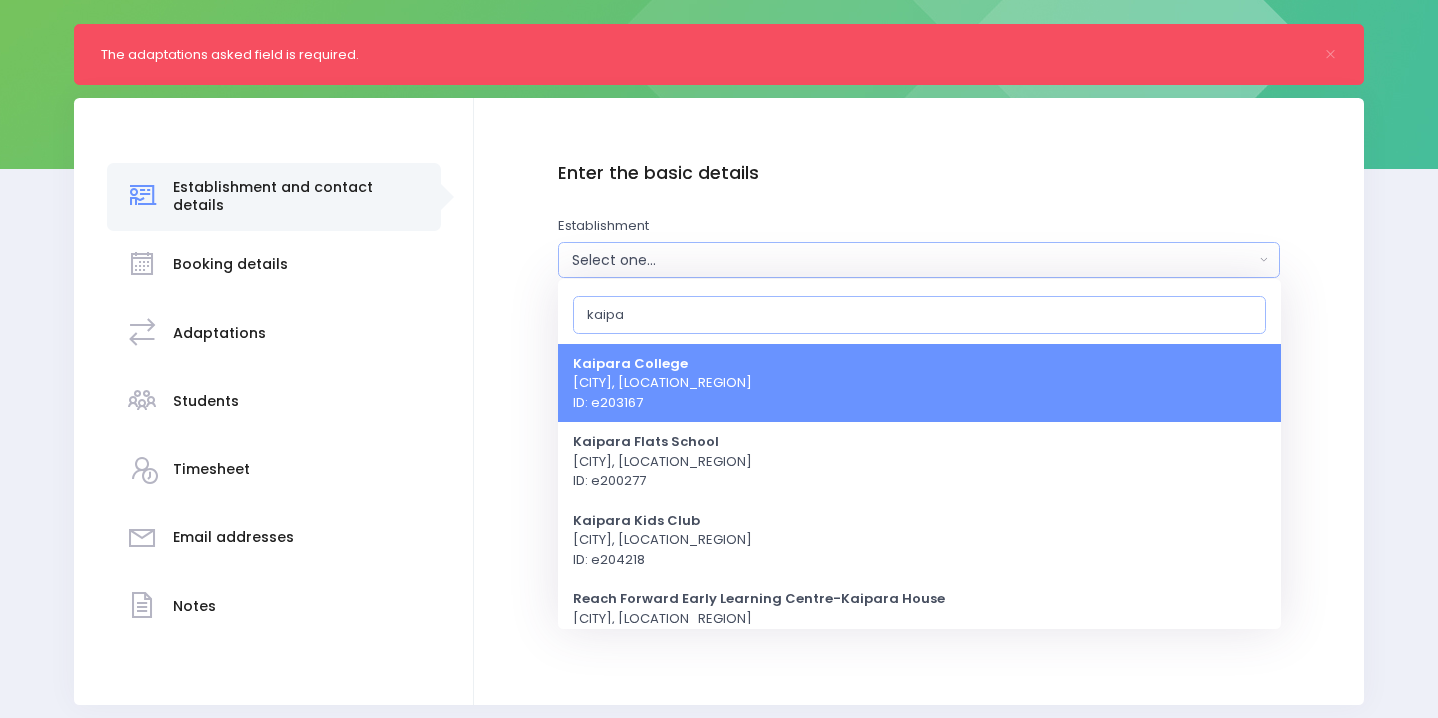 type on "kaipa" 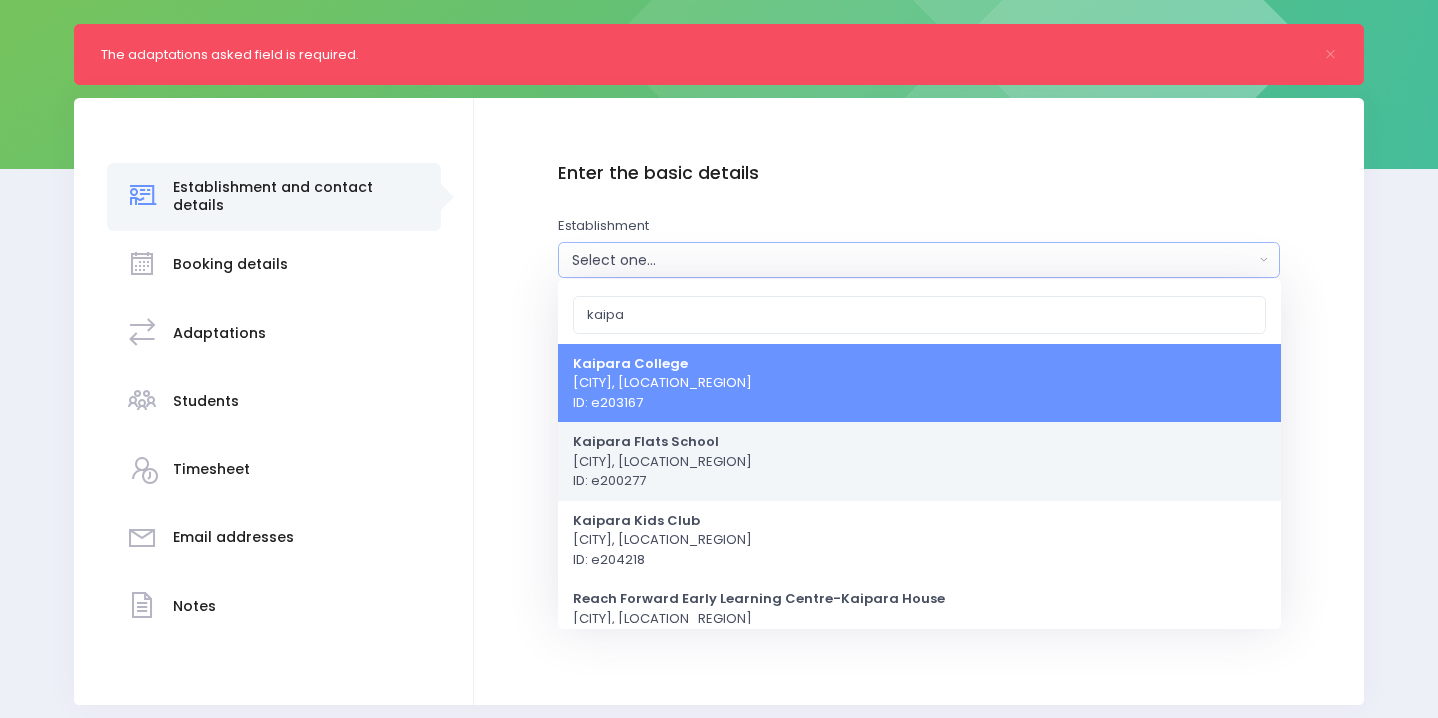 click on "Kaipara Flats School Kaipara Flats, Northern Region ID: e200277" at bounding box center [662, 461] 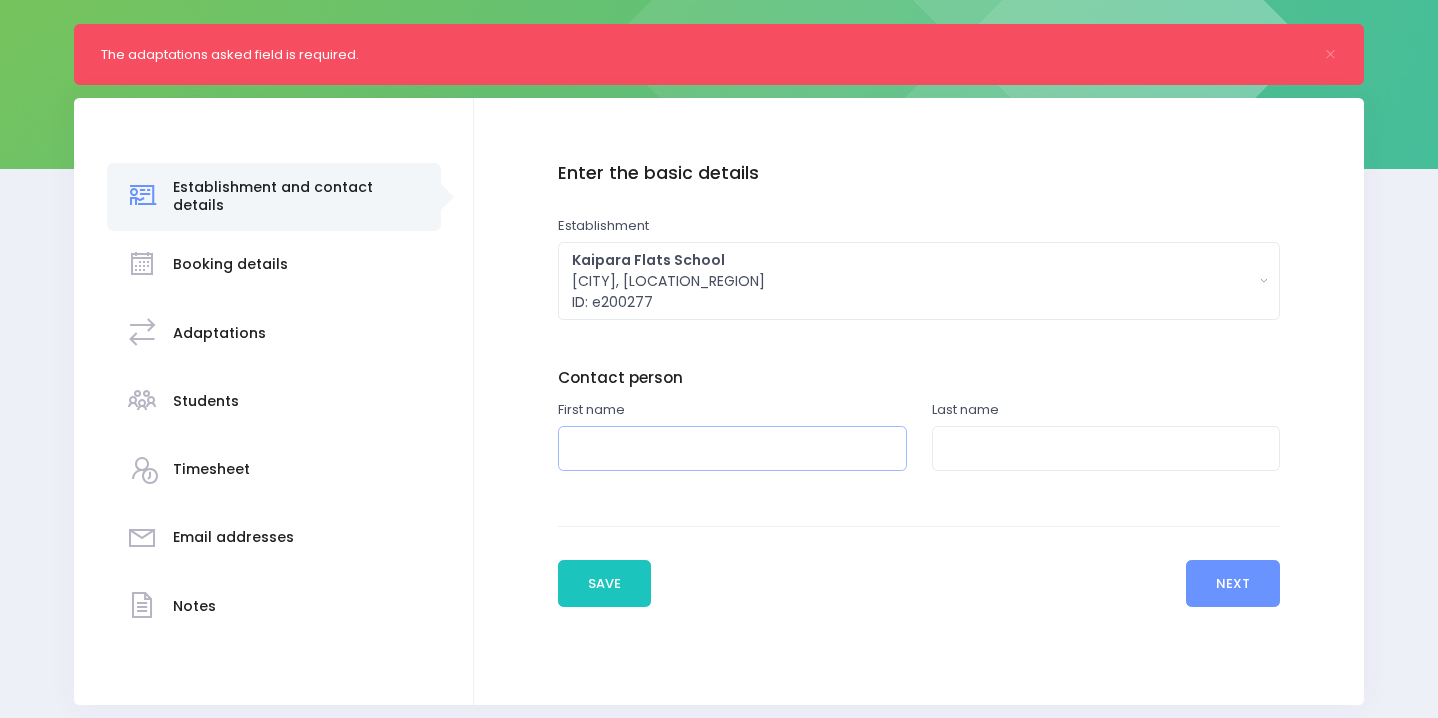 click at bounding box center [732, 448] 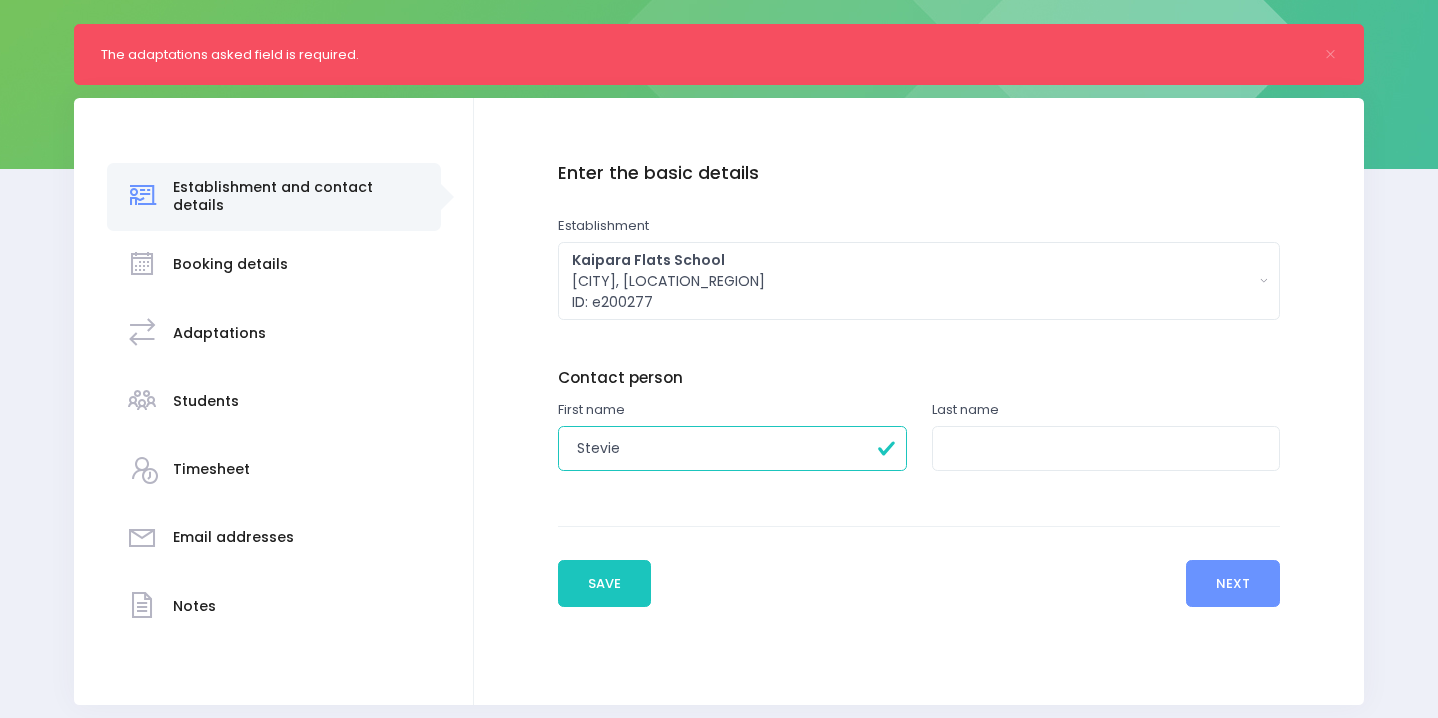 type on "Stevie" 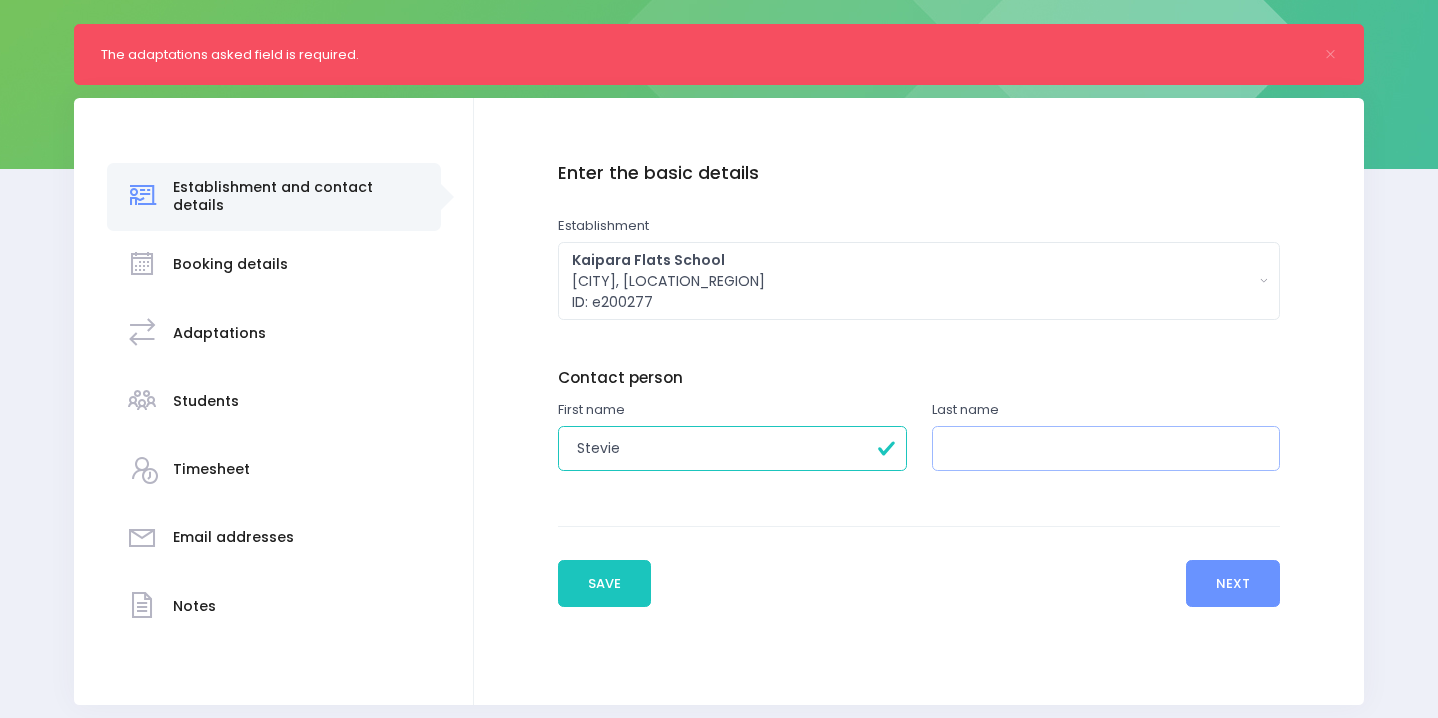 click at bounding box center [1106, 448] 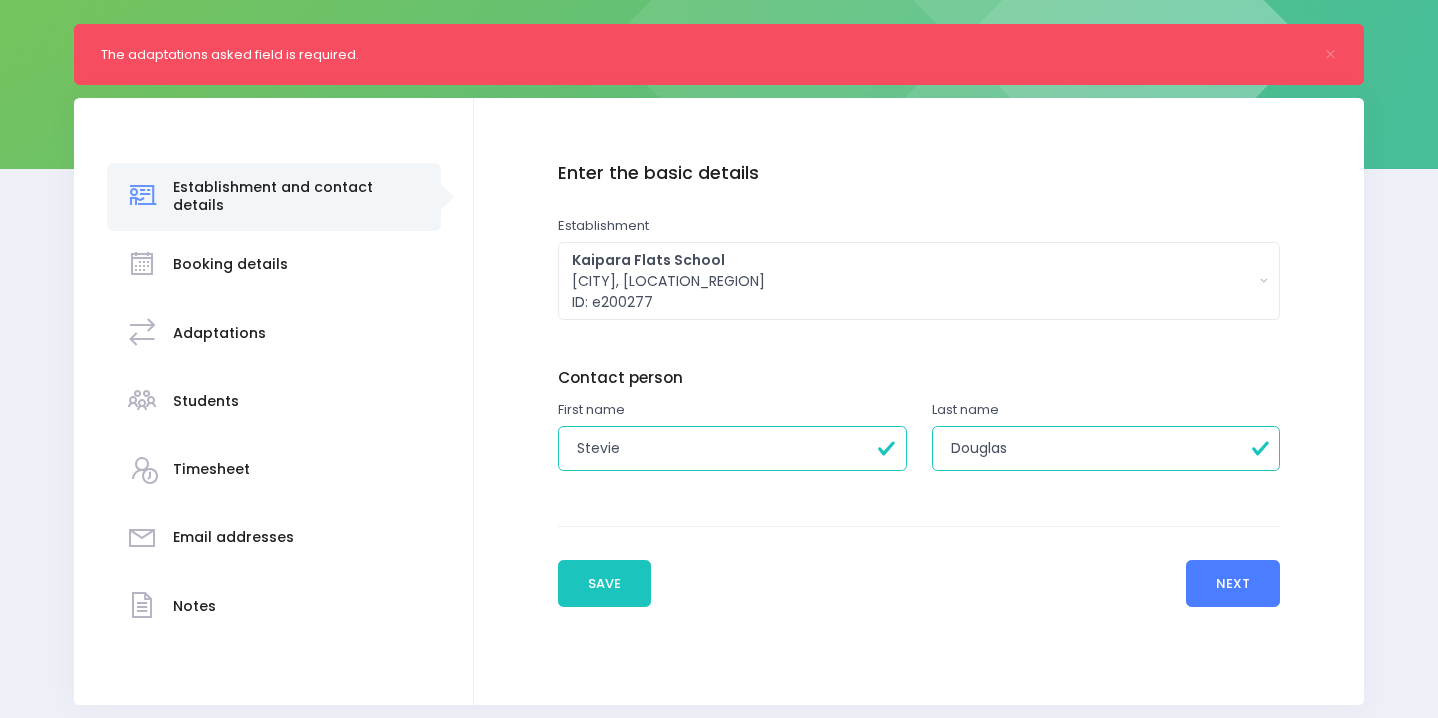 type on "Douglas" 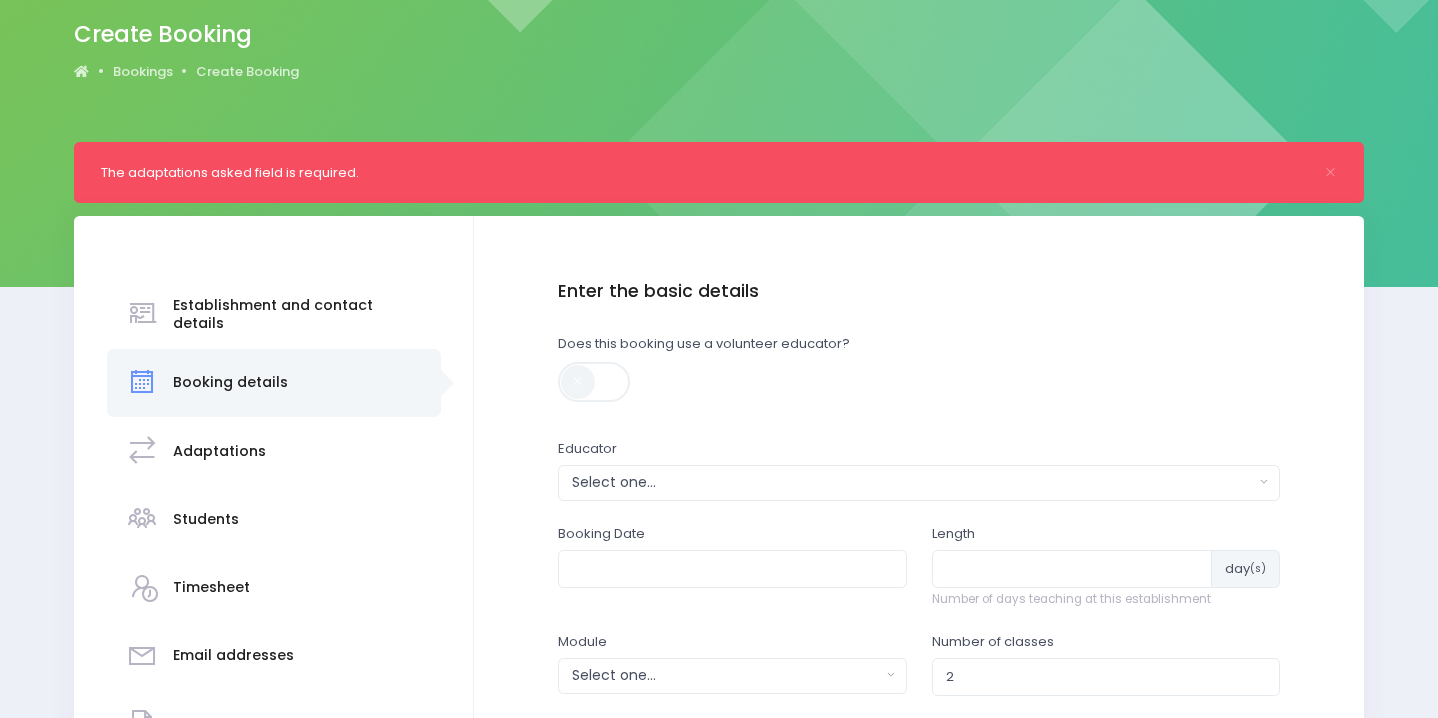 scroll, scrollTop: 248, scrollLeft: 0, axis: vertical 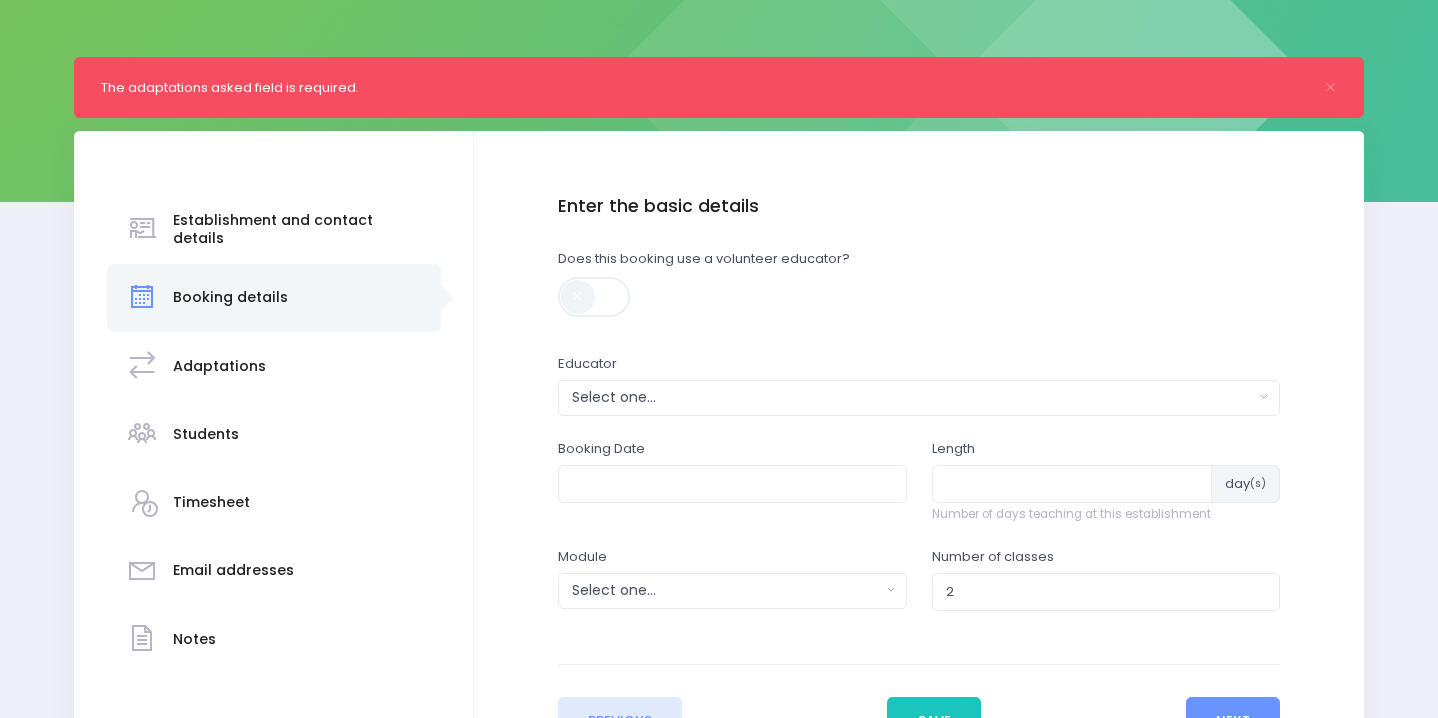 click on "Educator
Select one...
Asha Bogdanowicz
Fran Brown-Haysom
Jess Bates
Jo Harvey
Lesa Bailey
Mia Noyes
Rebecca Rogers Sue Lowry" at bounding box center [919, 385] 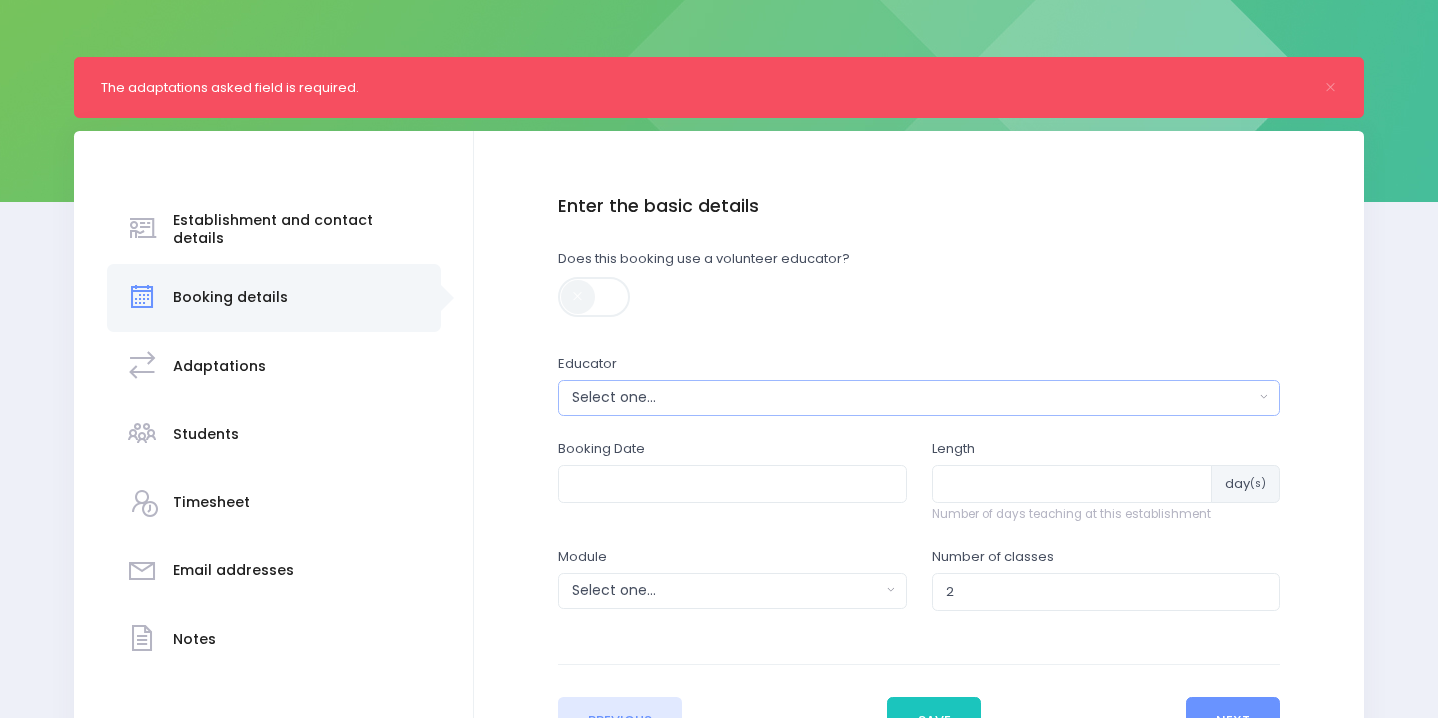 click on "Select one..." at bounding box center [913, 397] 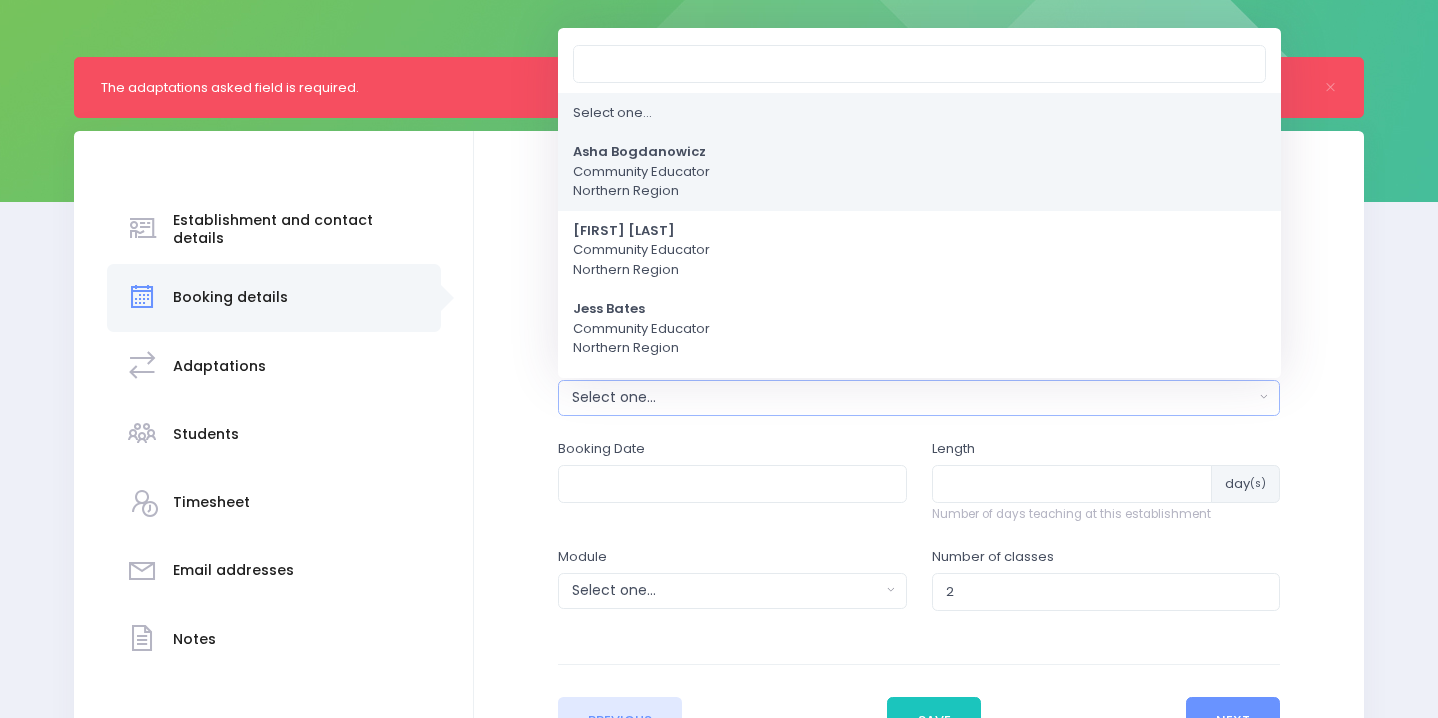 click on "Asha Bogdanowicz Community Educator Northern Region" at bounding box center [919, 171] 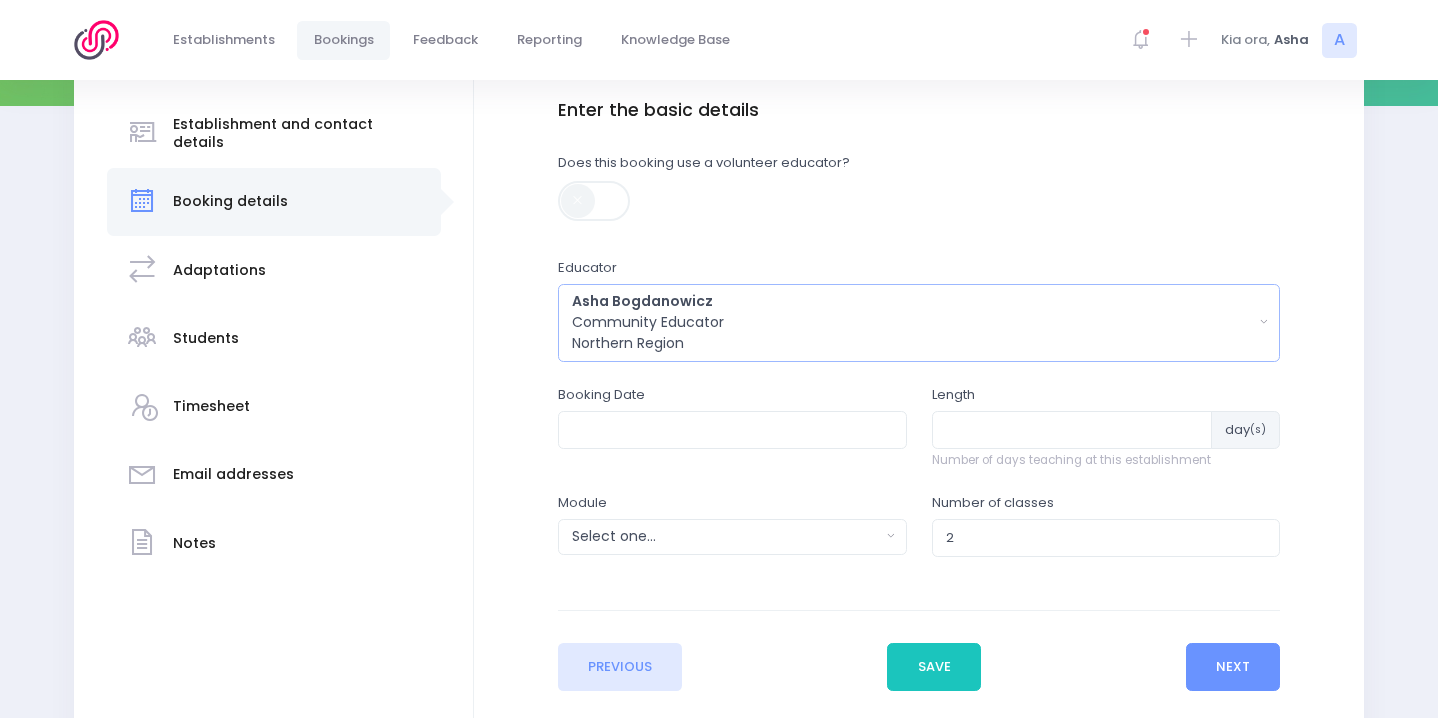 scroll, scrollTop: 356, scrollLeft: 0, axis: vertical 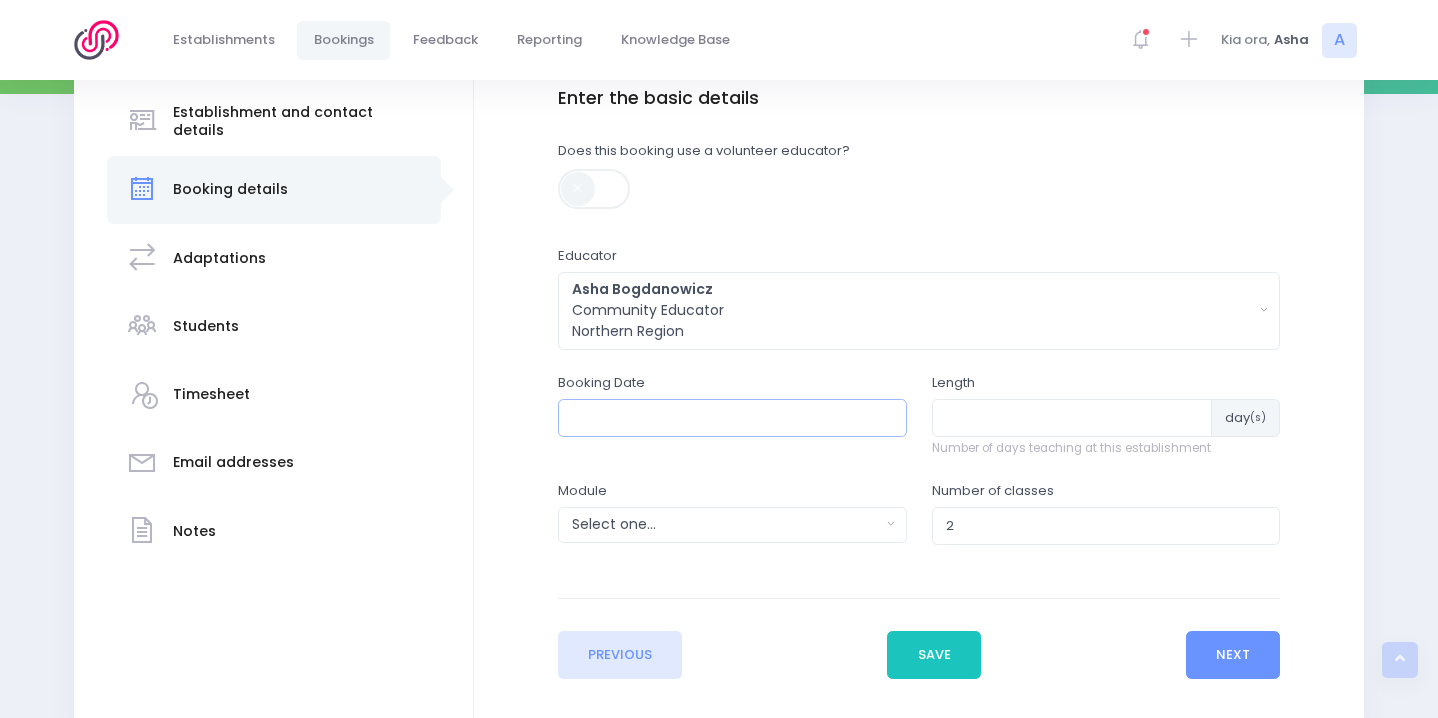 click at bounding box center (732, 418) 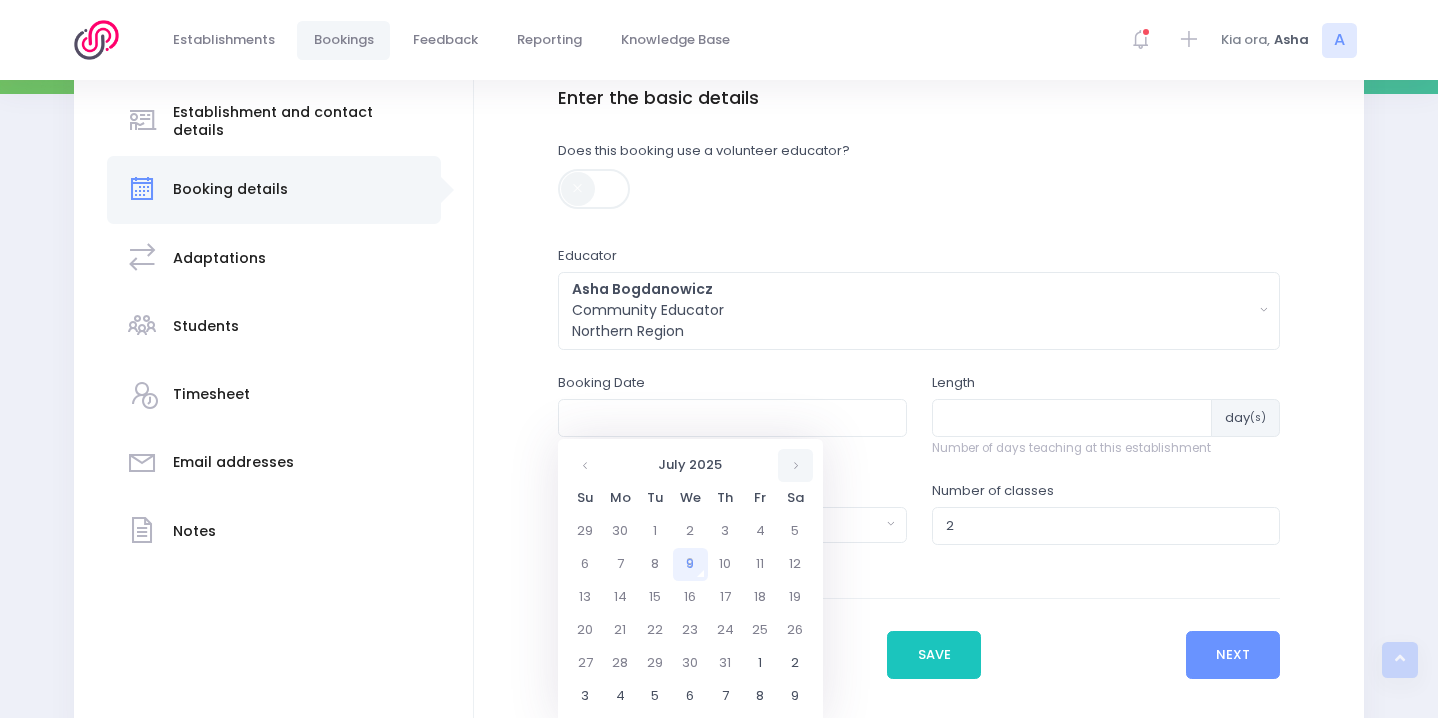 click at bounding box center [795, 465] 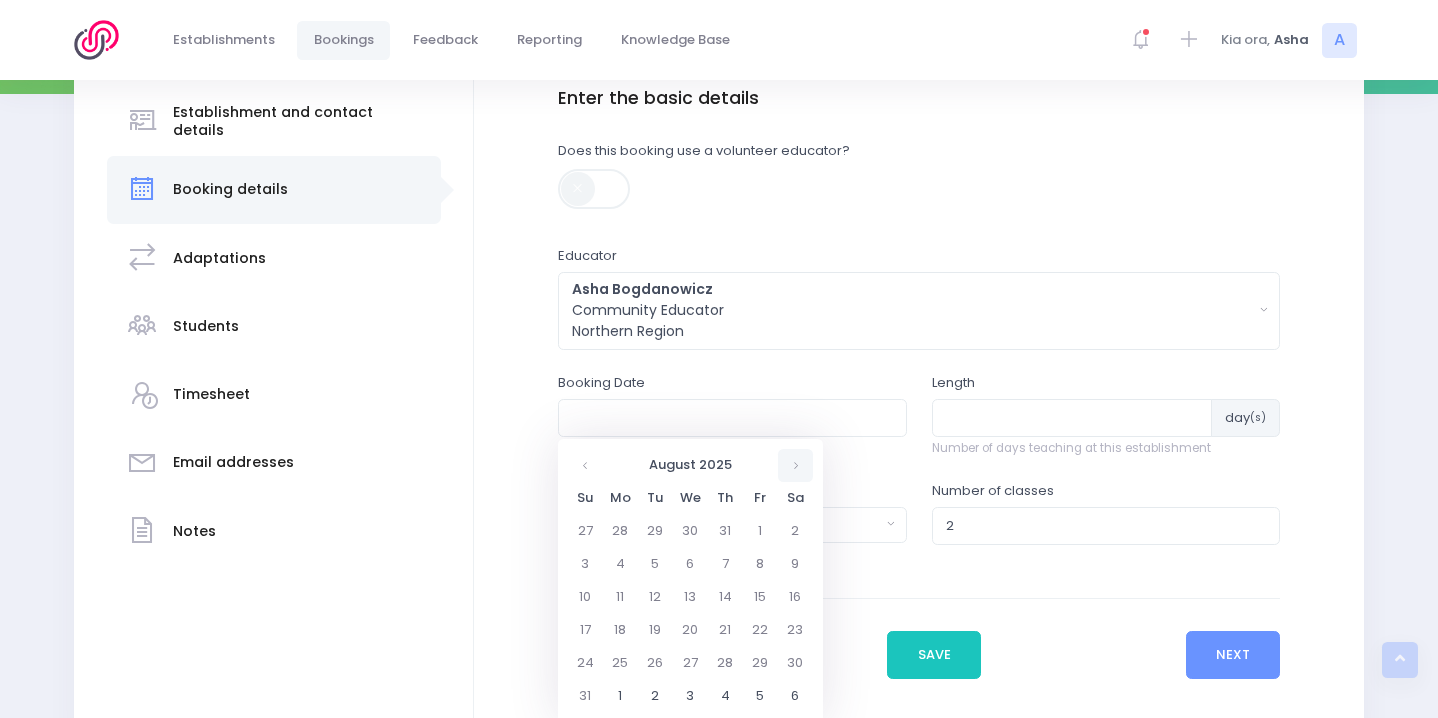 click at bounding box center [795, 465] 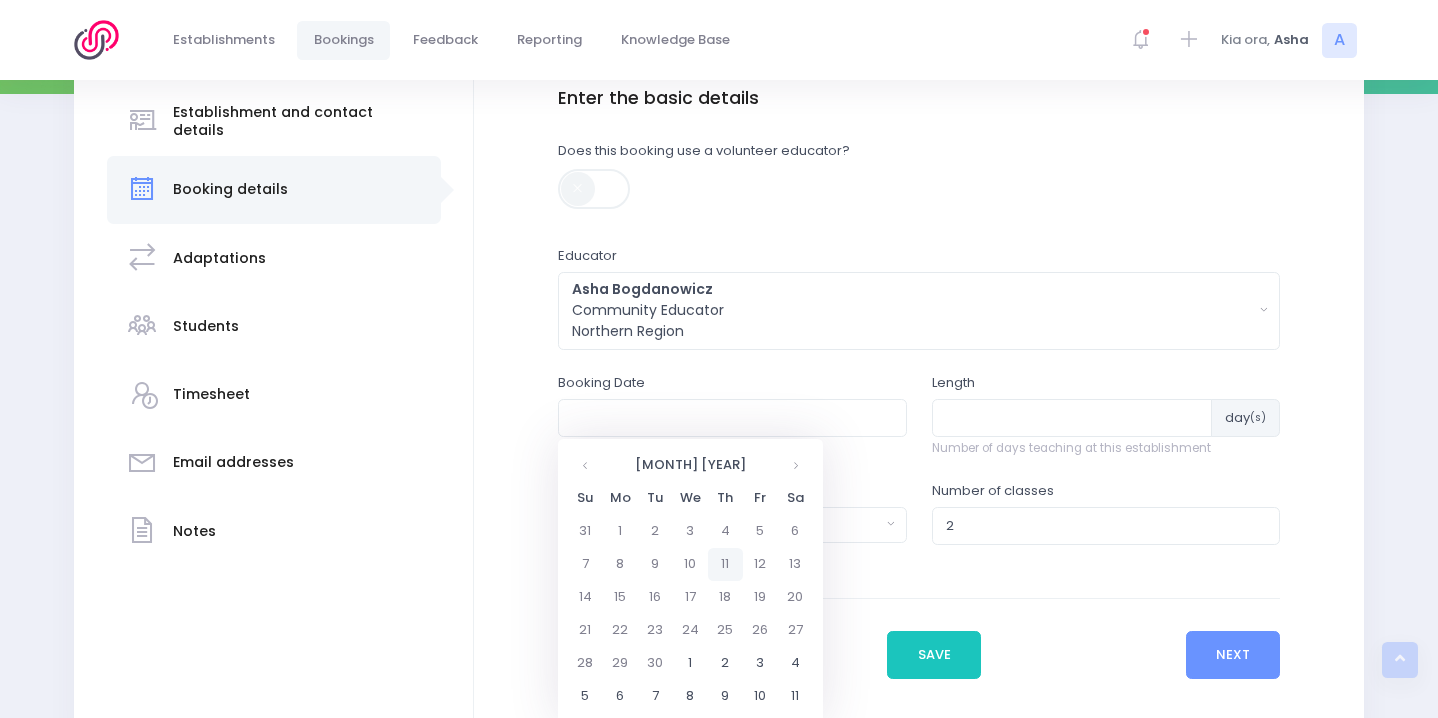 click on "11" at bounding box center [725, 531] 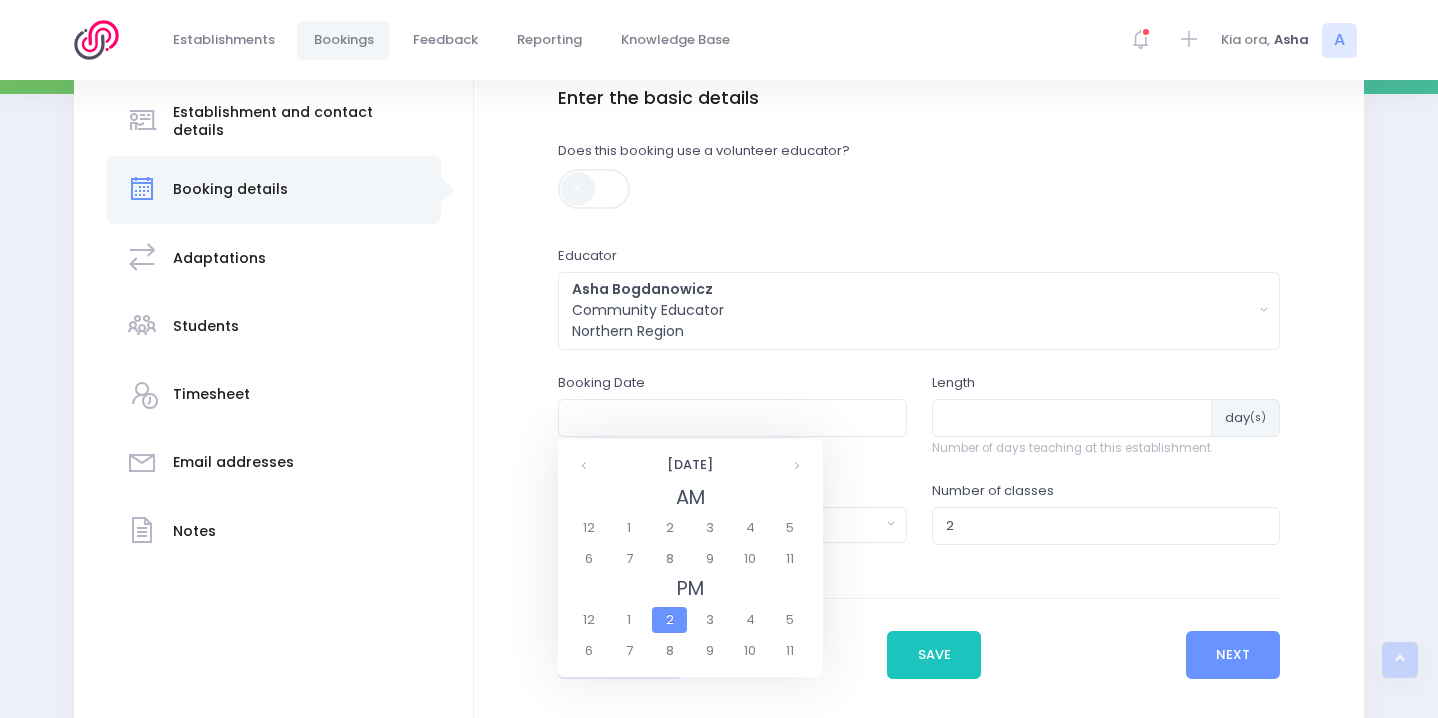 click on "AM 12 1 2 3 4 5 6 7 8 9 10 11" at bounding box center [690, 529] 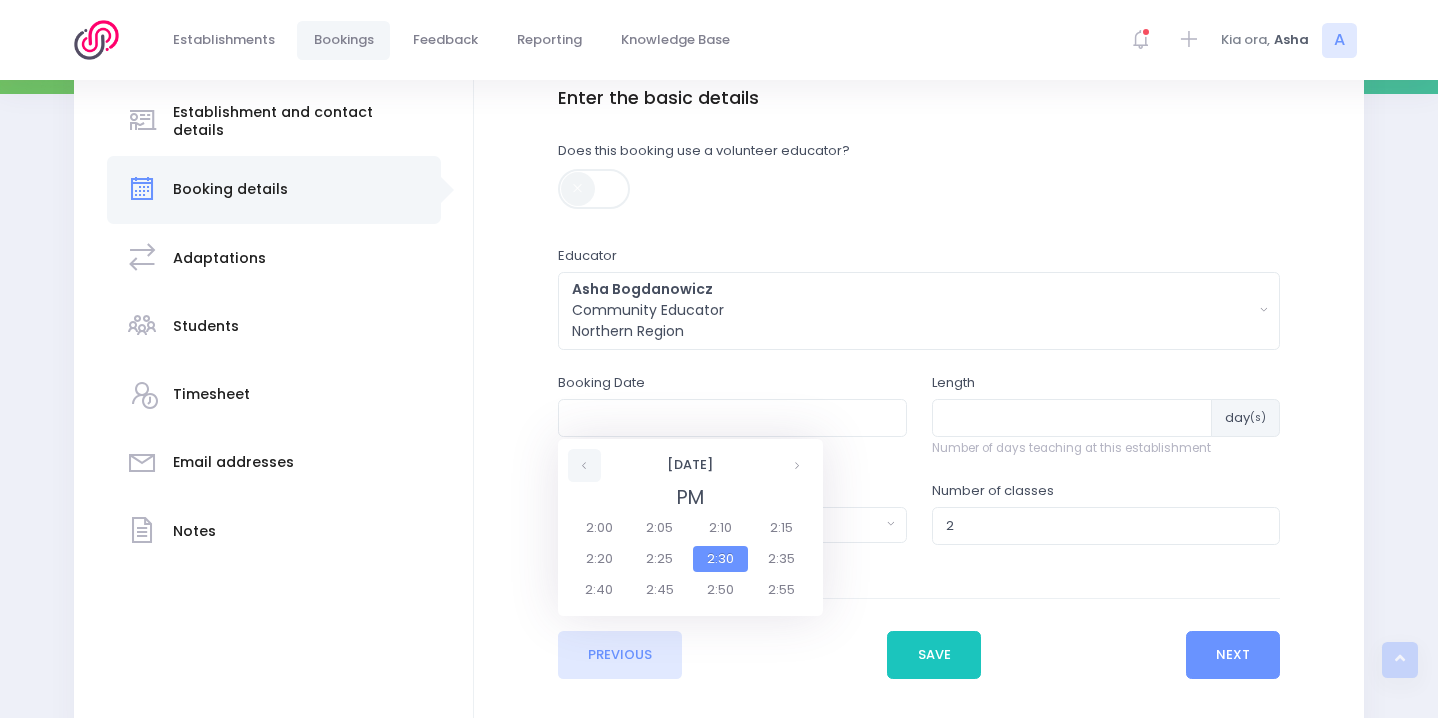 click at bounding box center (584, 465) 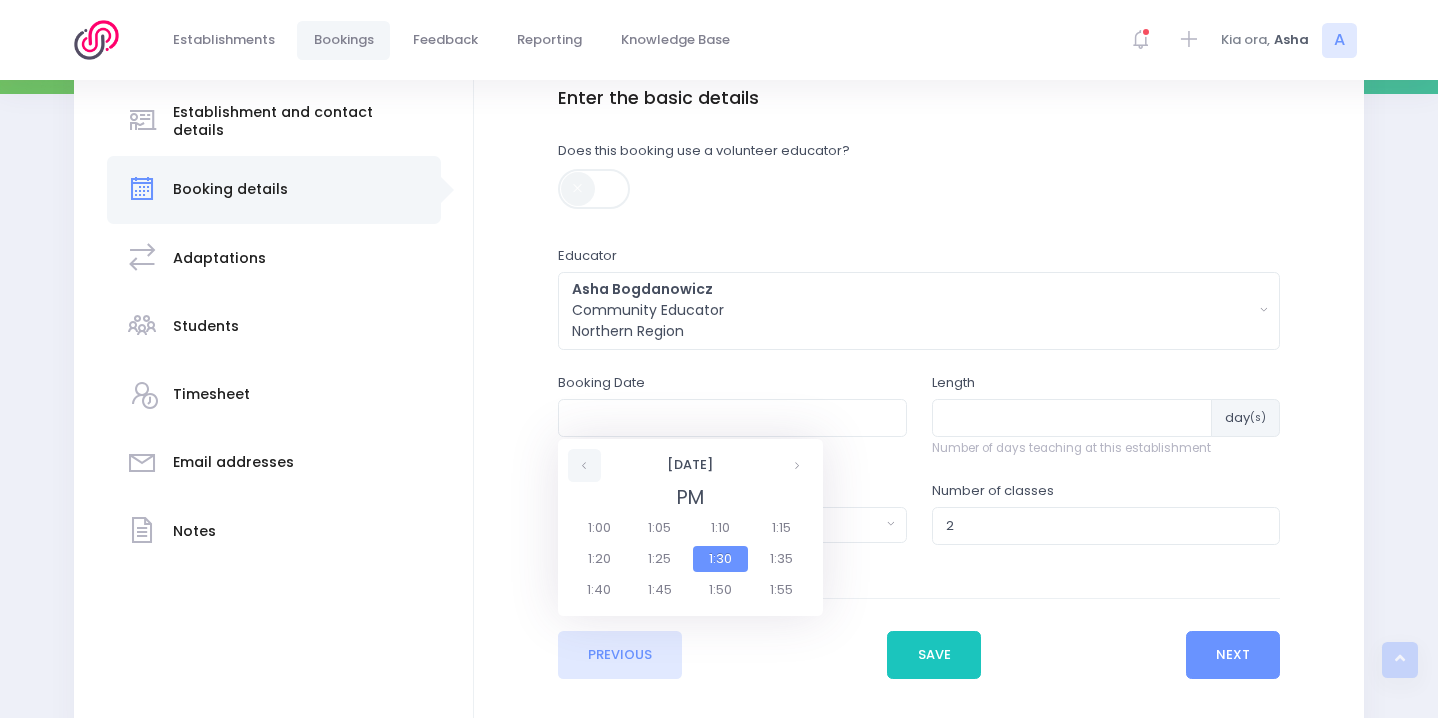 click at bounding box center (584, 465) 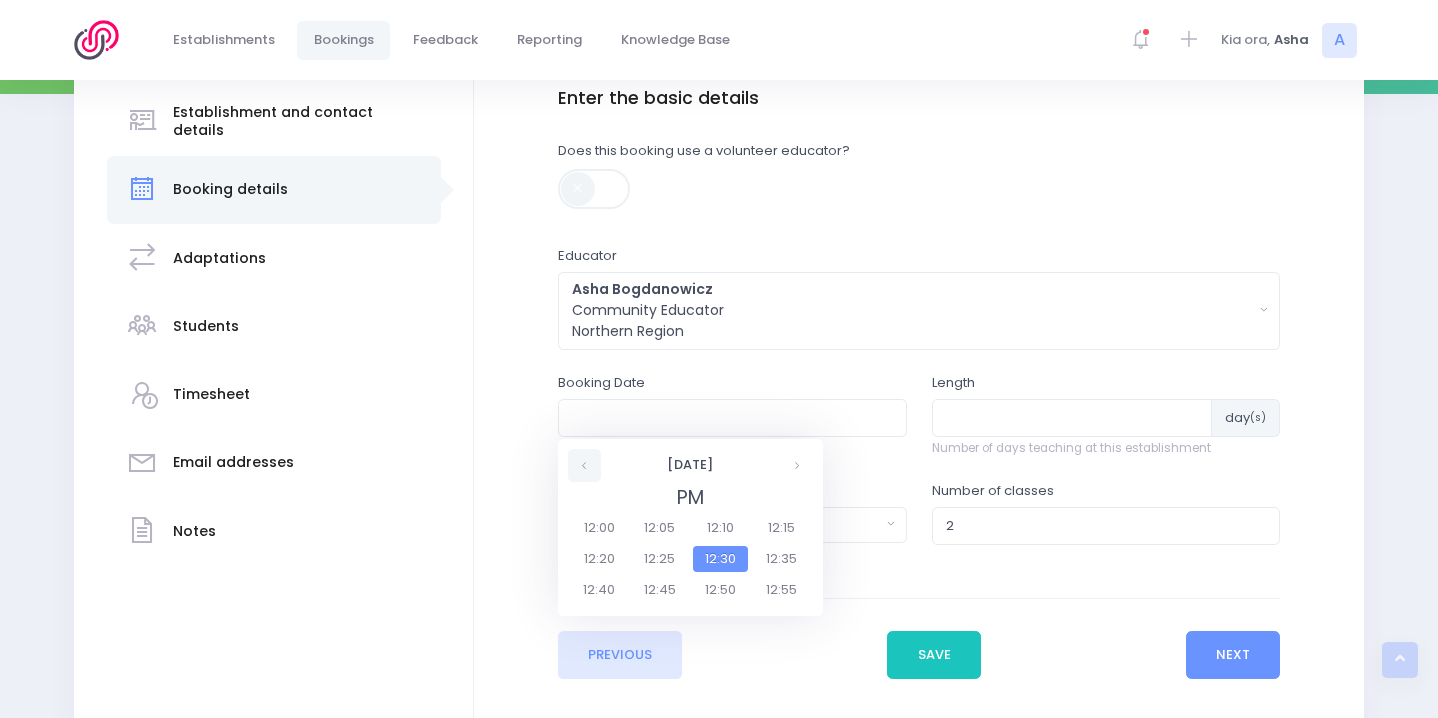 click at bounding box center (584, 465) 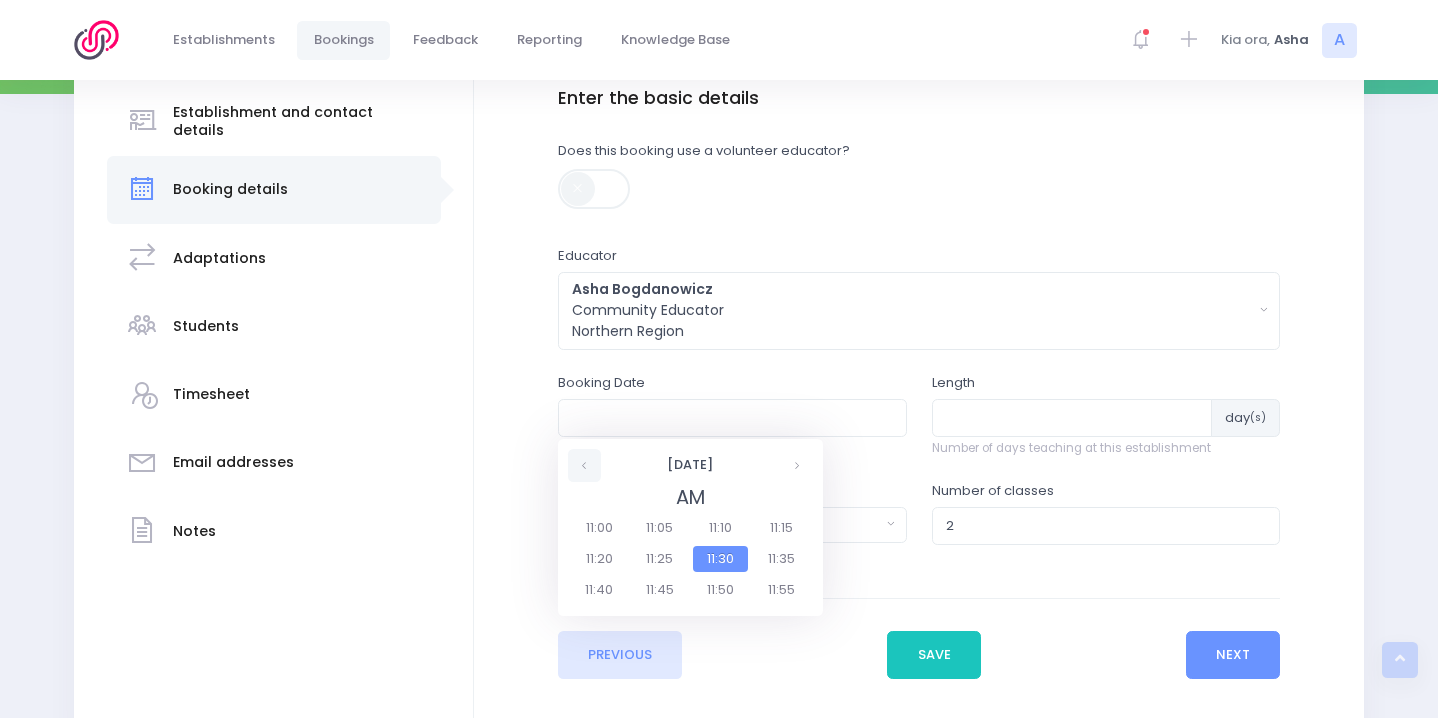 click at bounding box center (584, 465) 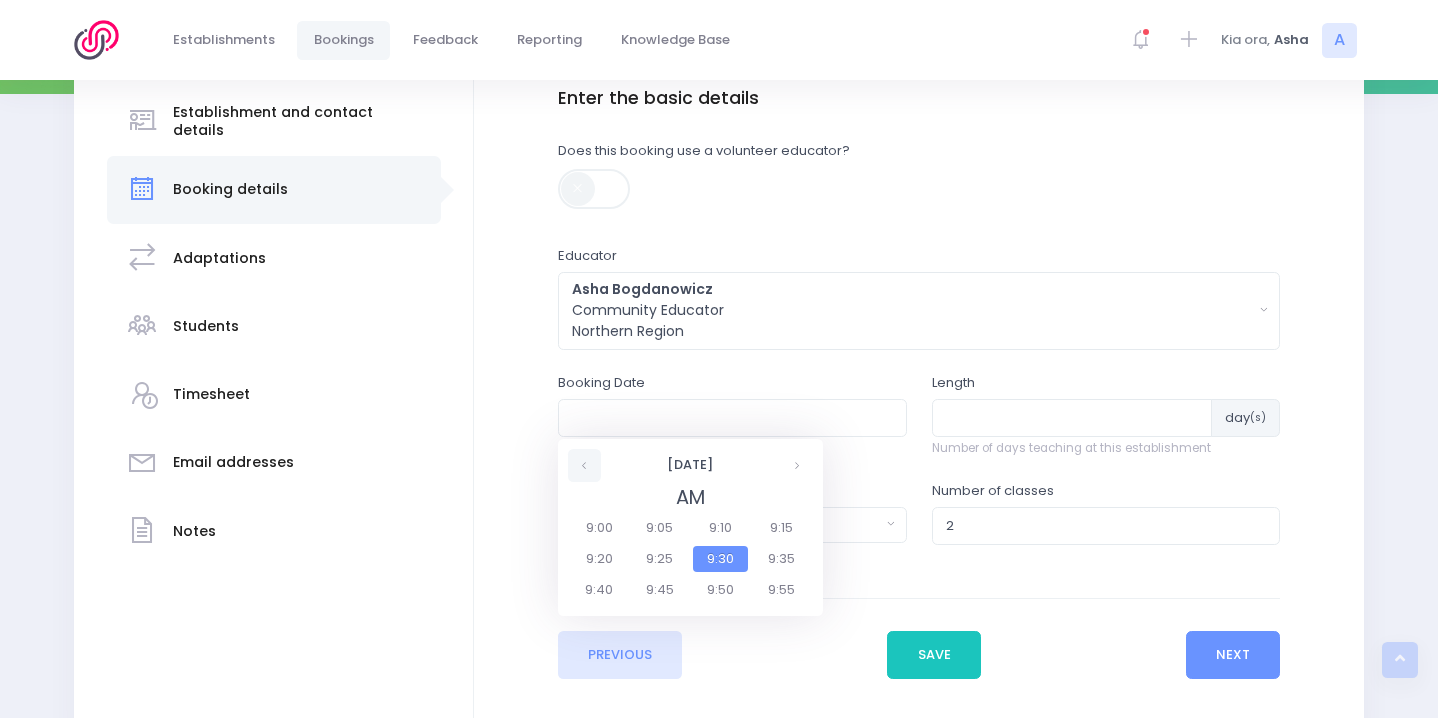 click at bounding box center [584, 465] 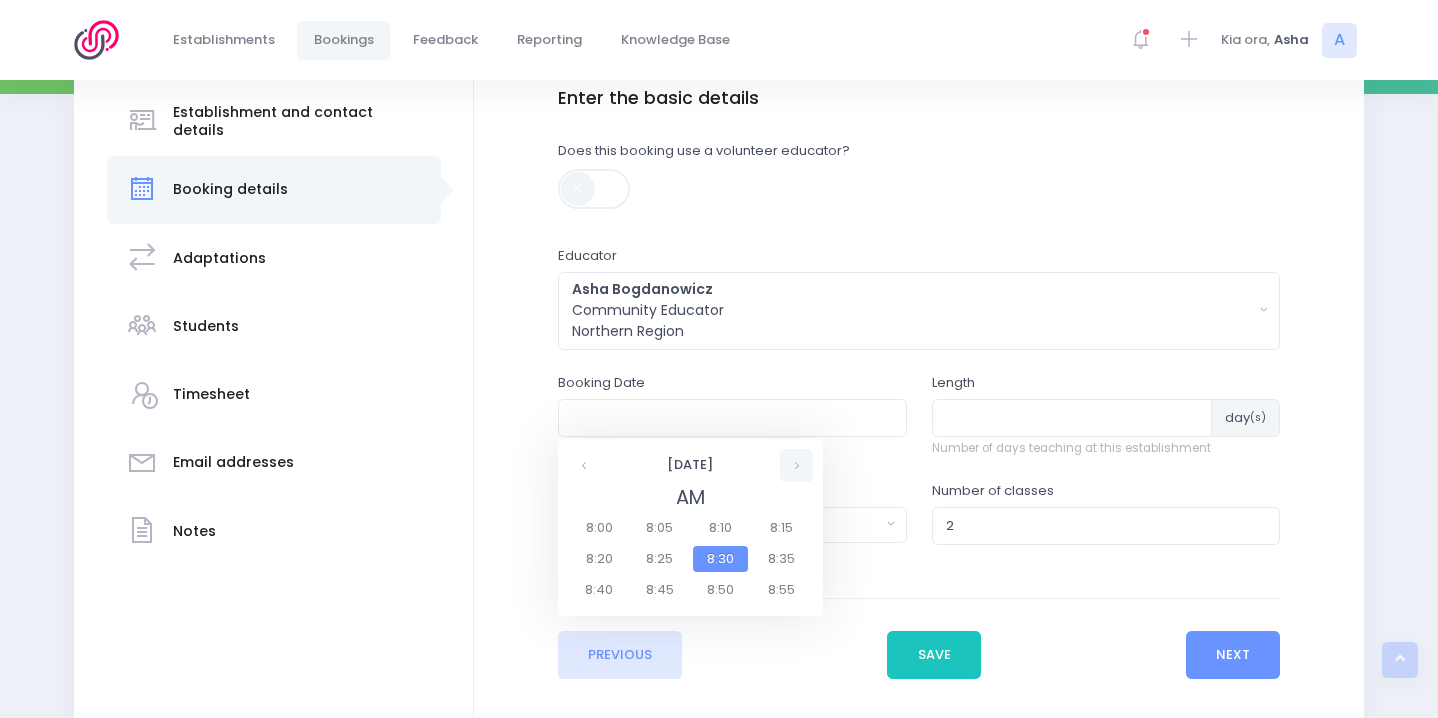 click at bounding box center [796, 465] 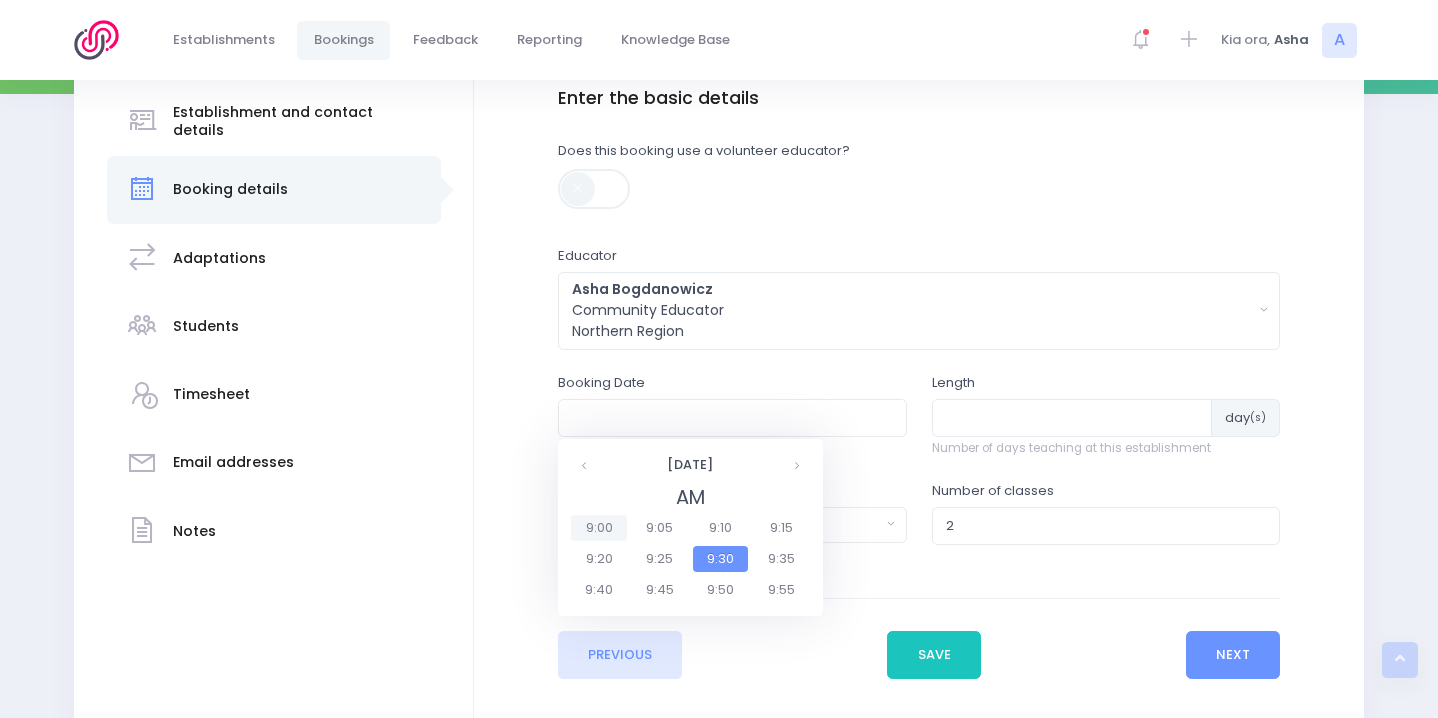 click on "9:00" at bounding box center [599, 528] 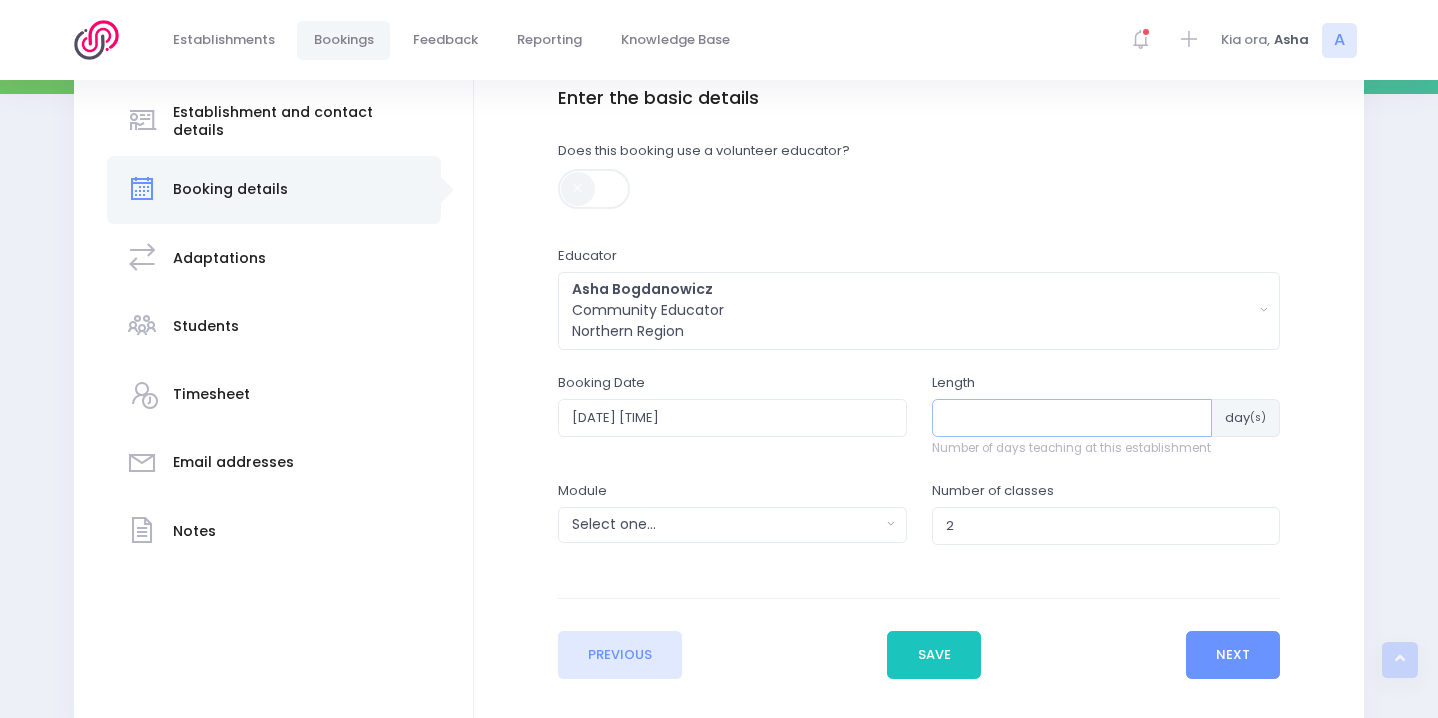 click at bounding box center (1072, 418) 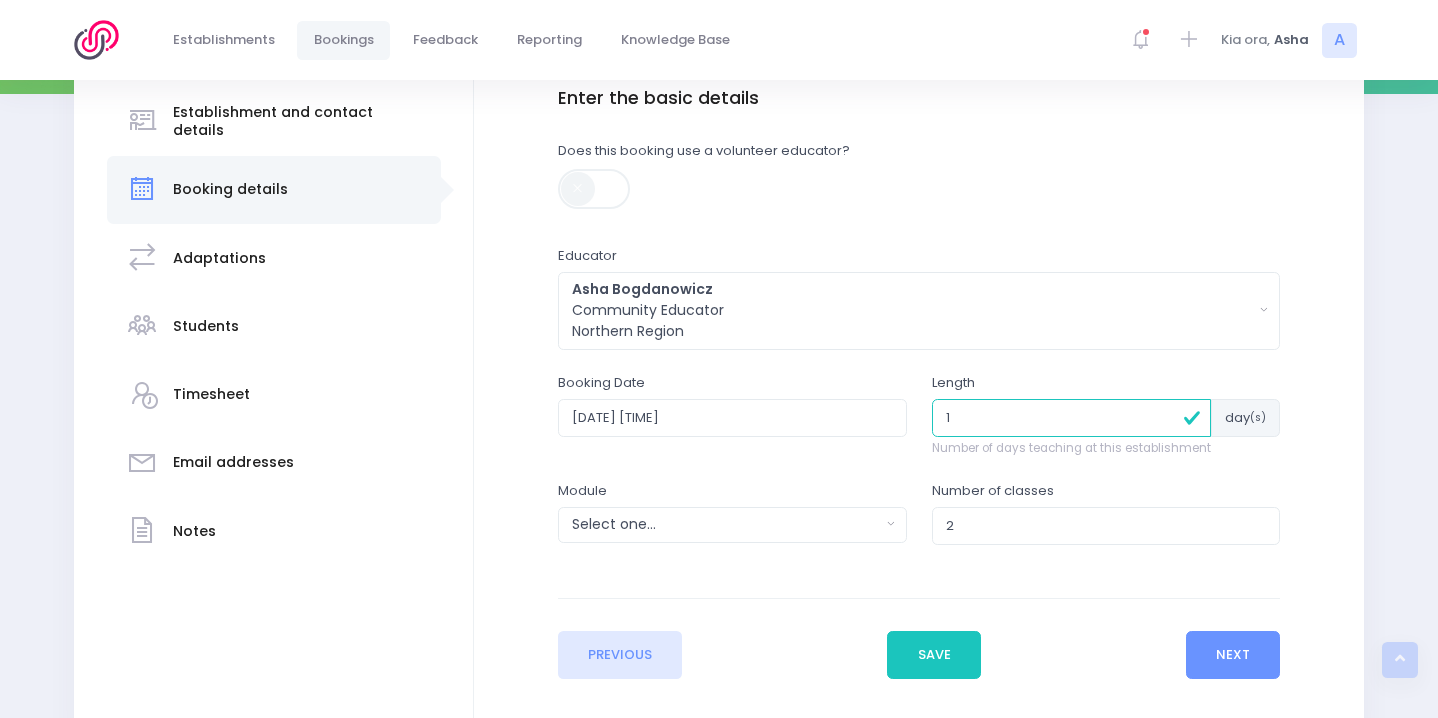 type on "1" 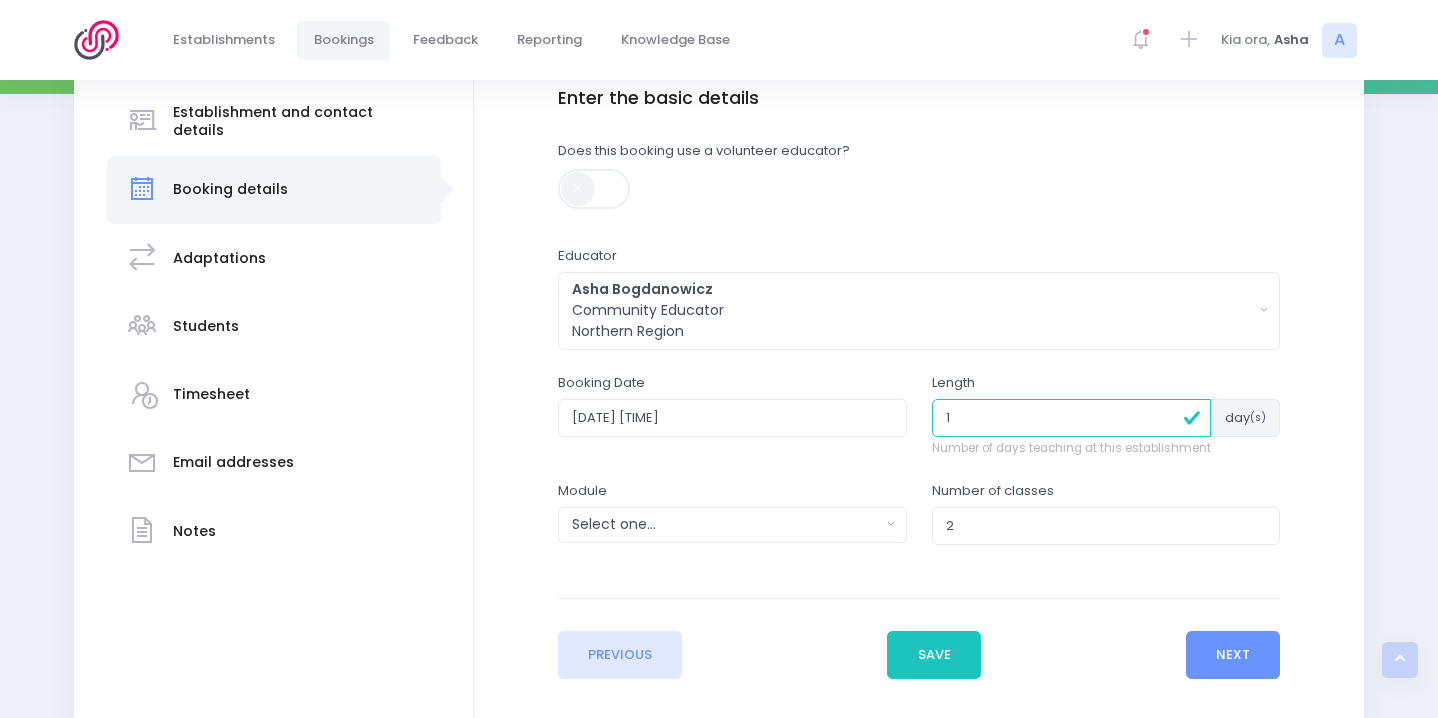 click on "Module
Select one...
Clued up Camper
Community Education
Community Education - Keeping Safe
3S4L - High Schools
Disaster Prepardness
Keeping Safe
Responding to an Emergency
Weaving Wellbeing" at bounding box center (732, 405) 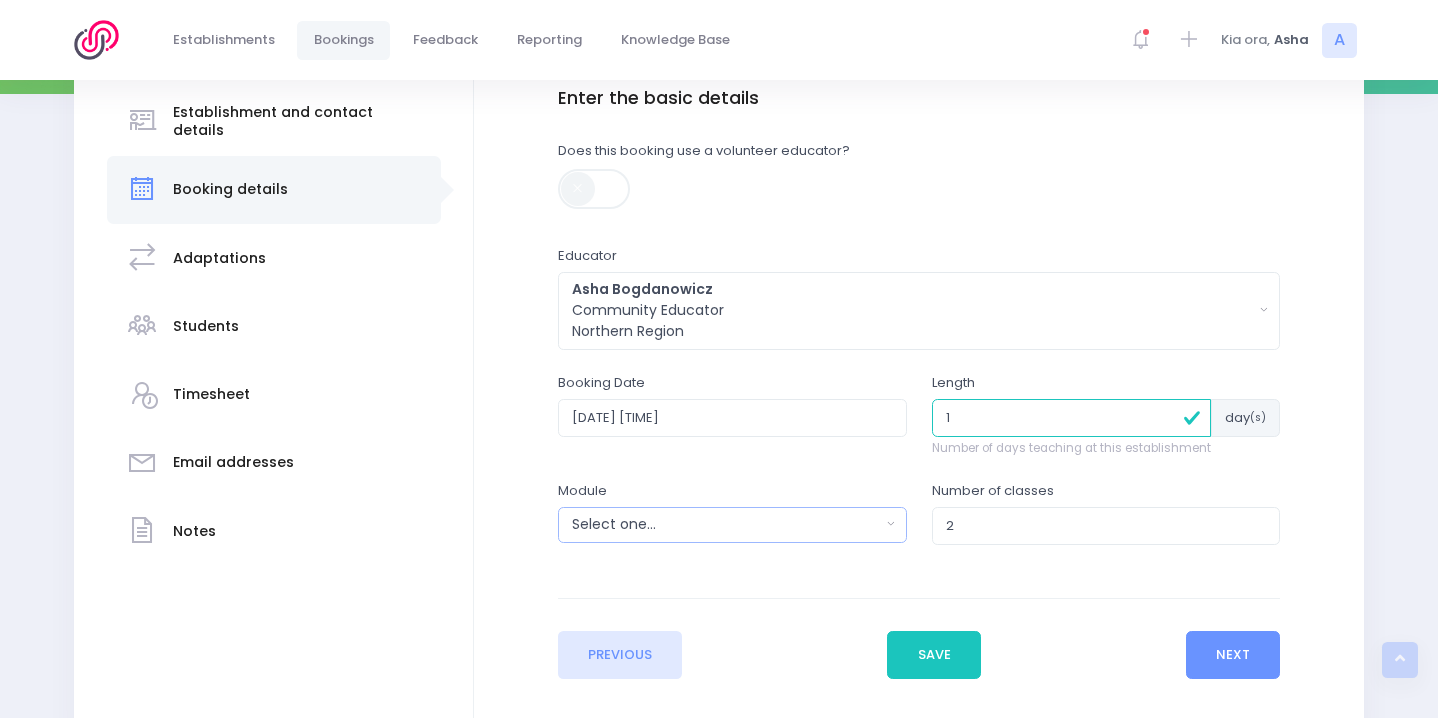 click on "Select one..." at bounding box center [726, 524] 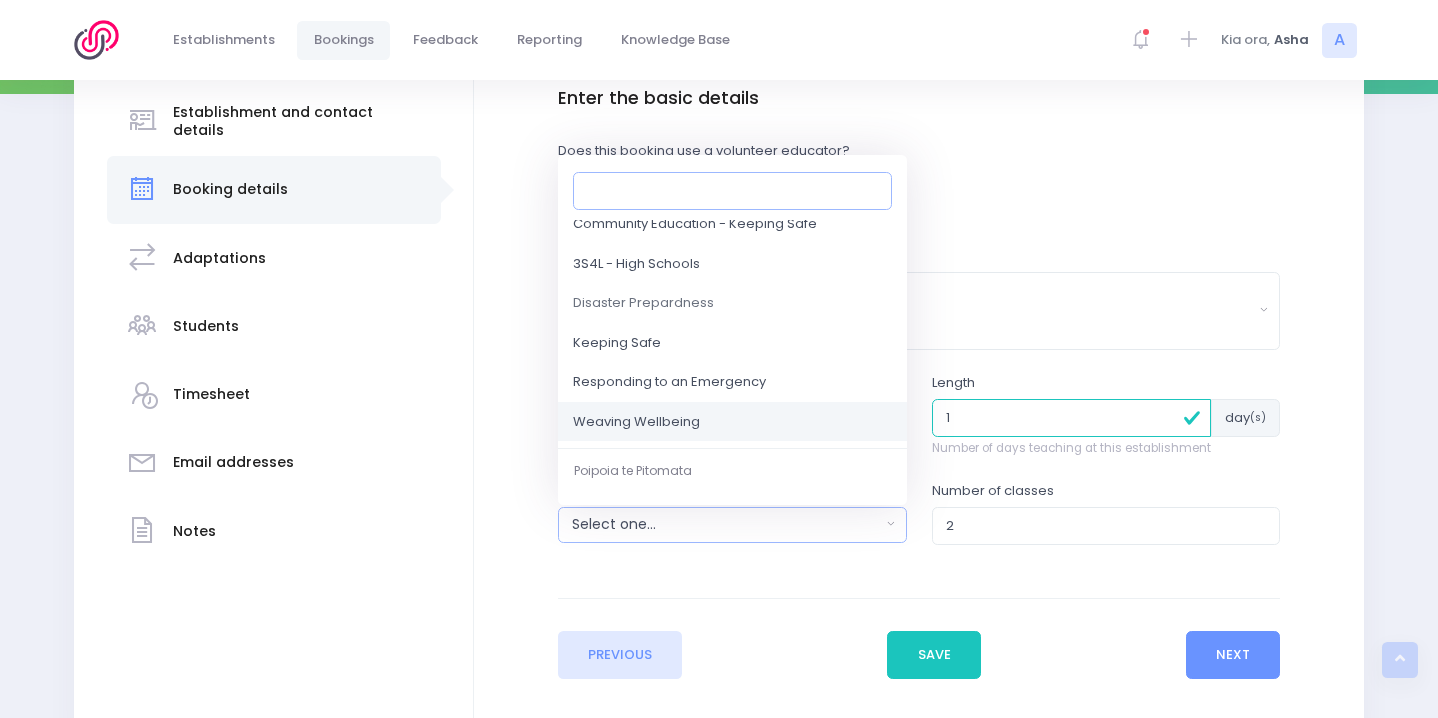 scroll, scrollTop: 200, scrollLeft: 0, axis: vertical 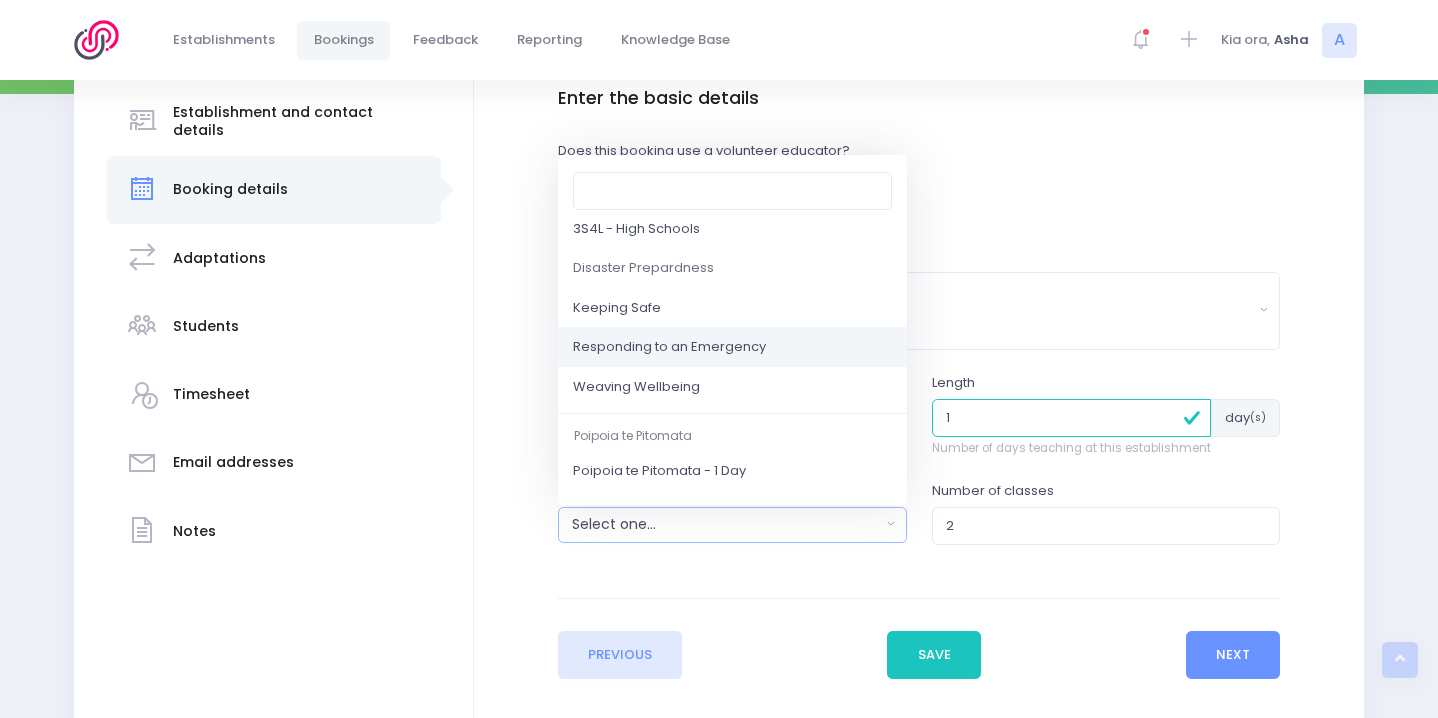 click on "Responding to an Emergency" at bounding box center [732, 347] 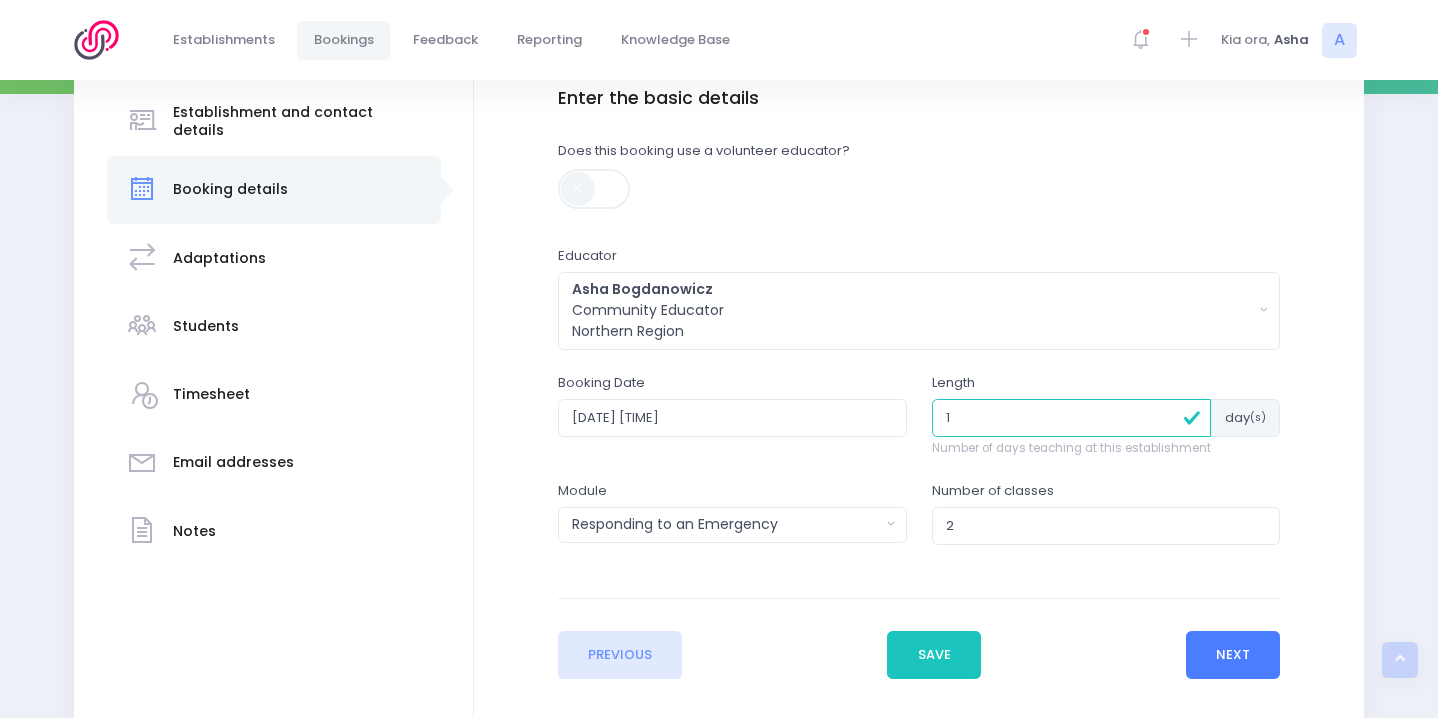 click on "Next" at bounding box center [1233, 655] 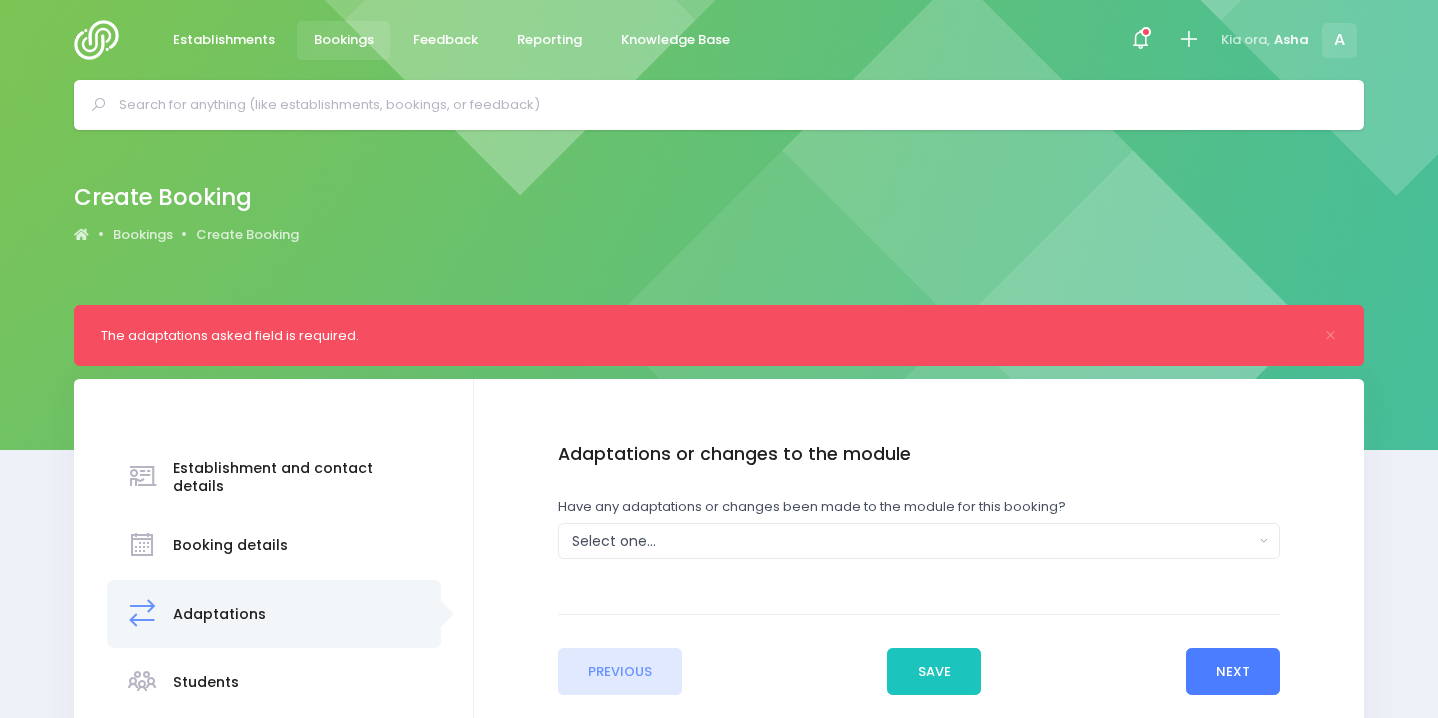 scroll, scrollTop: 82, scrollLeft: 0, axis: vertical 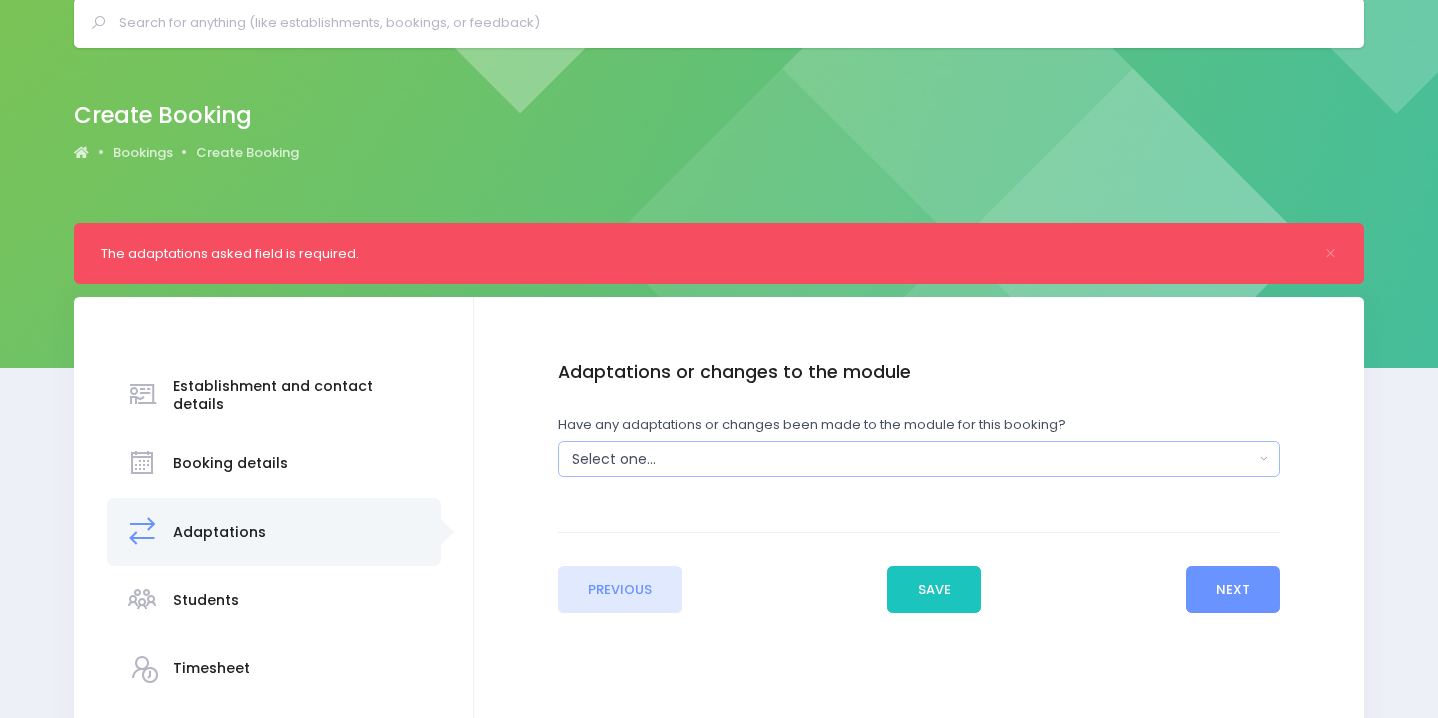 click on "Select one..." at bounding box center (913, 459) 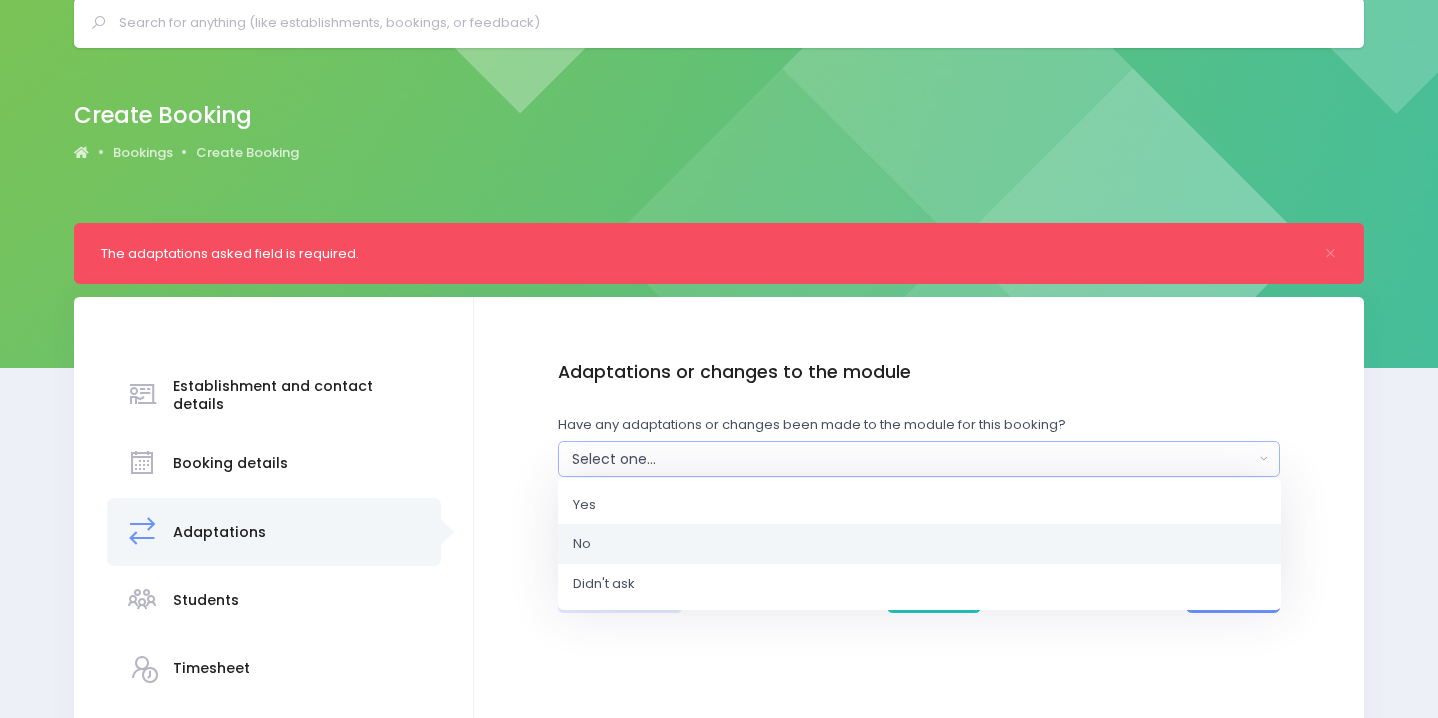 click on "No" at bounding box center (919, 544) 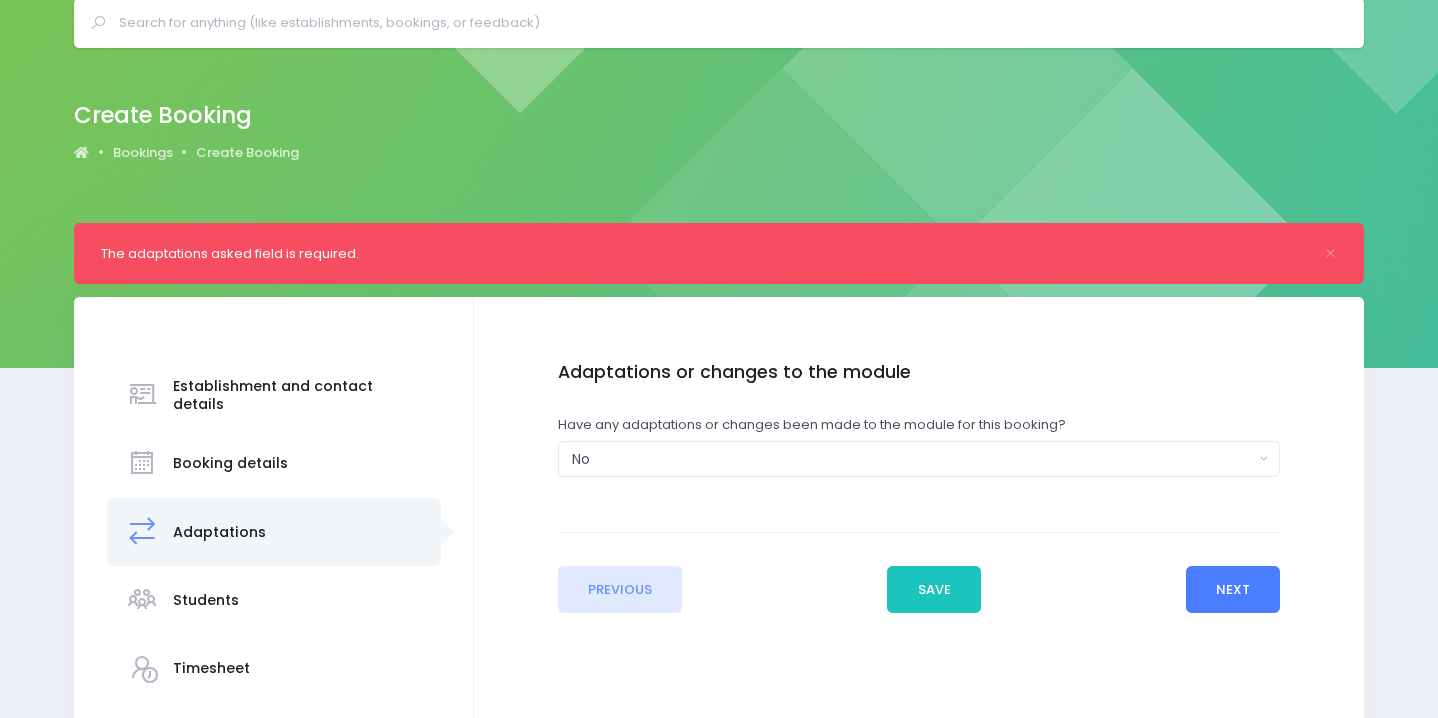 click on "Next" at bounding box center [1233, 590] 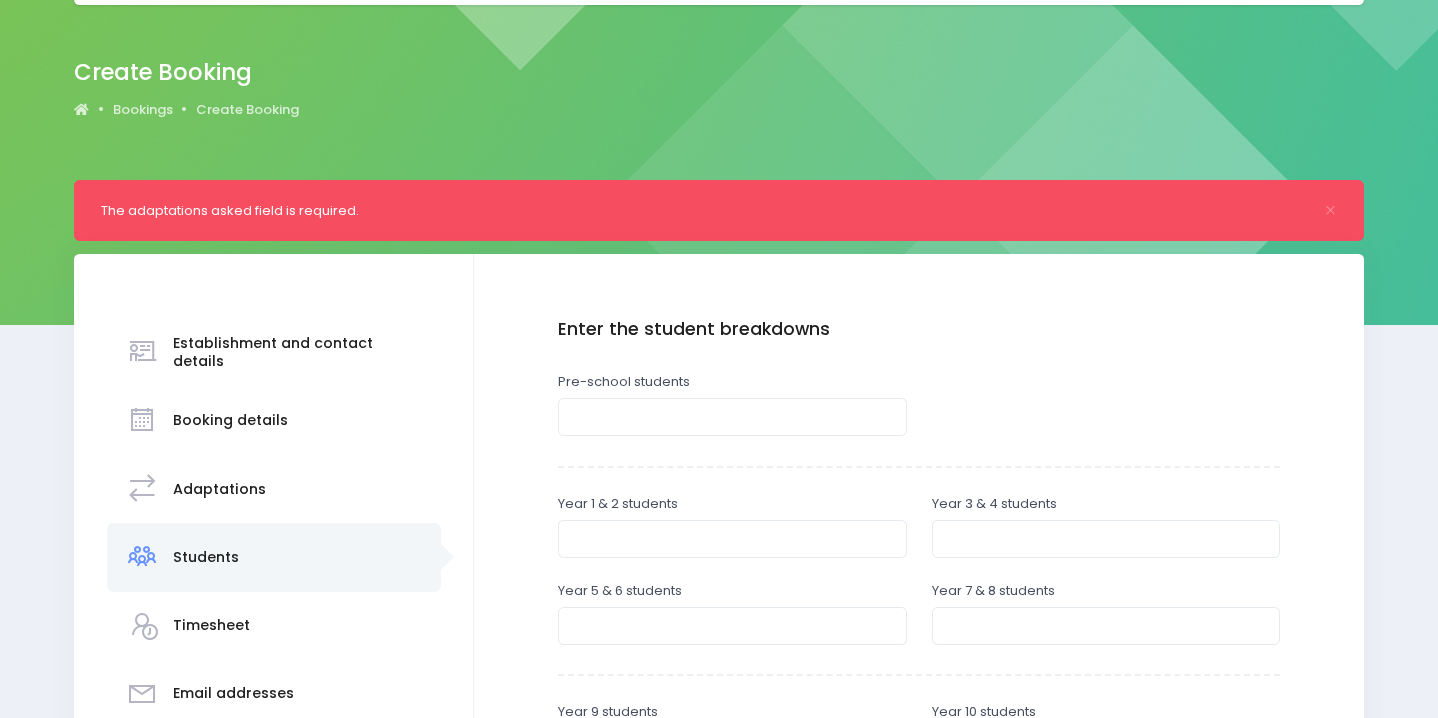 scroll, scrollTop: 272, scrollLeft: 0, axis: vertical 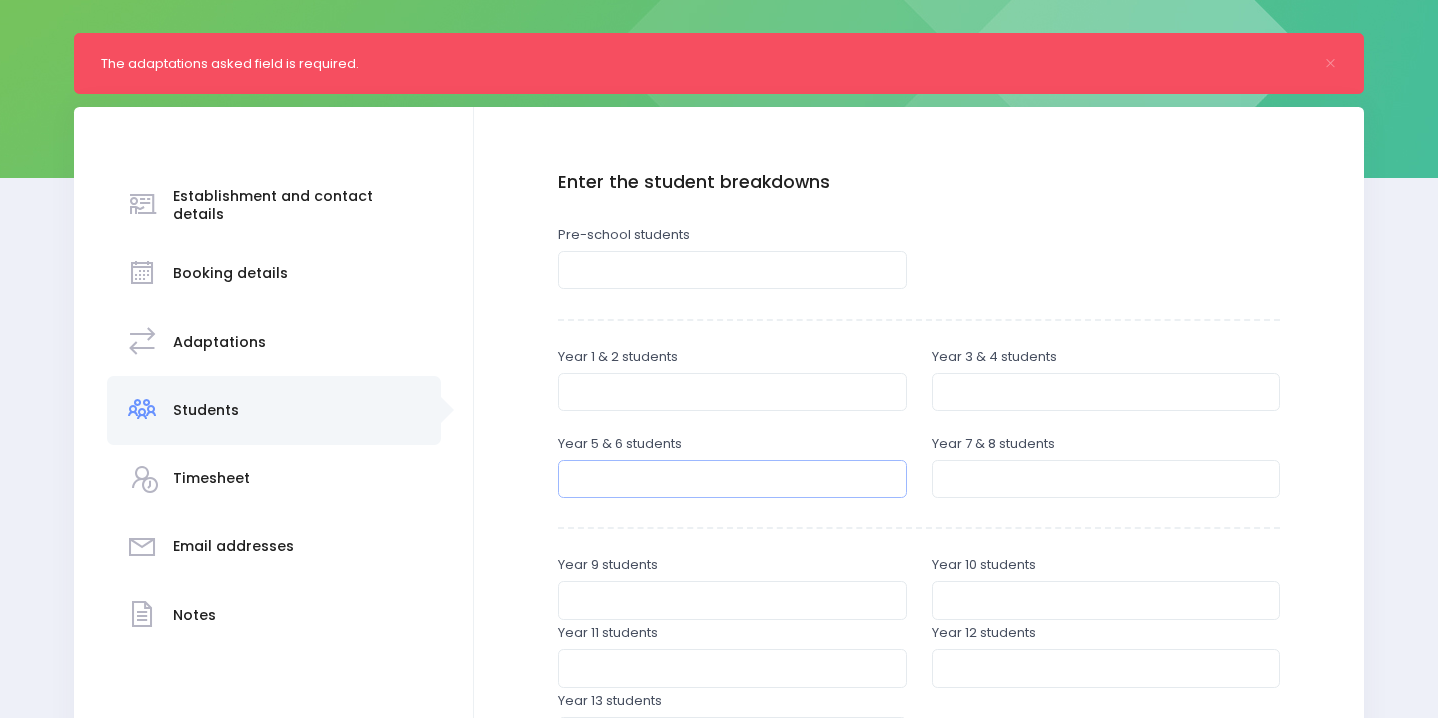 click at bounding box center [732, 479] 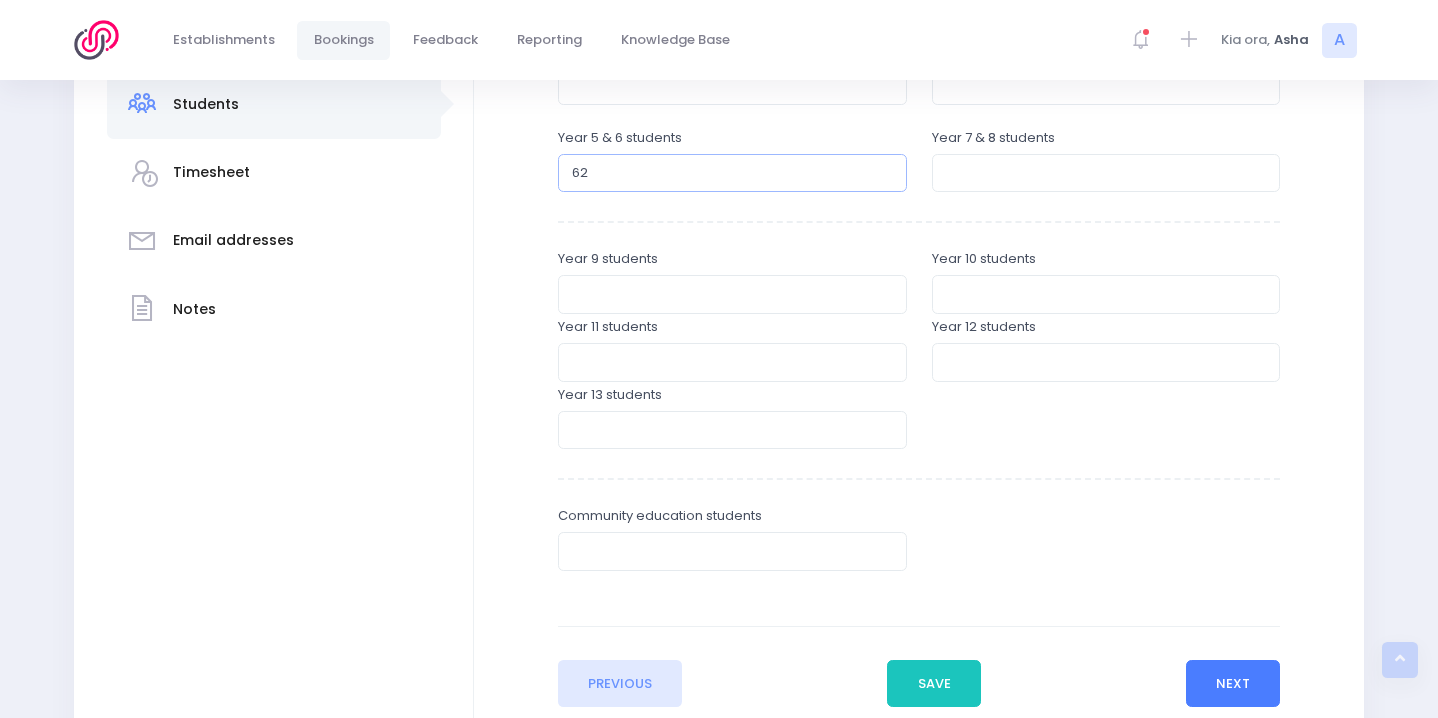 type on "62" 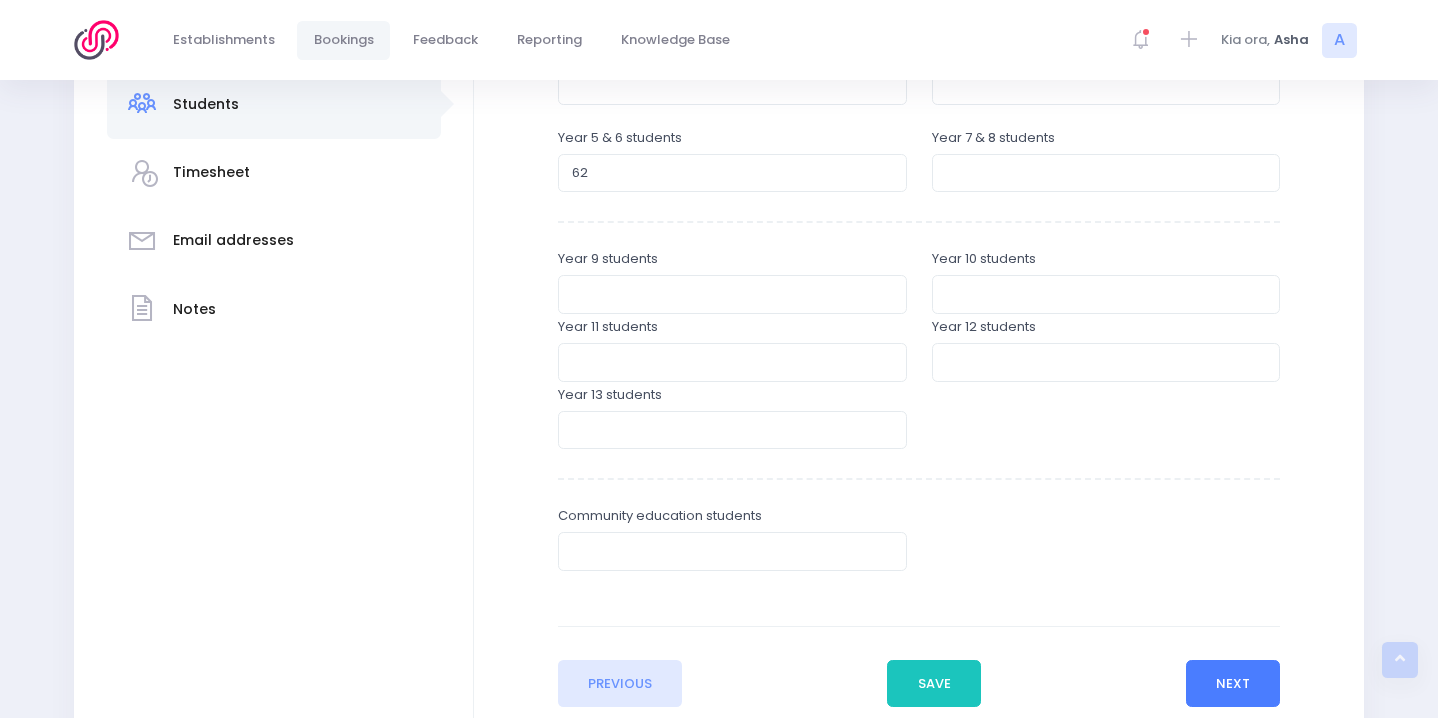 click on "Next" at bounding box center [1233, 684] 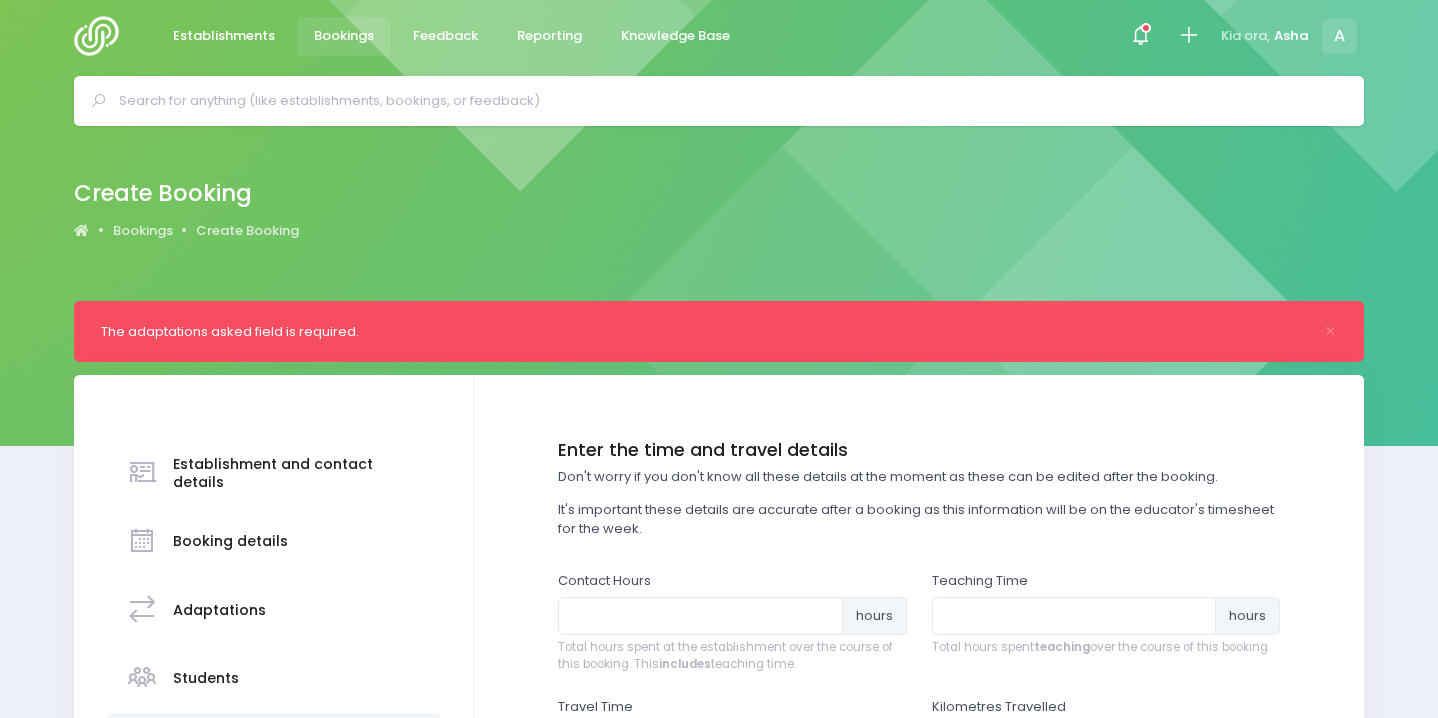 scroll, scrollTop: 48, scrollLeft: 0, axis: vertical 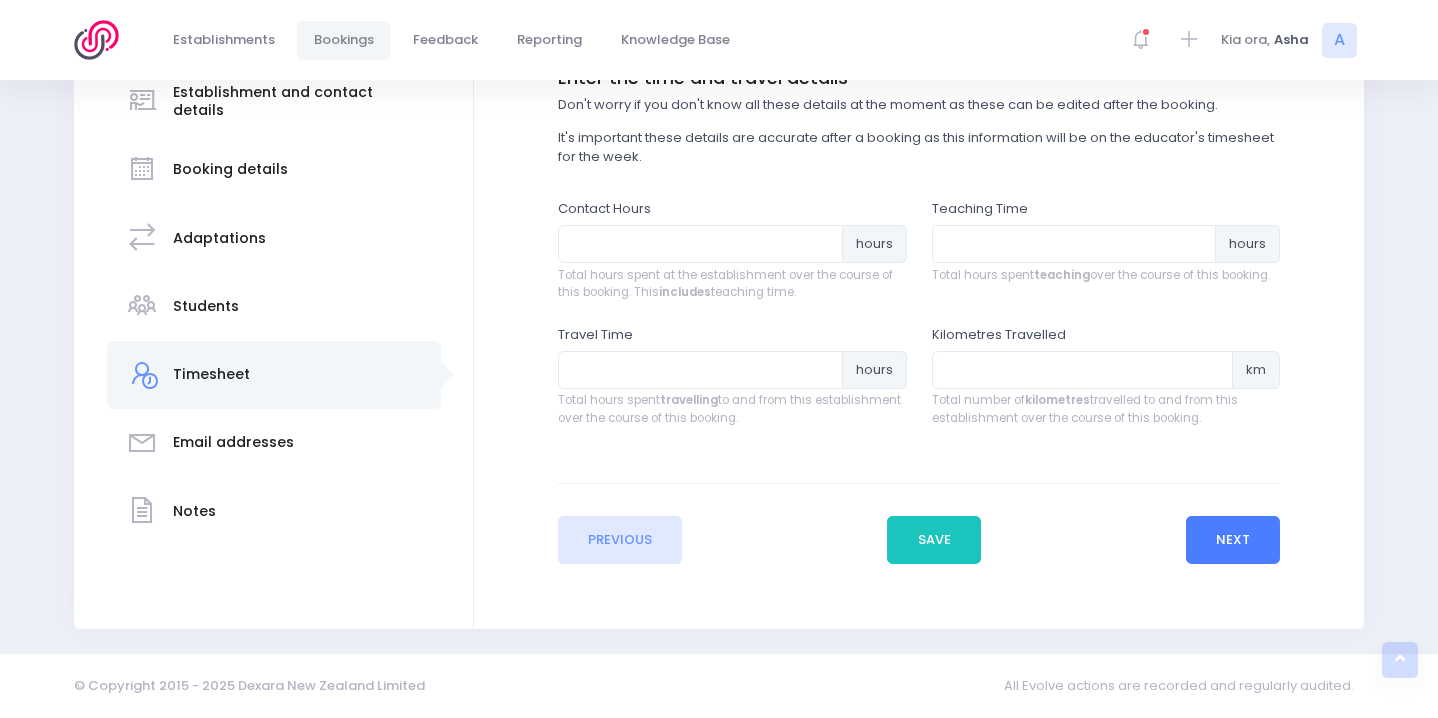 click on "Next" at bounding box center [1233, 540] 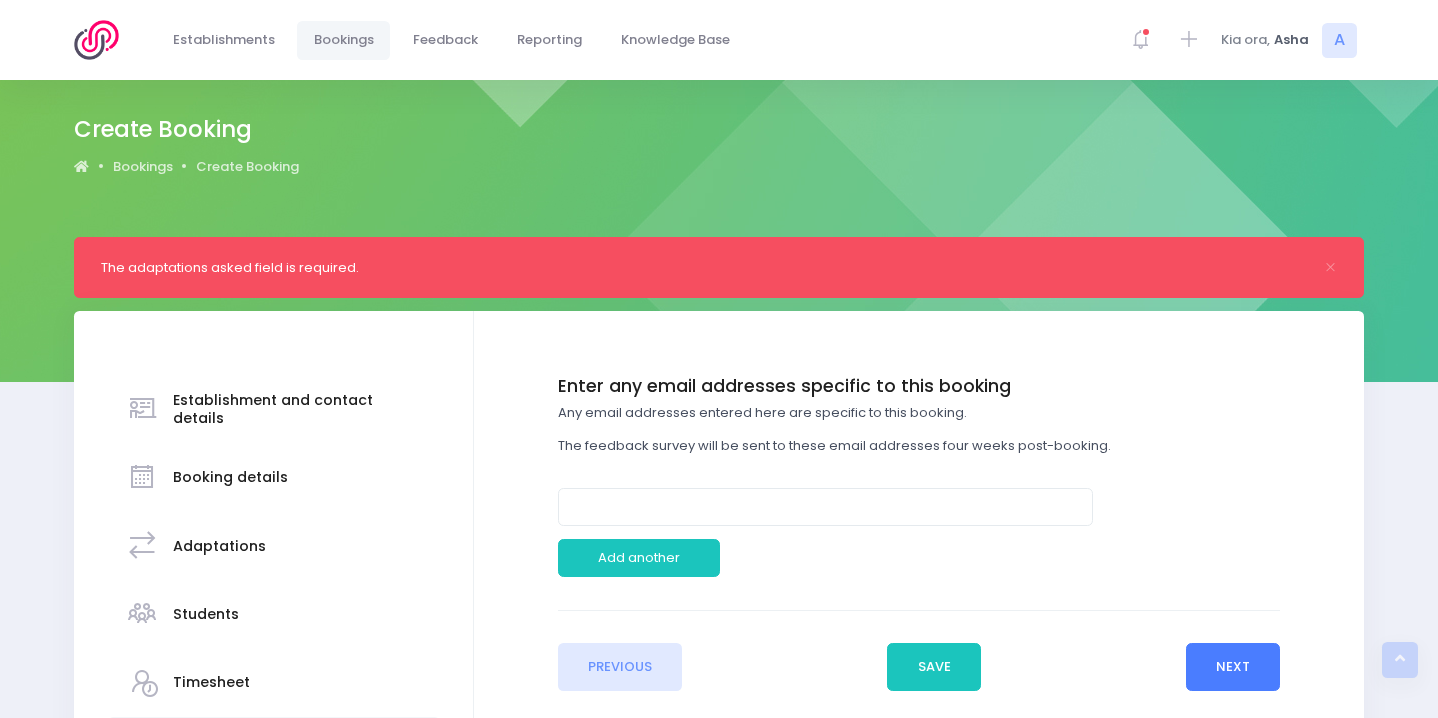 scroll, scrollTop: 337, scrollLeft: 0, axis: vertical 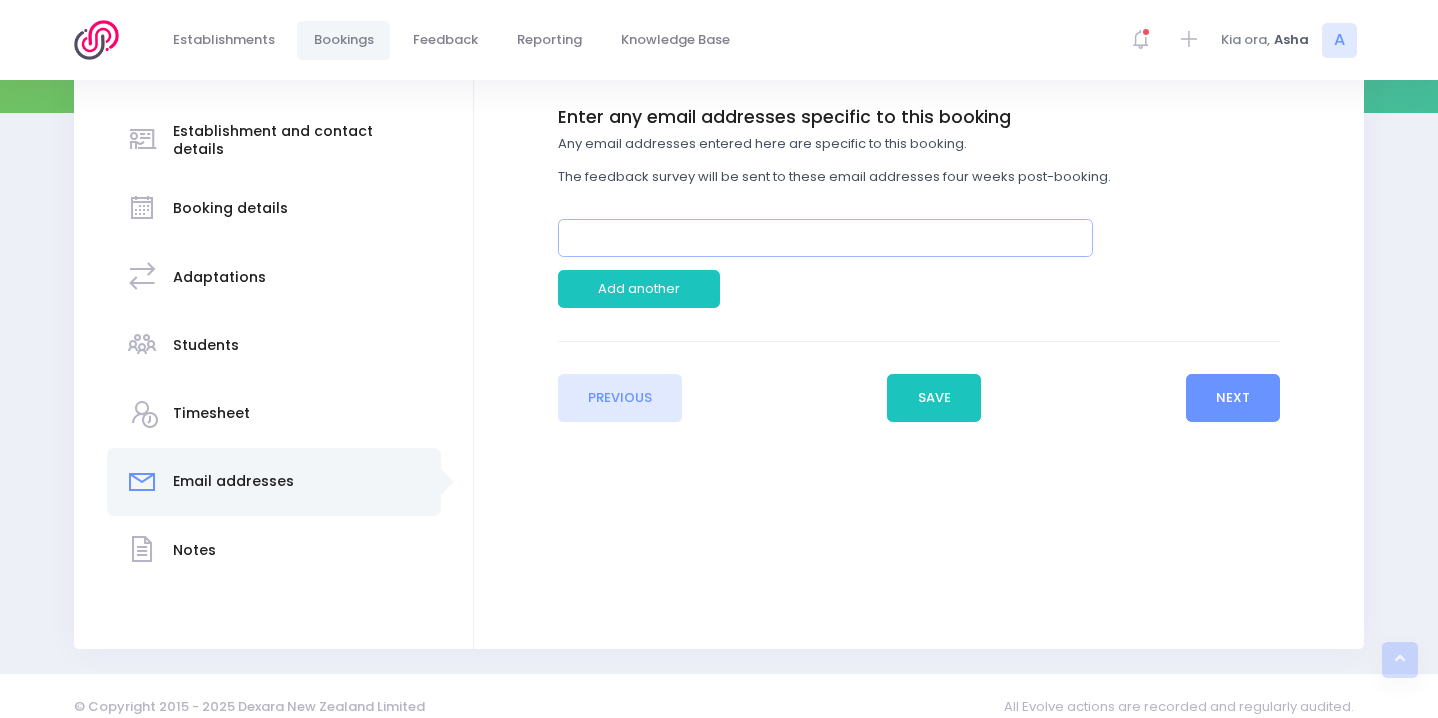 click at bounding box center [826, 238] 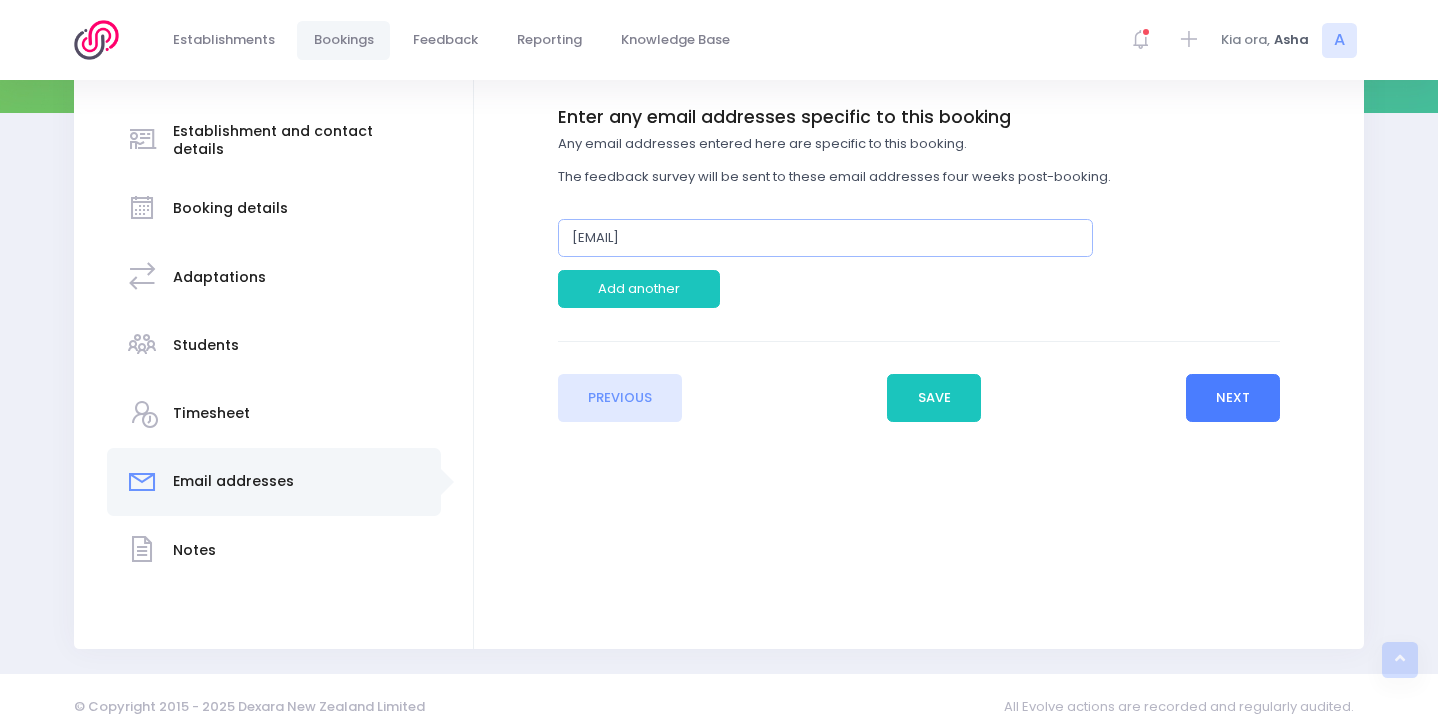 type on "stevied@kaiparaflats.school.nz" 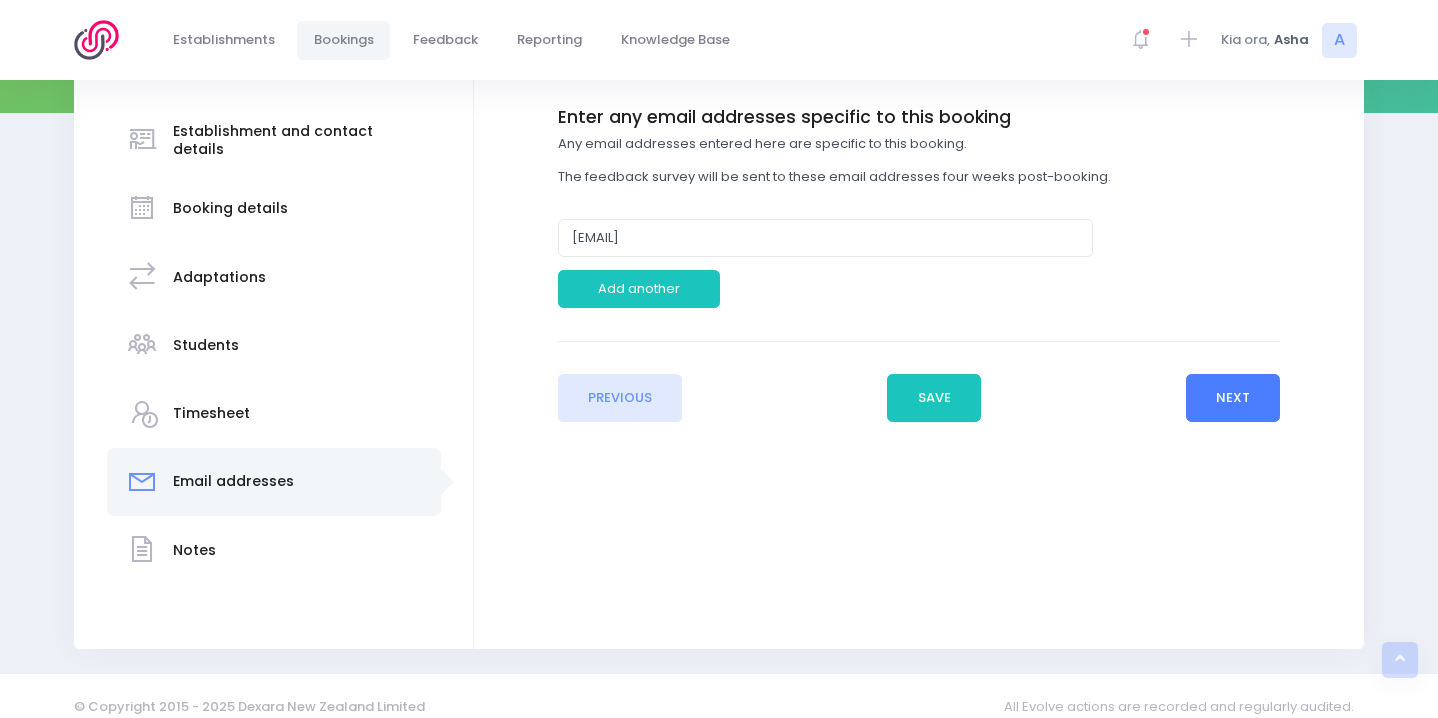 click on "Next" at bounding box center [1233, 398] 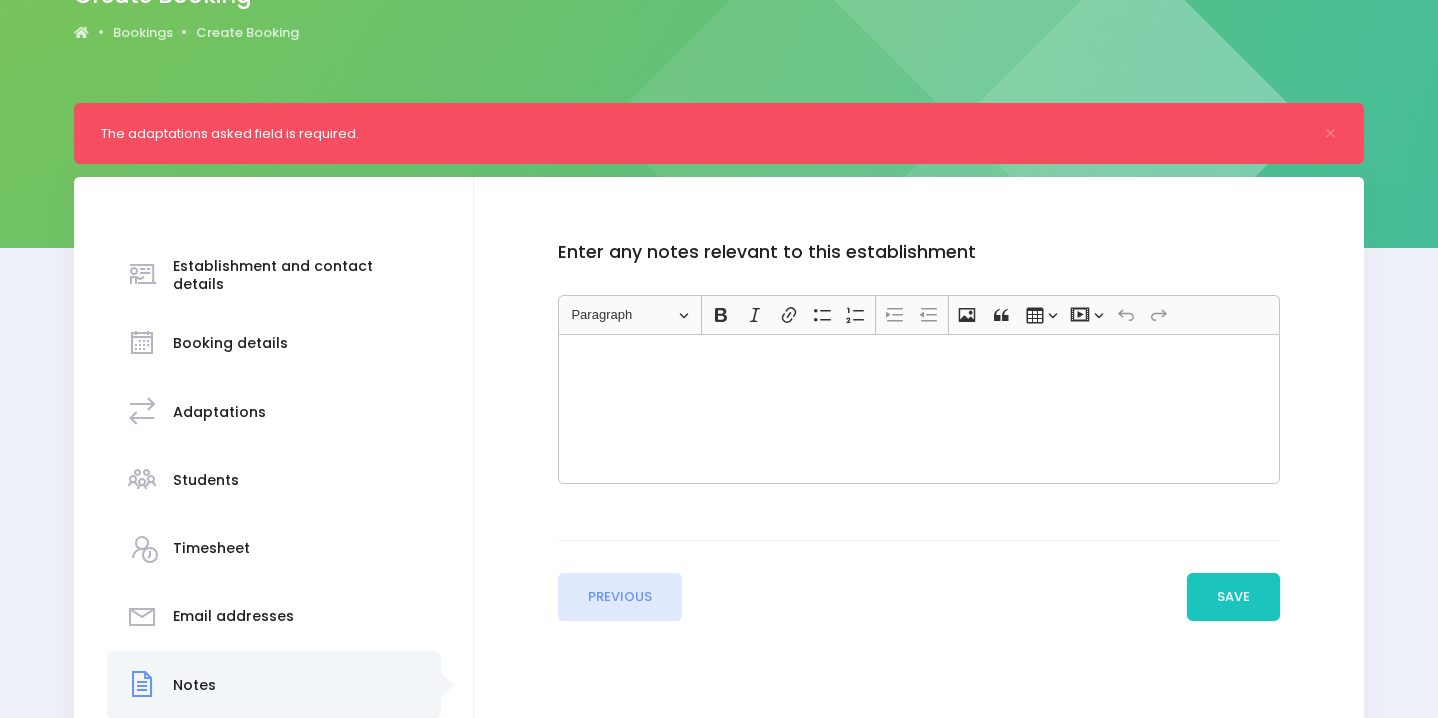 scroll, scrollTop: 358, scrollLeft: 0, axis: vertical 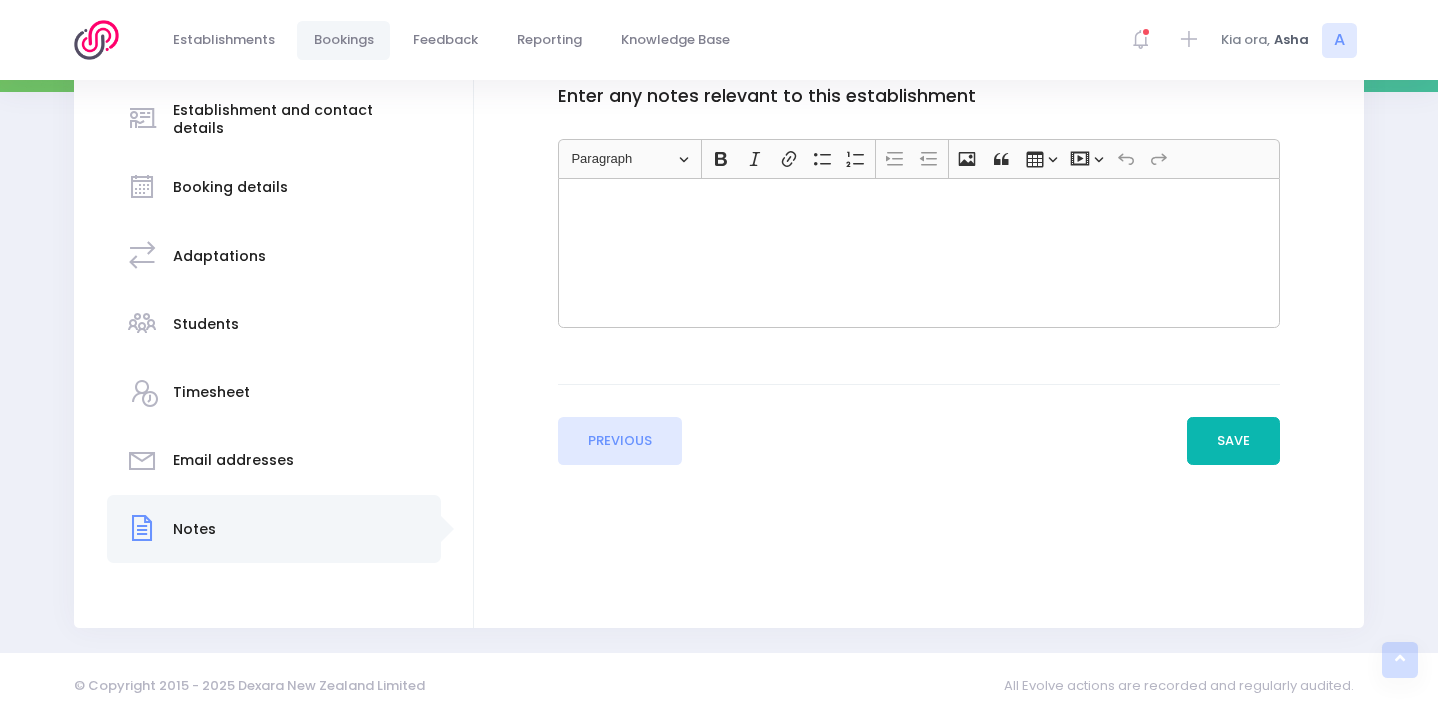 click on "Save" at bounding box center [1234, 441] 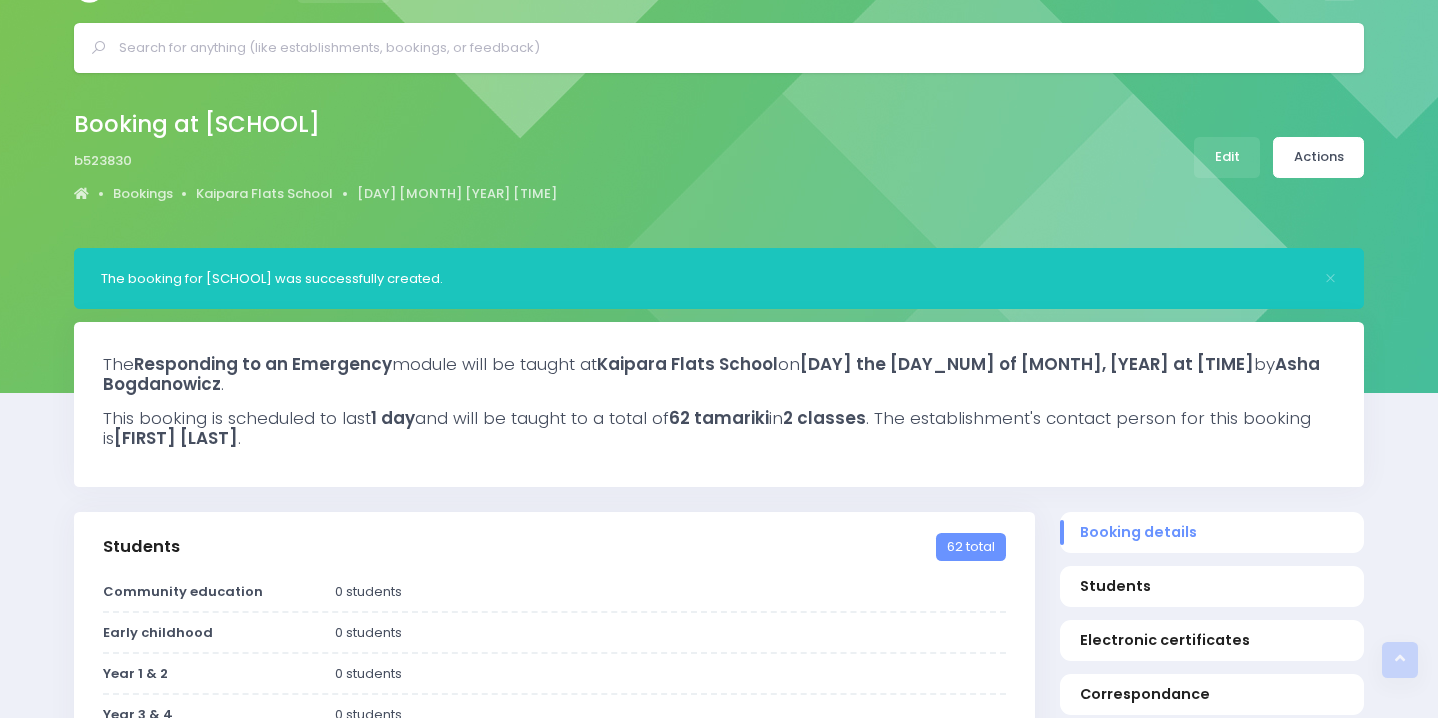 scroll, scrollTop: 0, scrollLeft: 0, axis: both 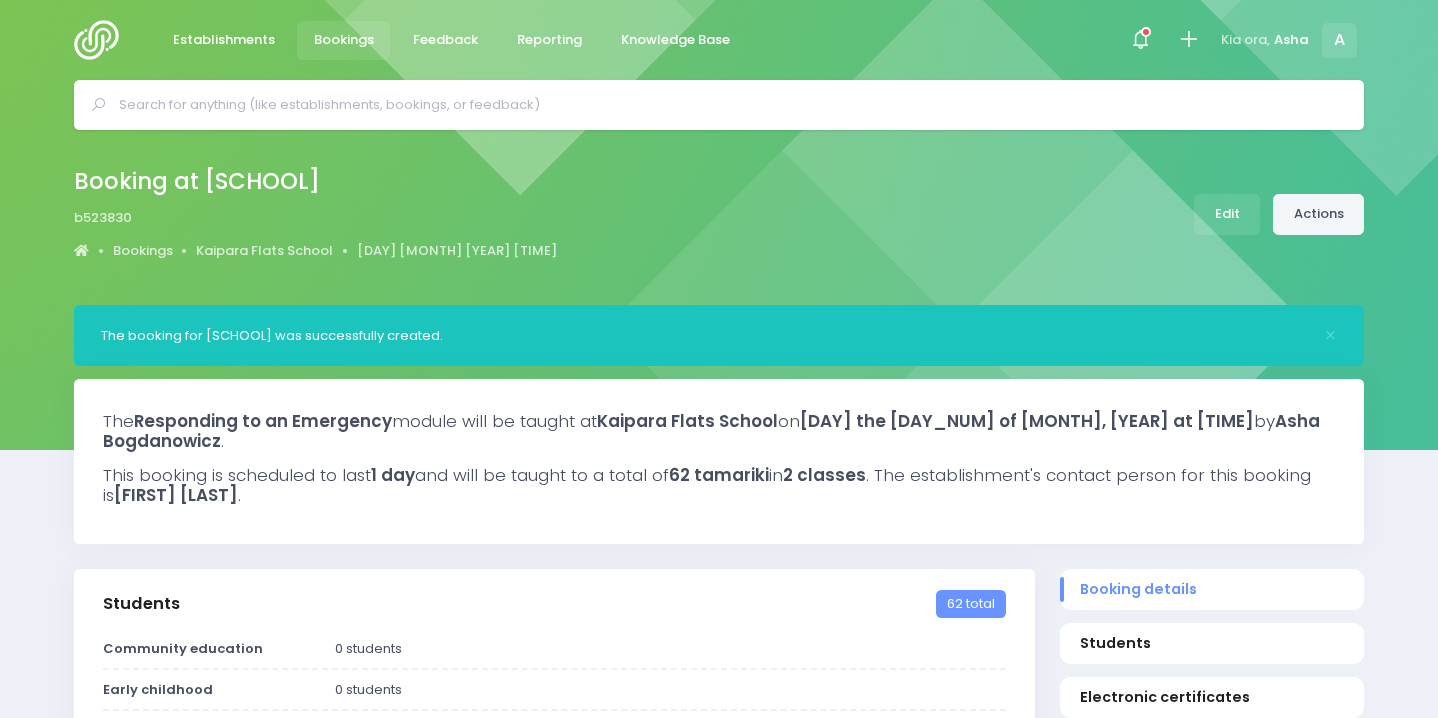 click on "Actions" at bounding box center [1318, 214] 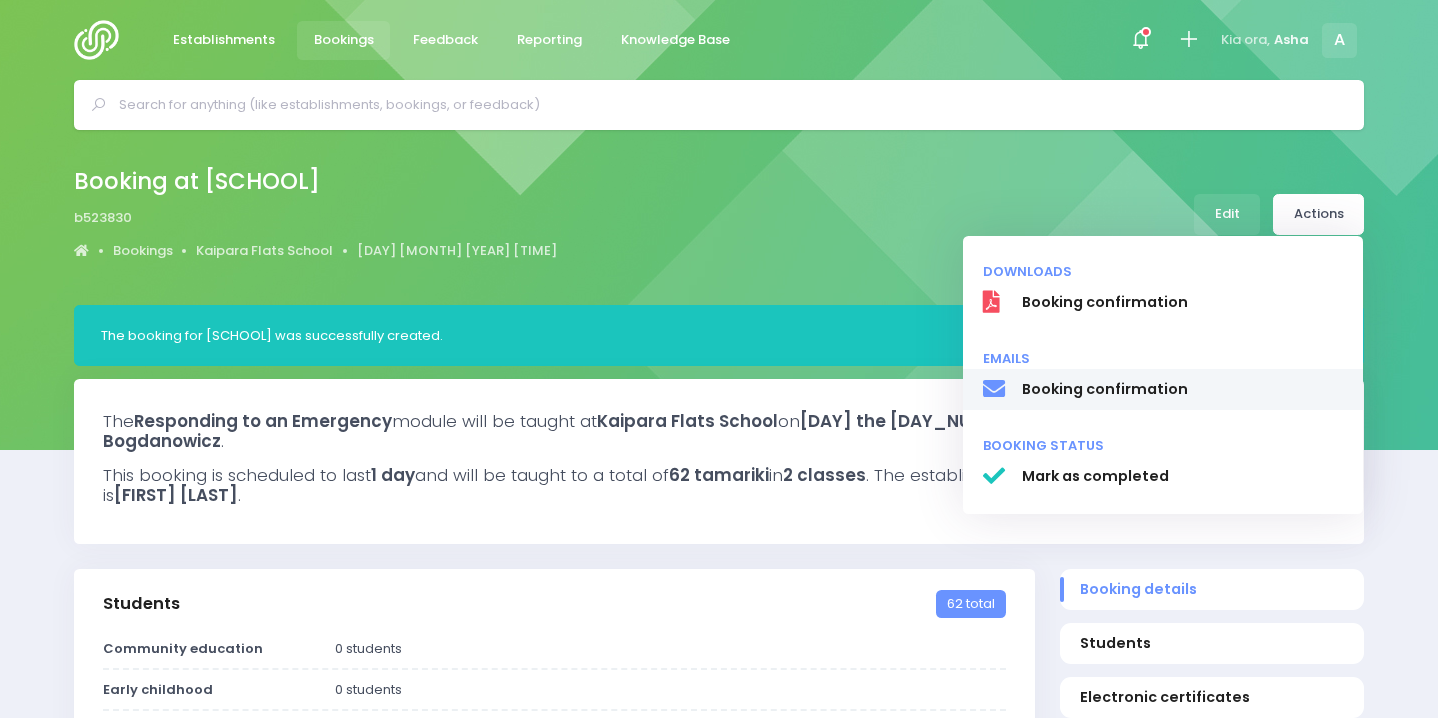 click on "Booking confirmation" at bounding box center (1183, 302) 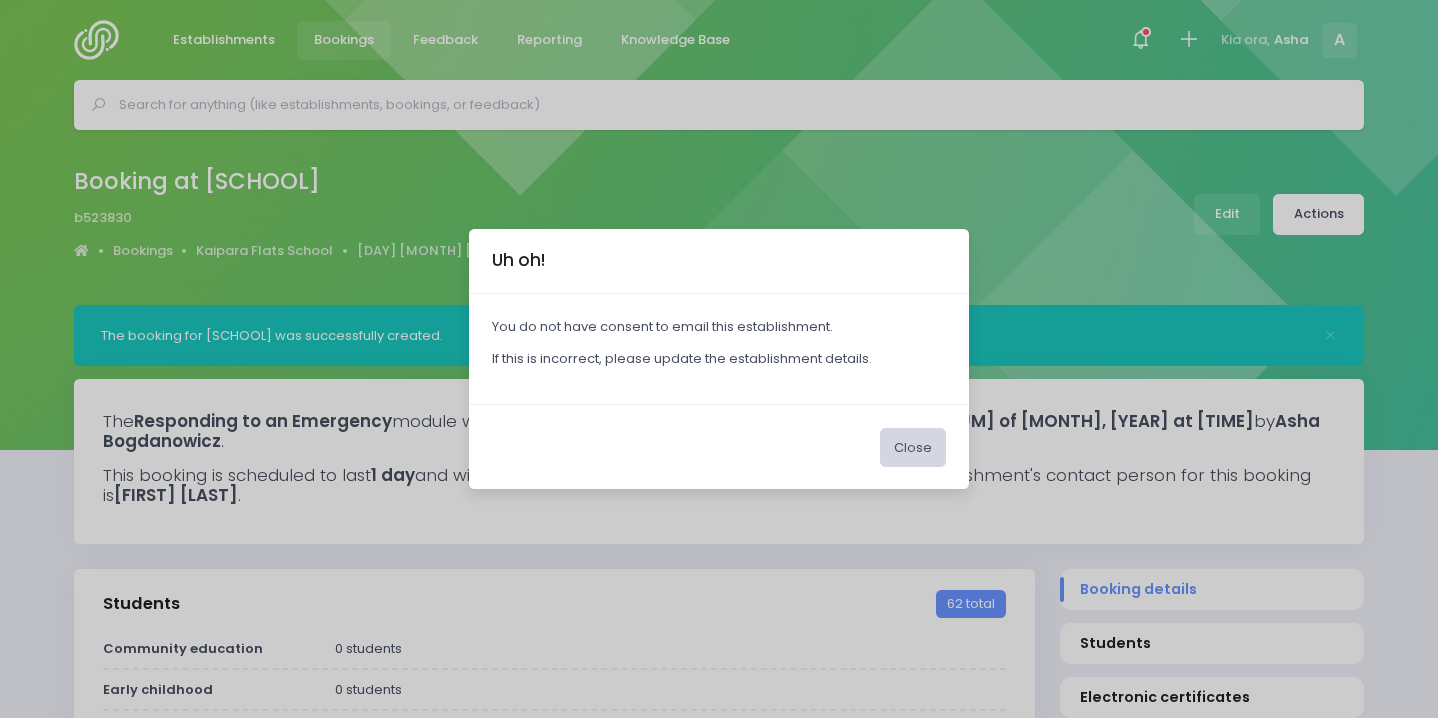 click on "Close" at bounding box center (913, 447) 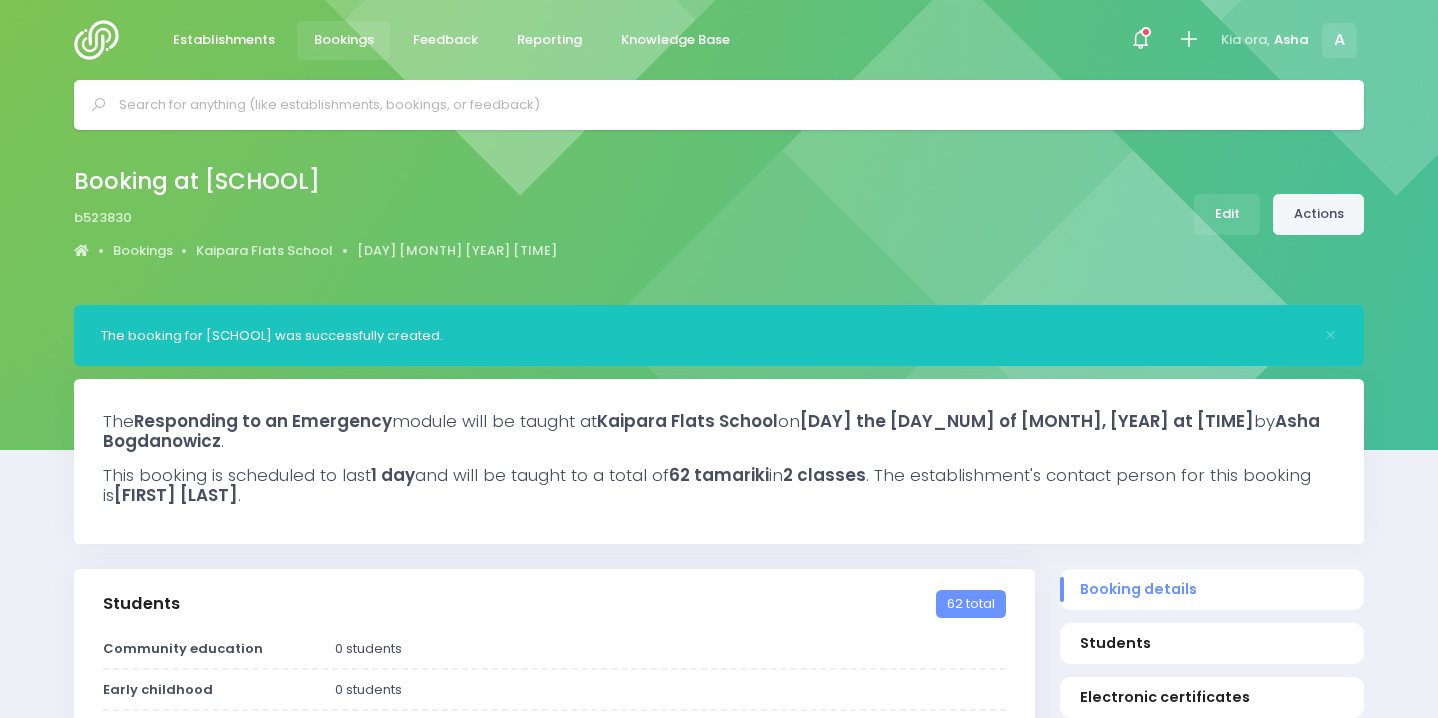 click on "Actions" at bounding box center (1318, 214) 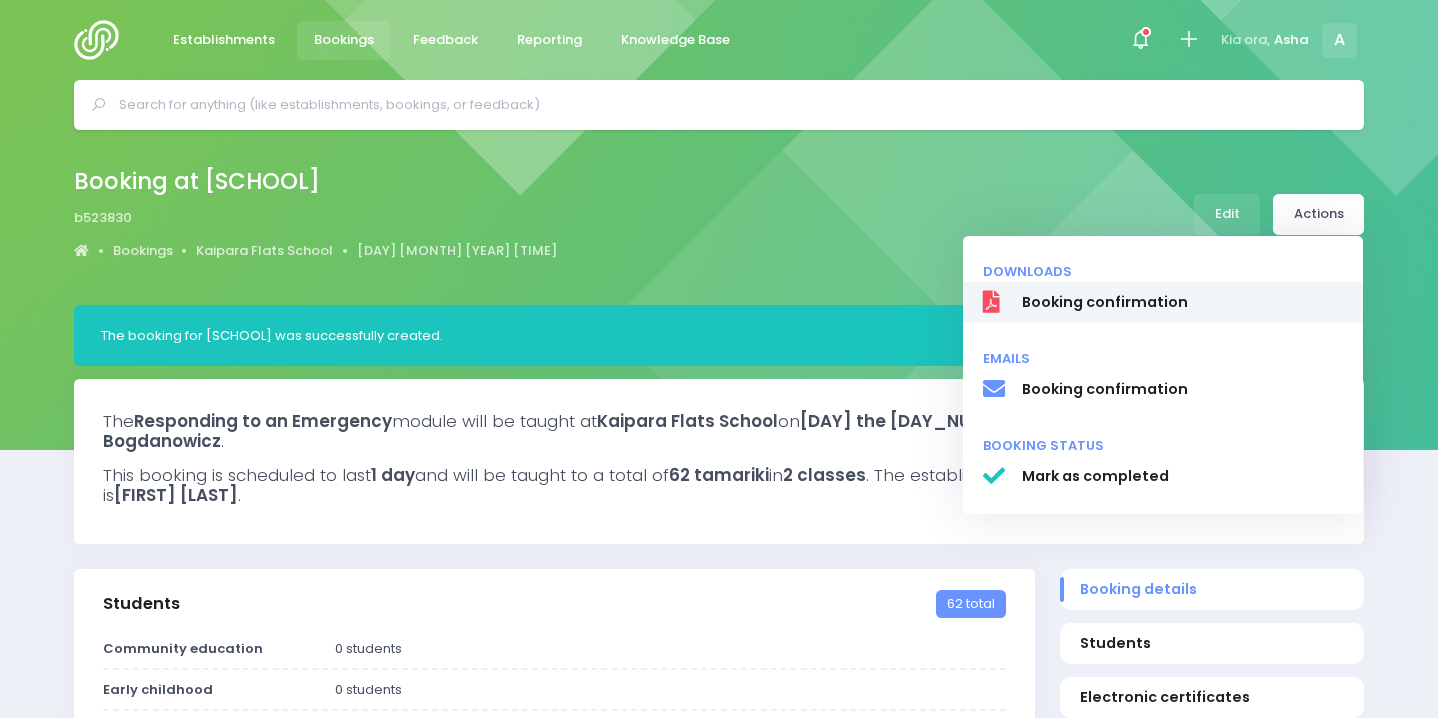 click on "Booking confirmation" at bounding box center [1183, 302] 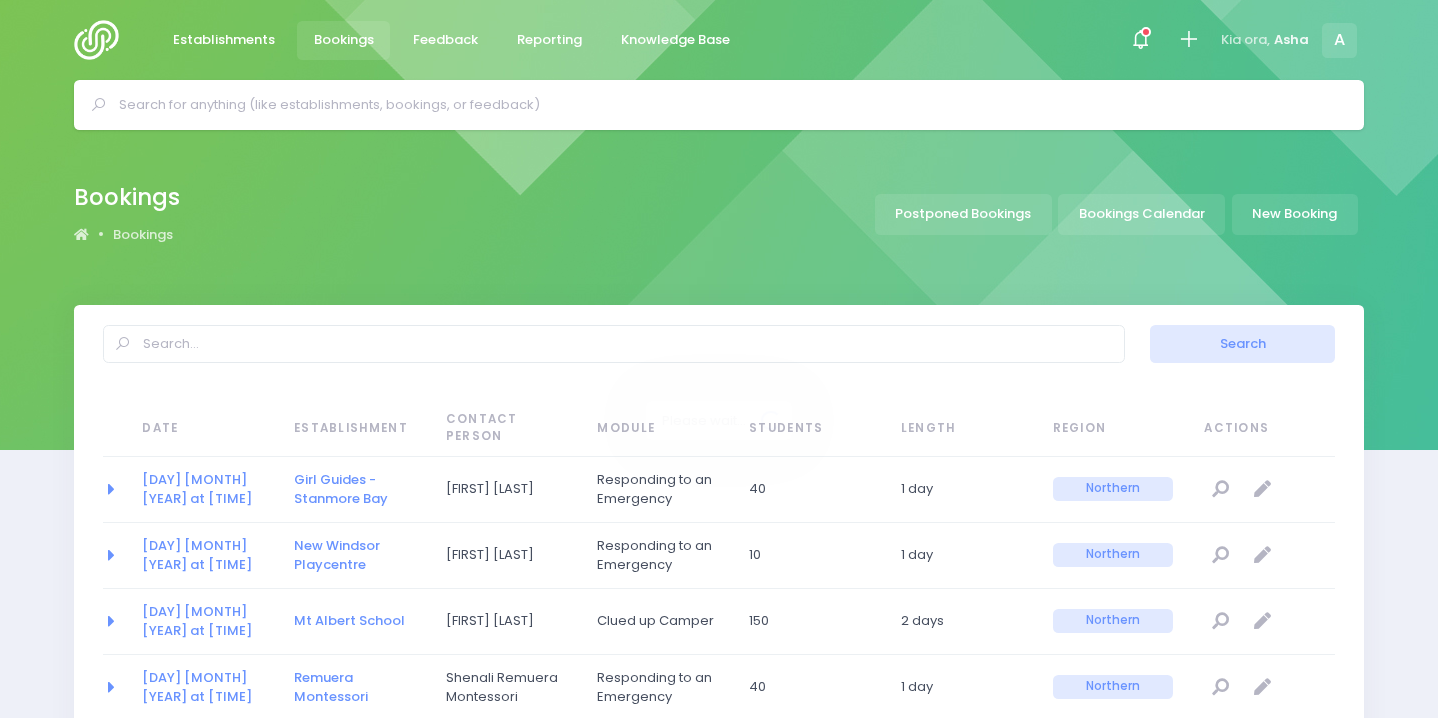scroll, scrollTop: 0, scrollLeft: 0, axis: both 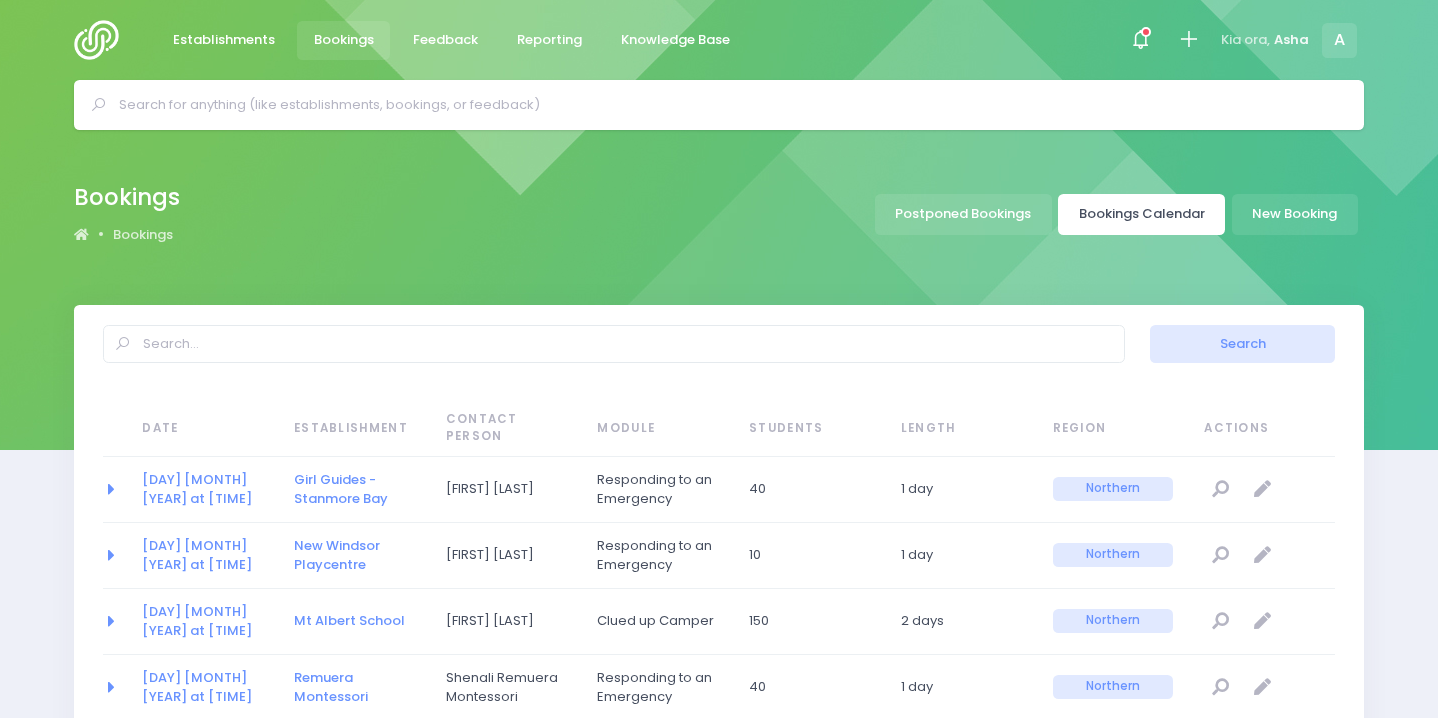 click on "Bookings Calendar" at bounding box center (1141, 214) 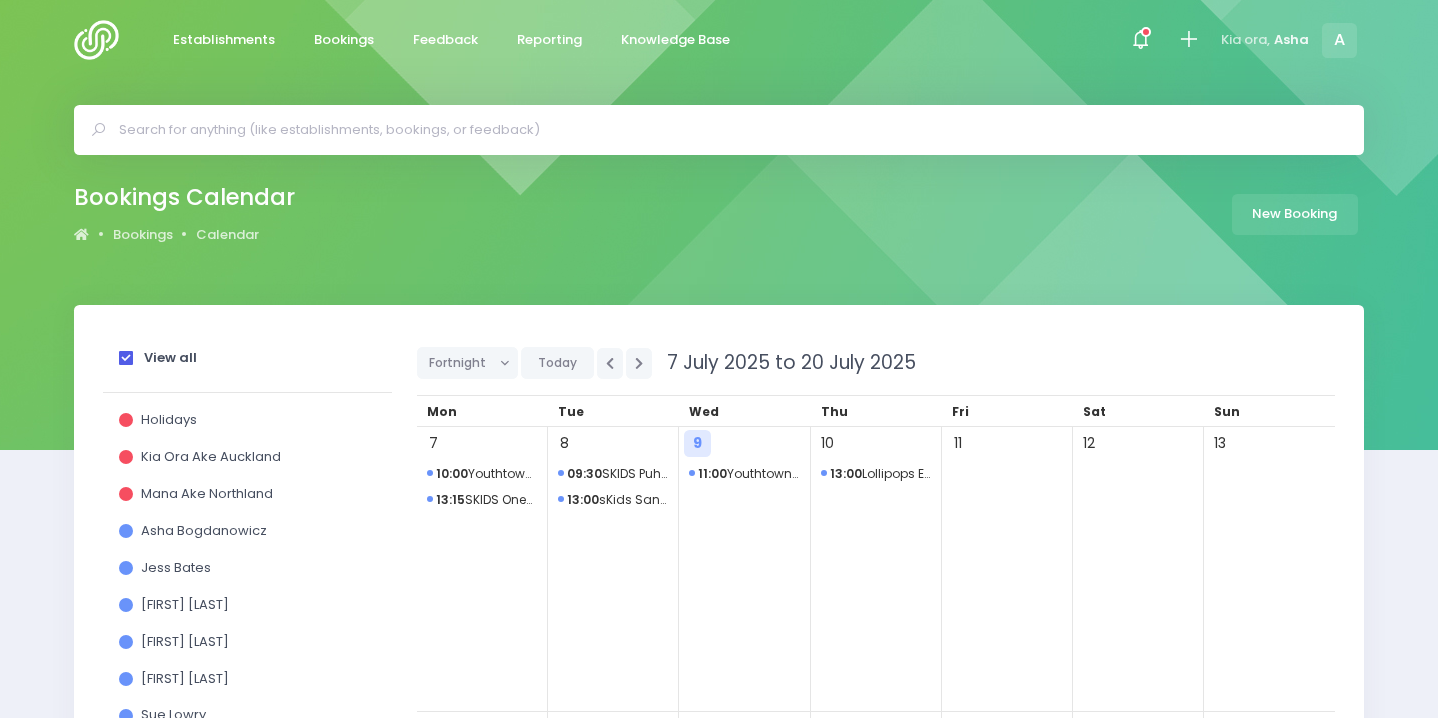 scroll, scrollTop: 0, scrollLeft: 0, axis: both 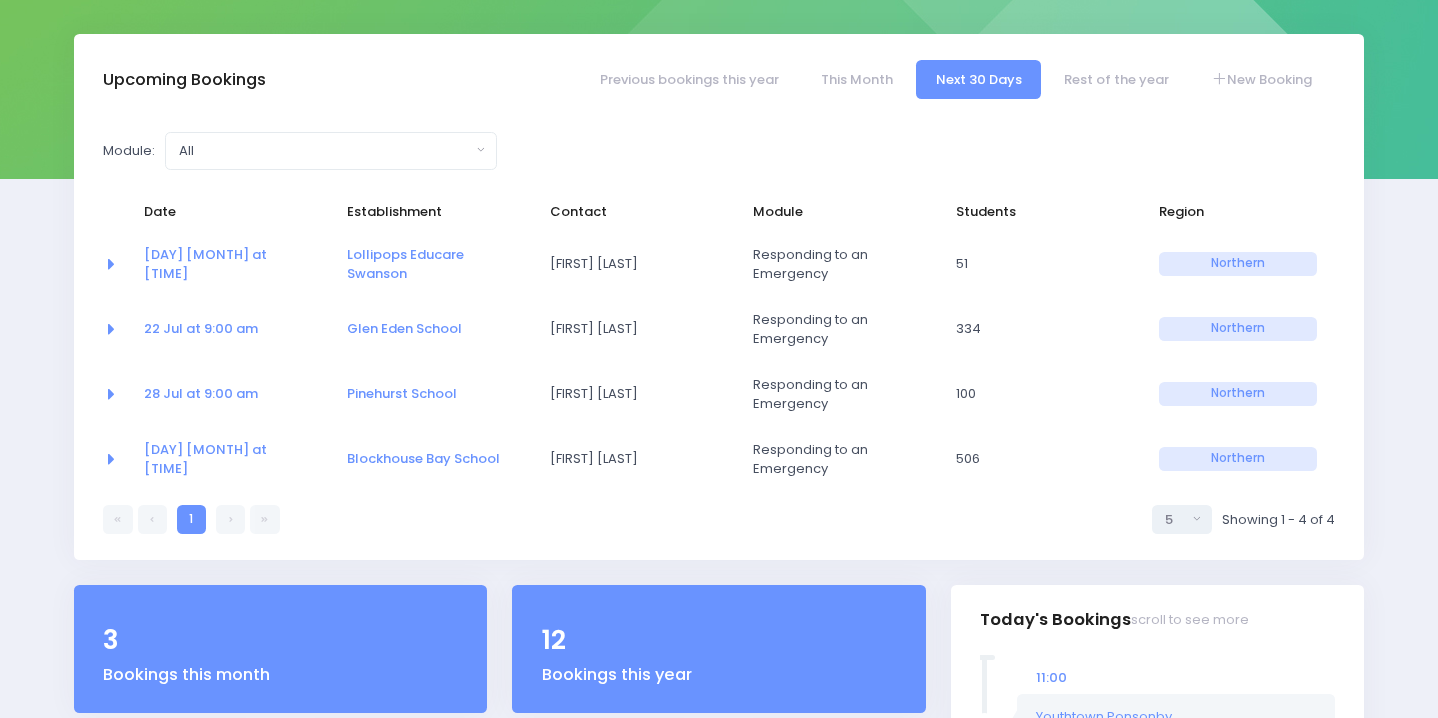 click at bounding box center [230, 519] 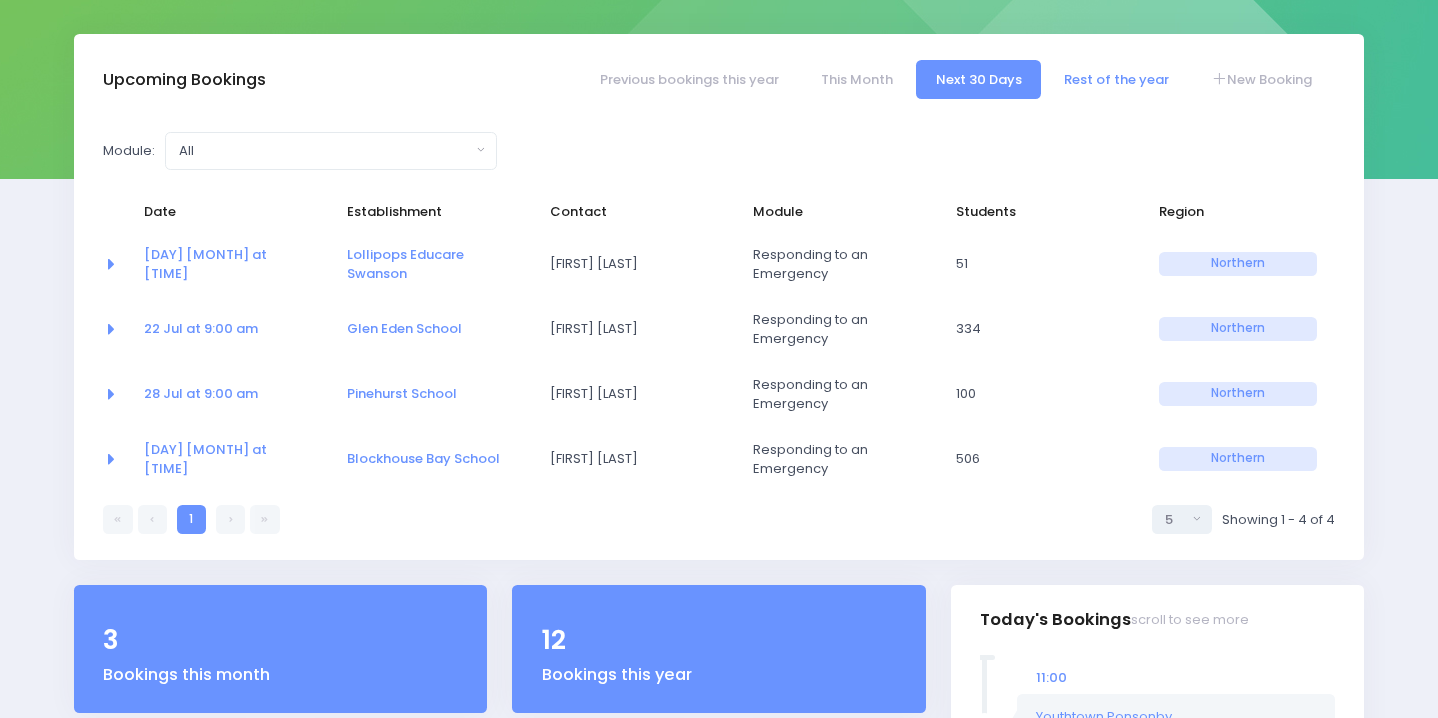 click on "Rest of the year" at bounding box center (1116, 79) 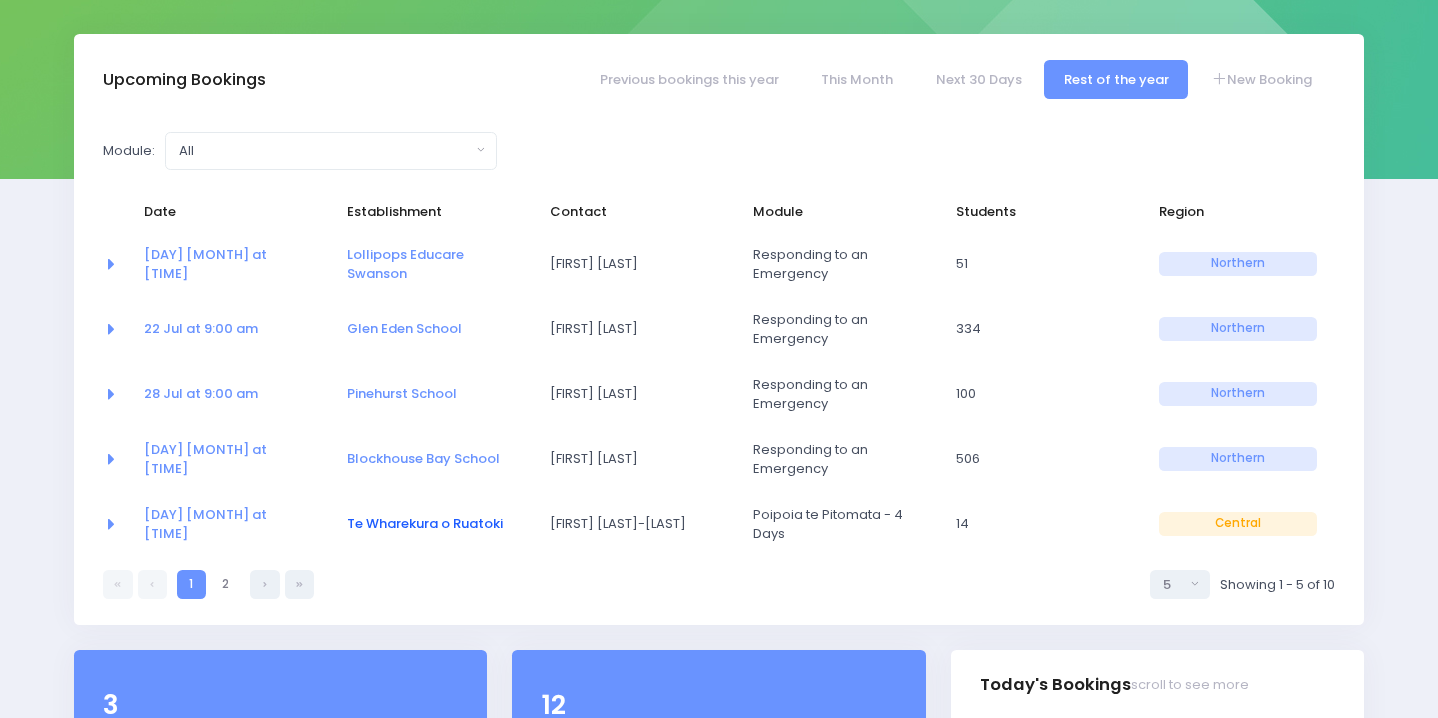 click on "Te Wharekura o Ruatoki" at bounding box center [425, 523] 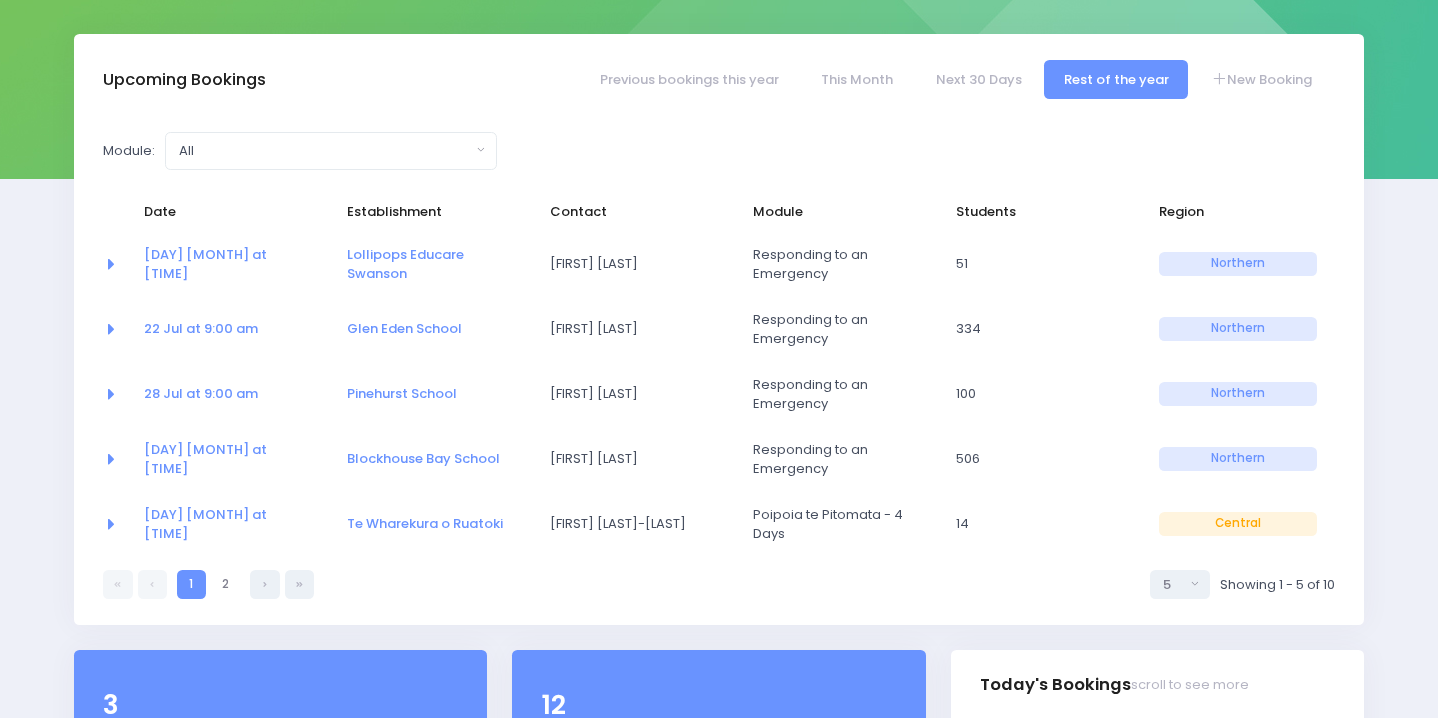 click on "[FIRST] [LAST]-[LAST]" at bounding box center (629, 524) 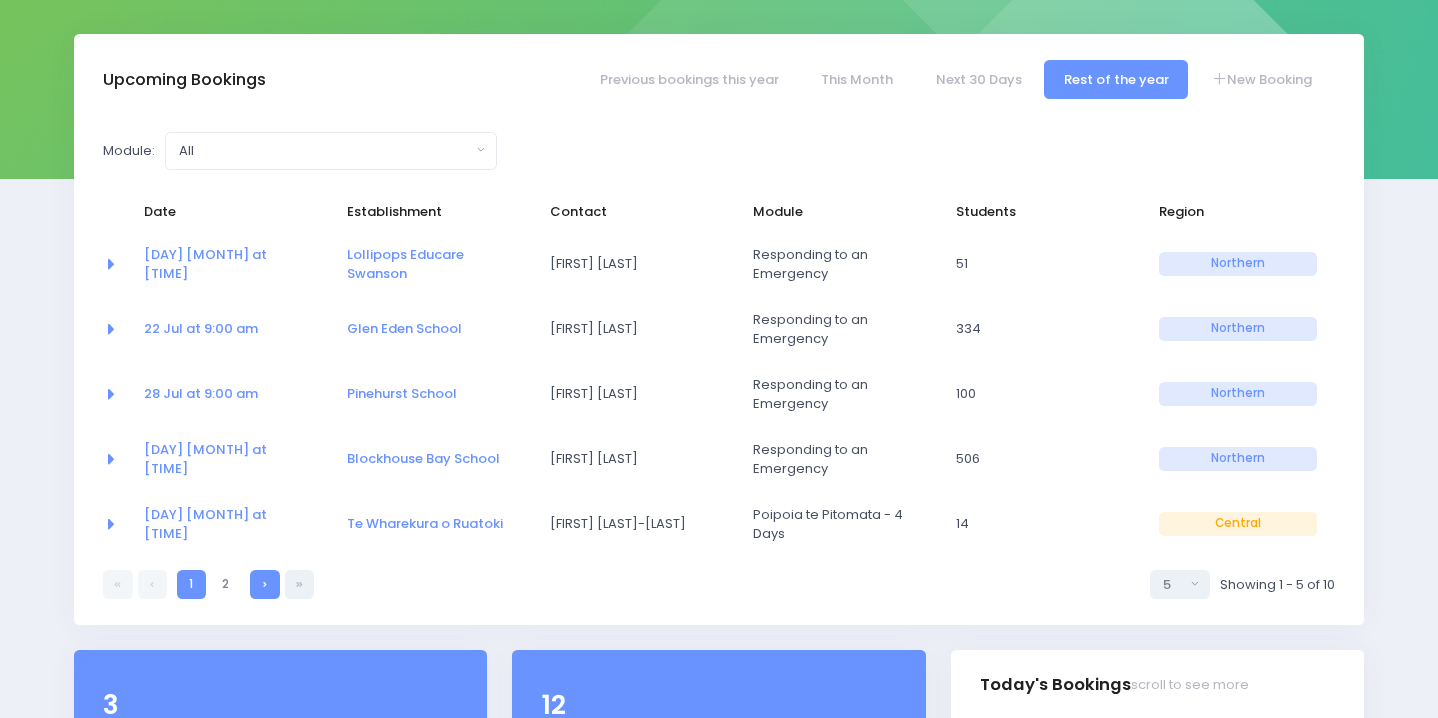 click at bounding box center [264, 584] 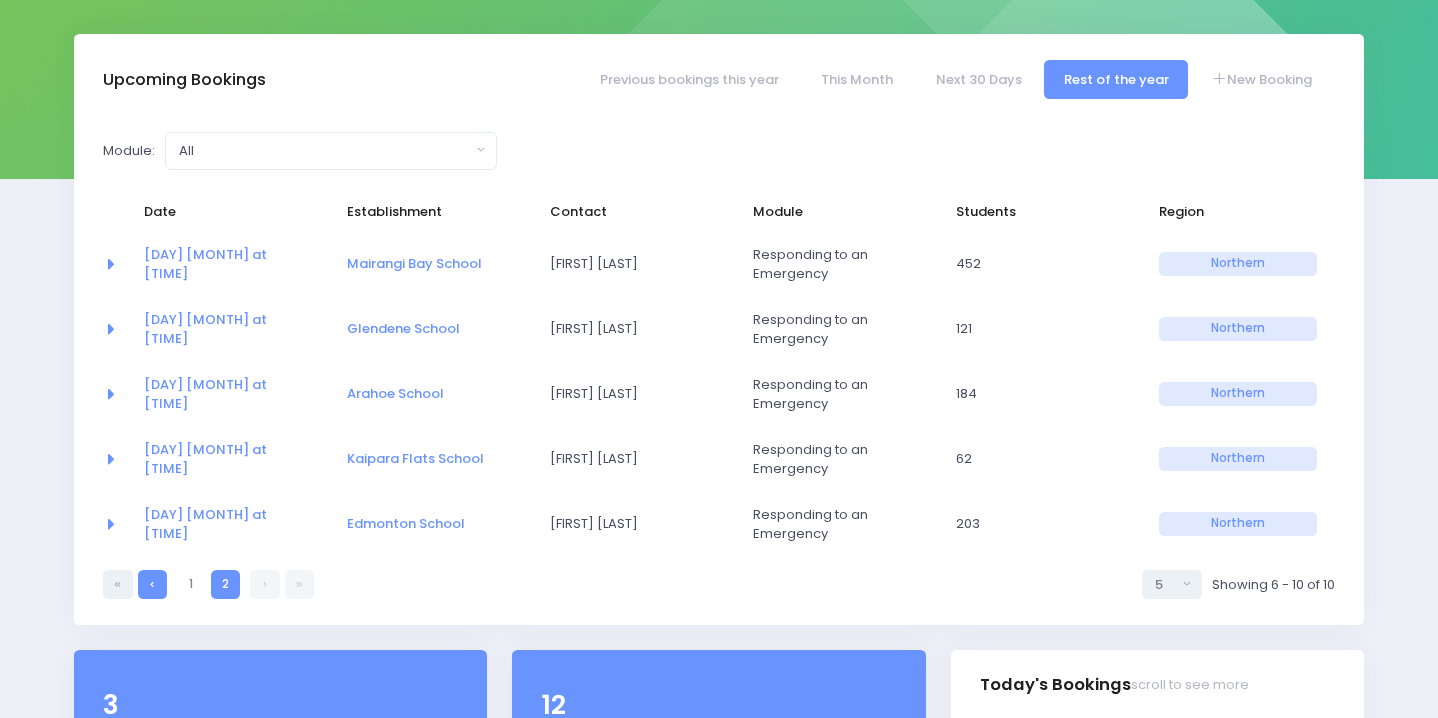 click at bounding box center [152, 584] 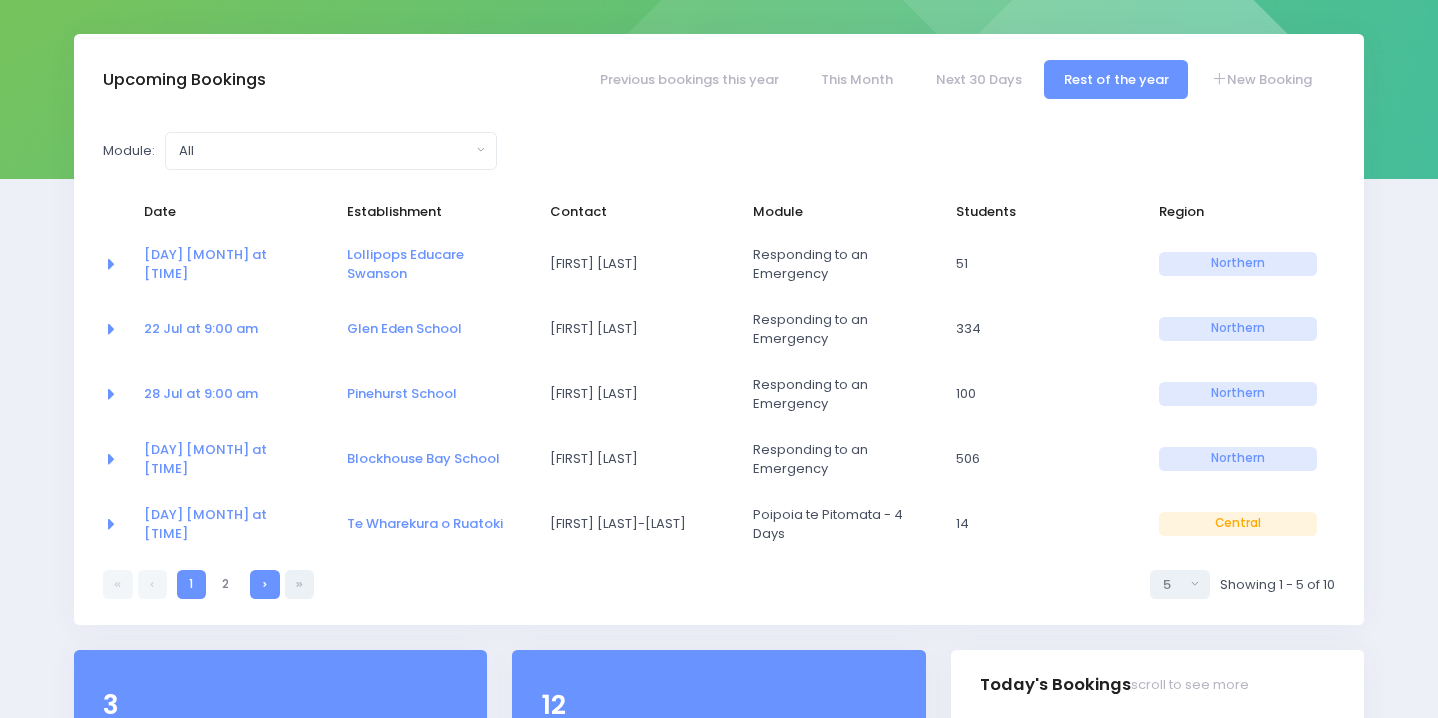 click at bounding box center [264, 584] 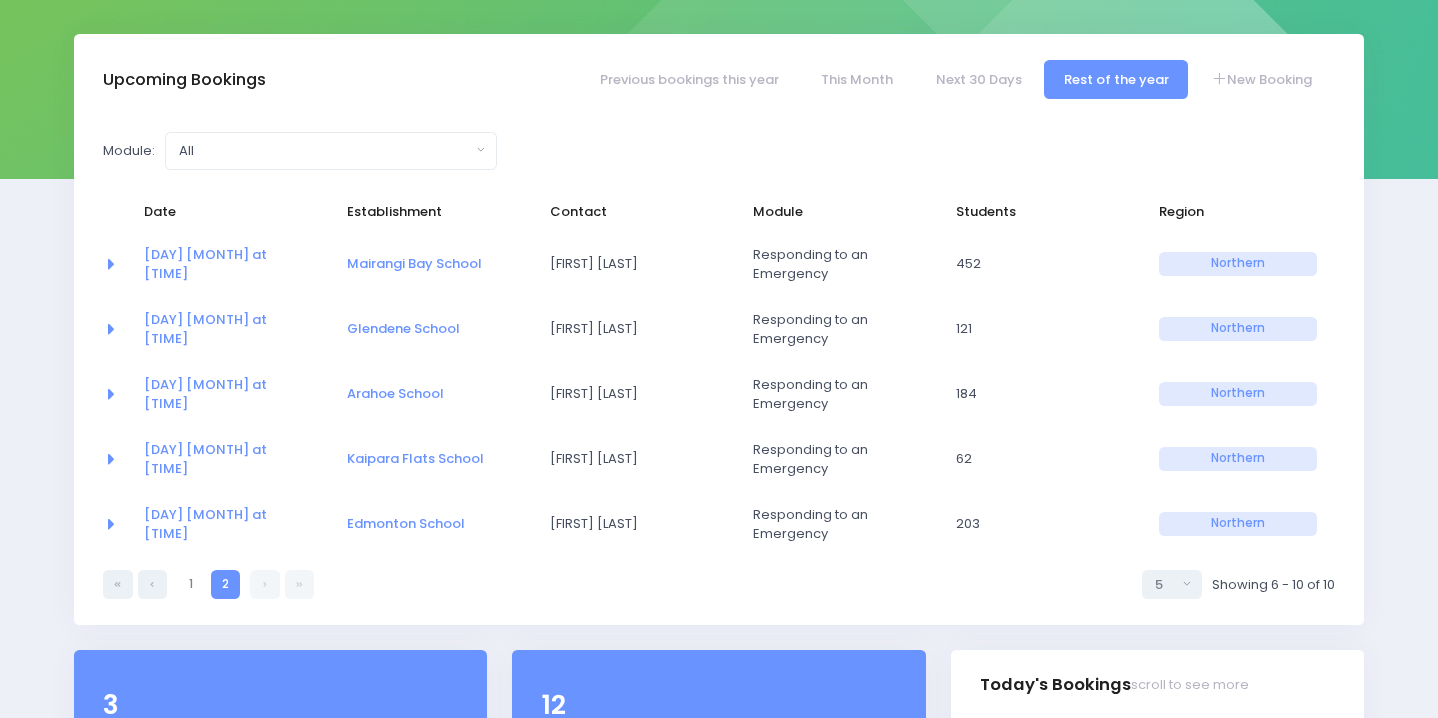 click at bounding box center [264, 584] 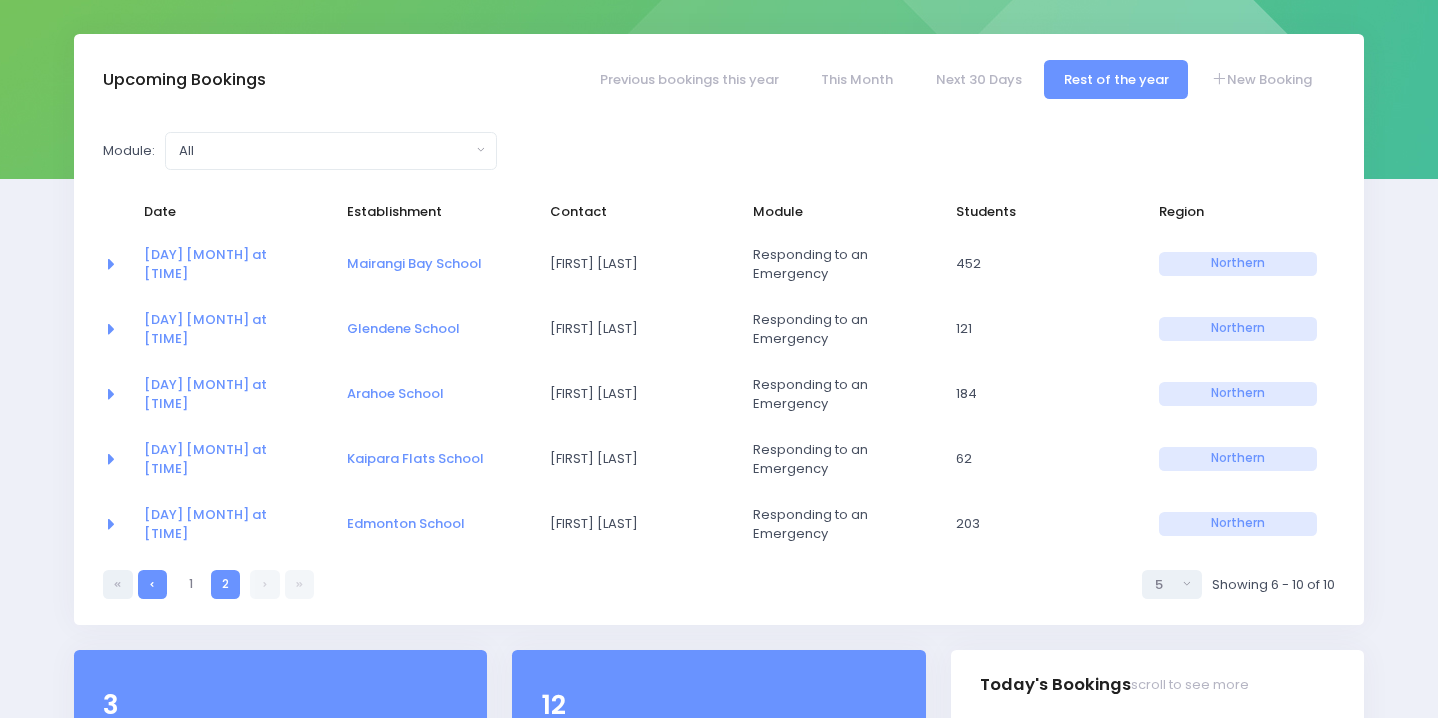 click at bounding box center [152, 584] 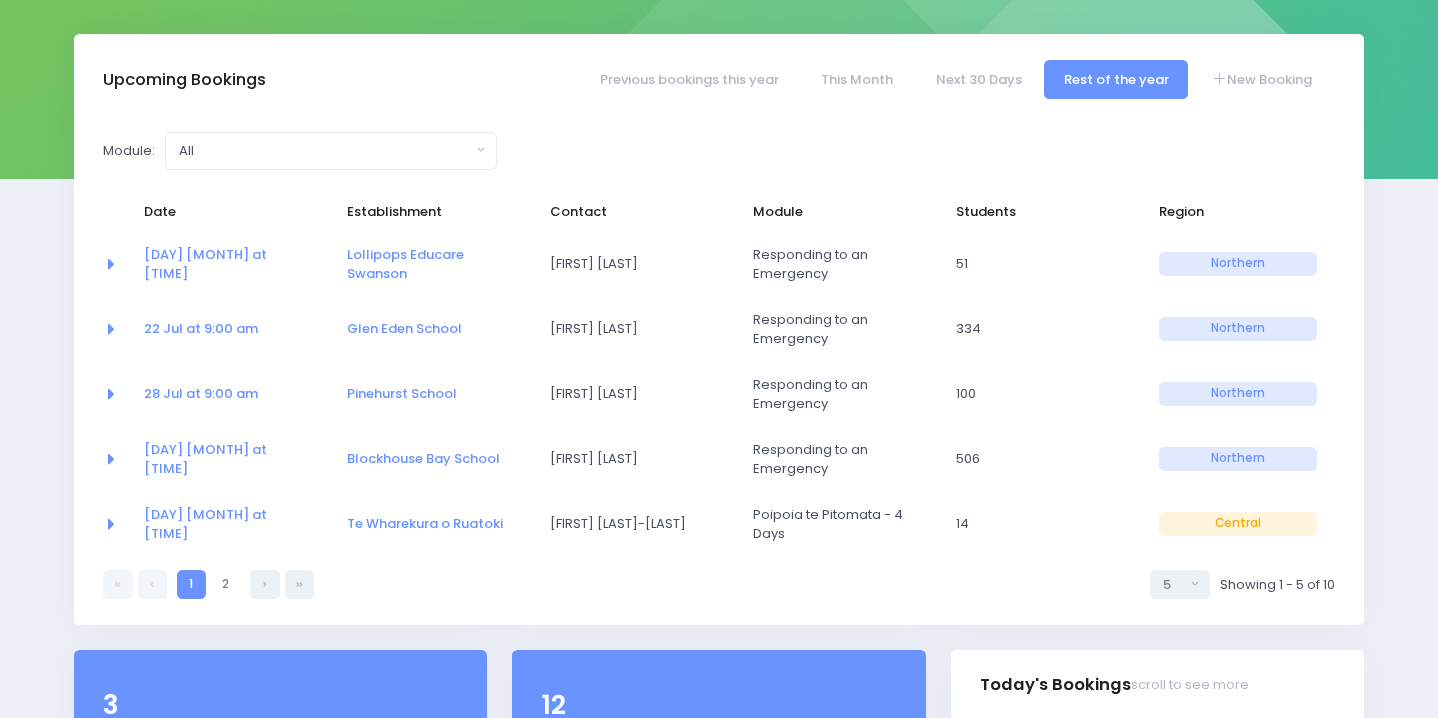 click at bounding box center [152, 584] 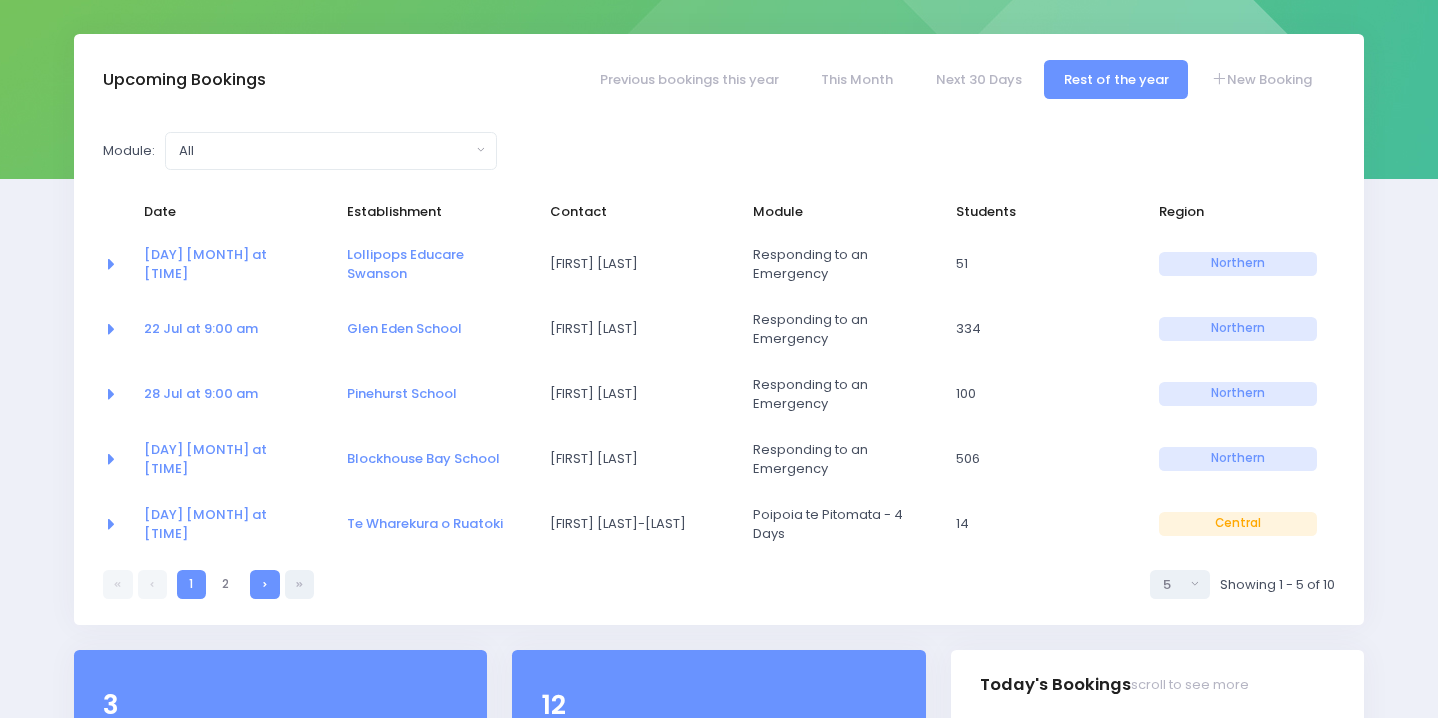click at bounding box center [264, 584] 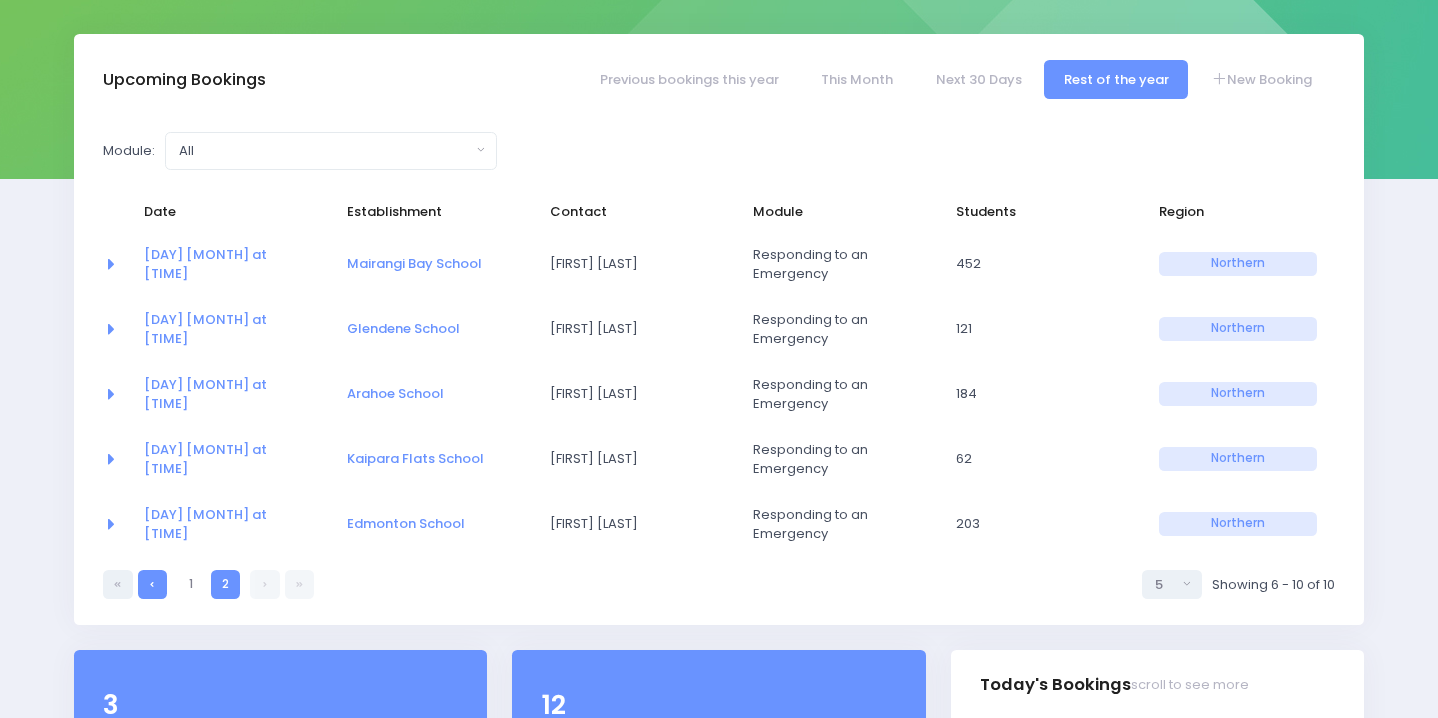 click at bounding box center (152, 584) 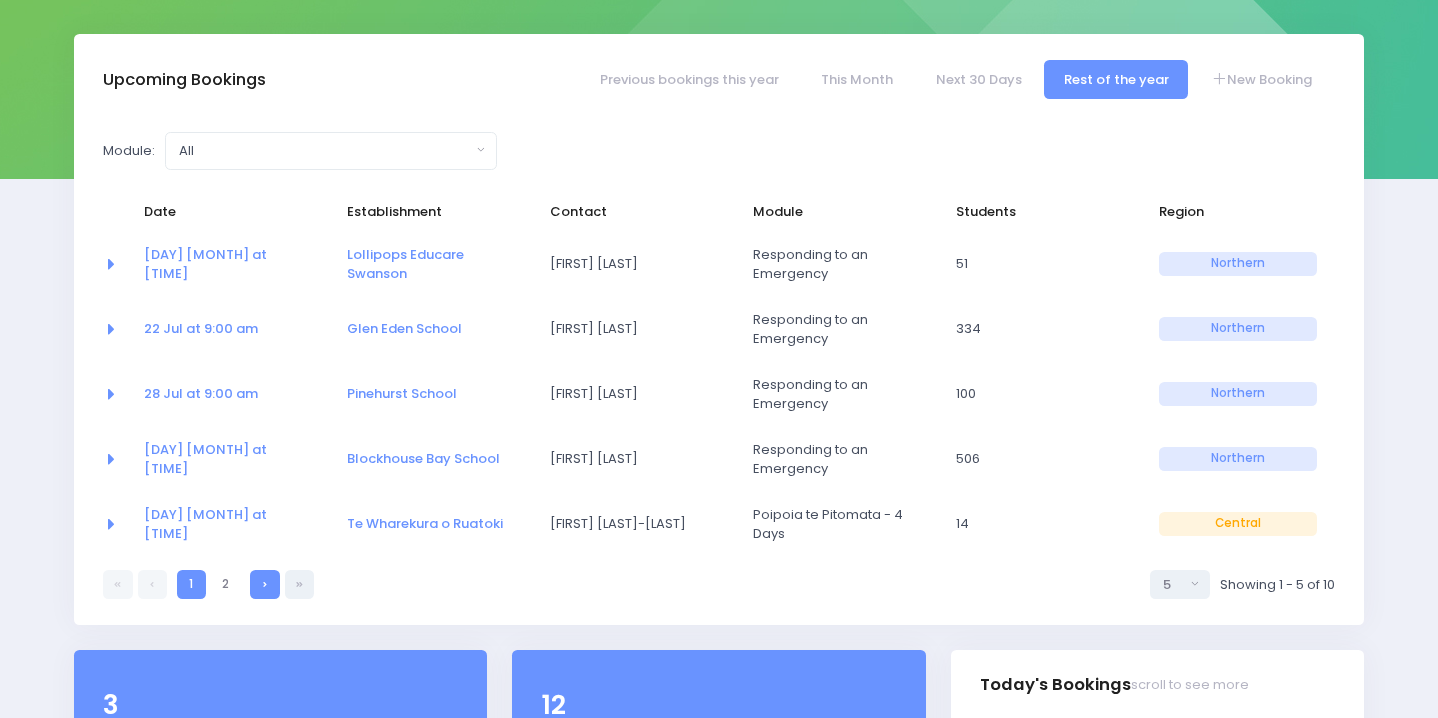 click at bounding box center (265, 584) 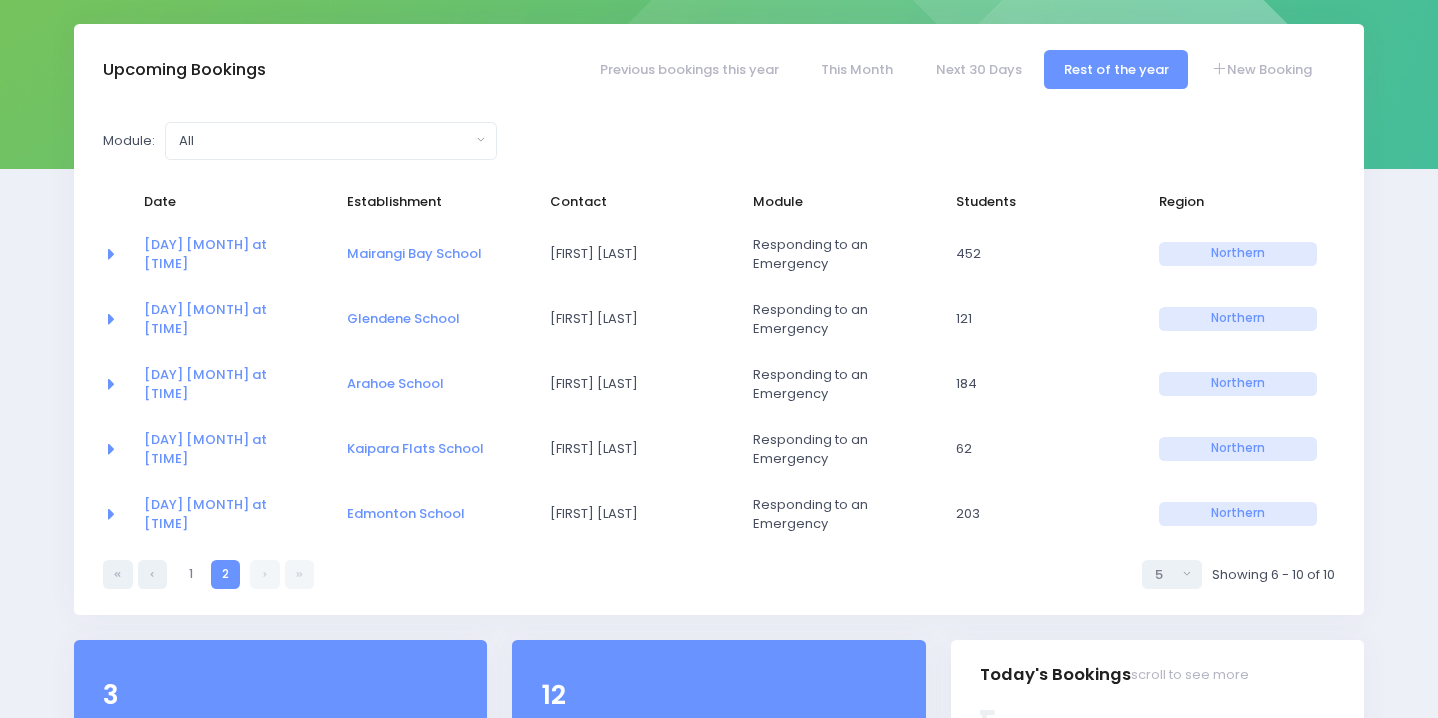 scroll, scrollTop: 288, scrollLeft: 0, axis: vertical 